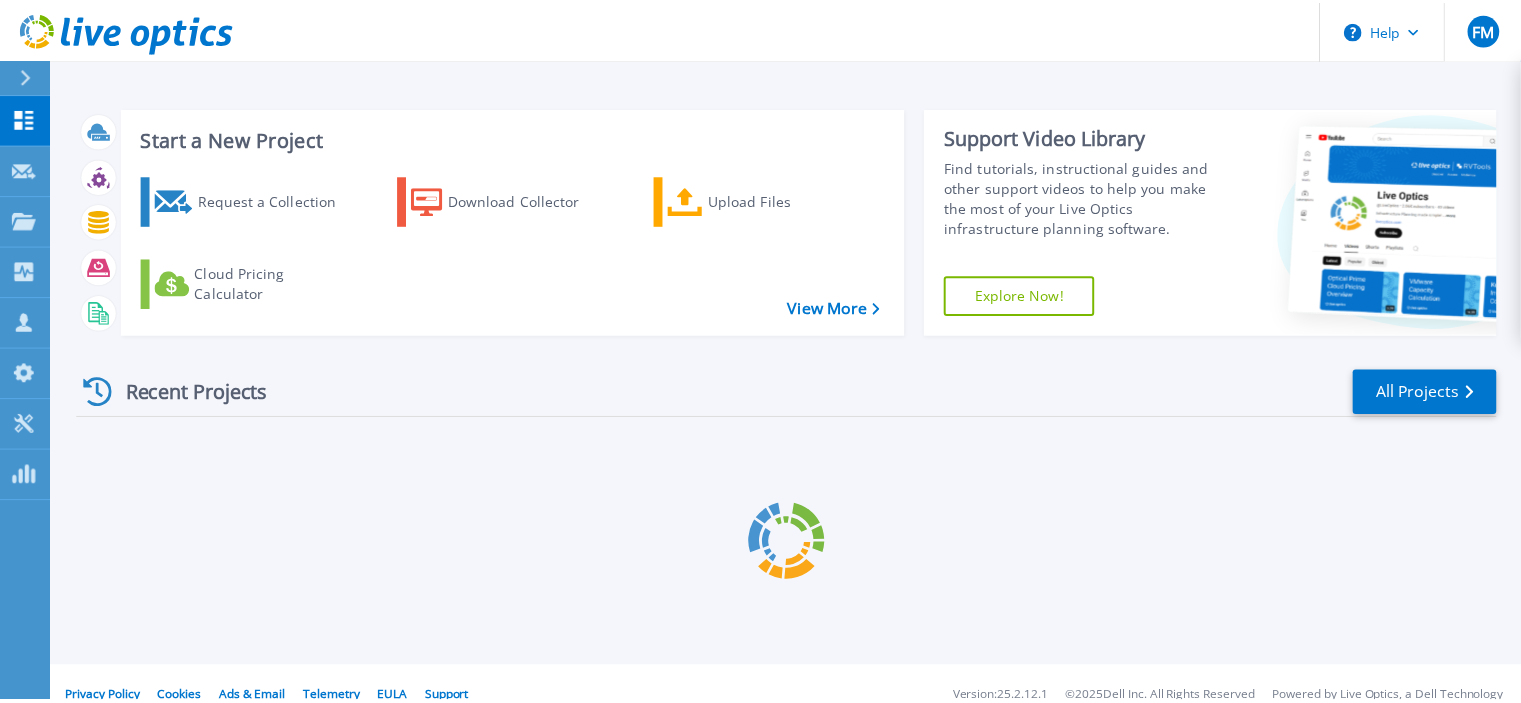 scroll, scrollTop: 0, scrollLeft: 0, axis: both 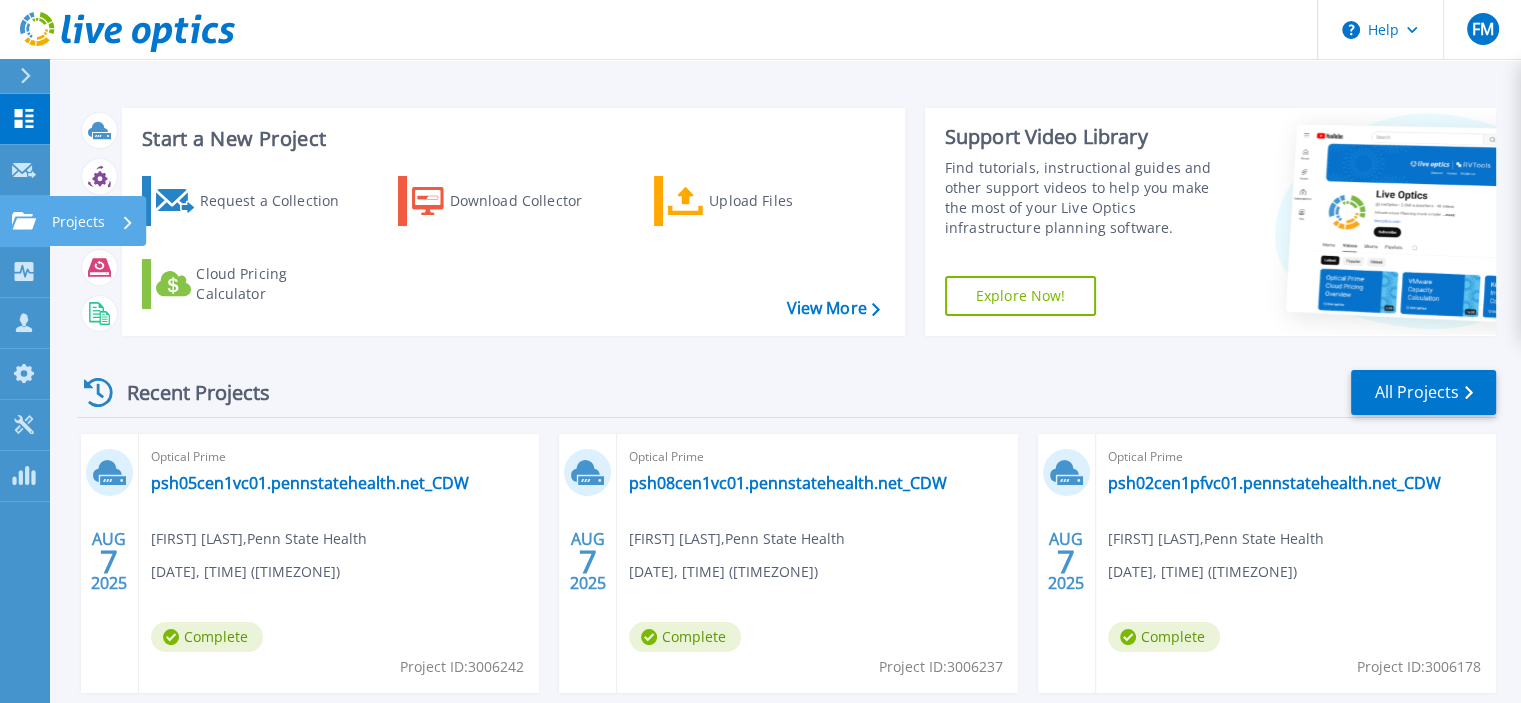 click 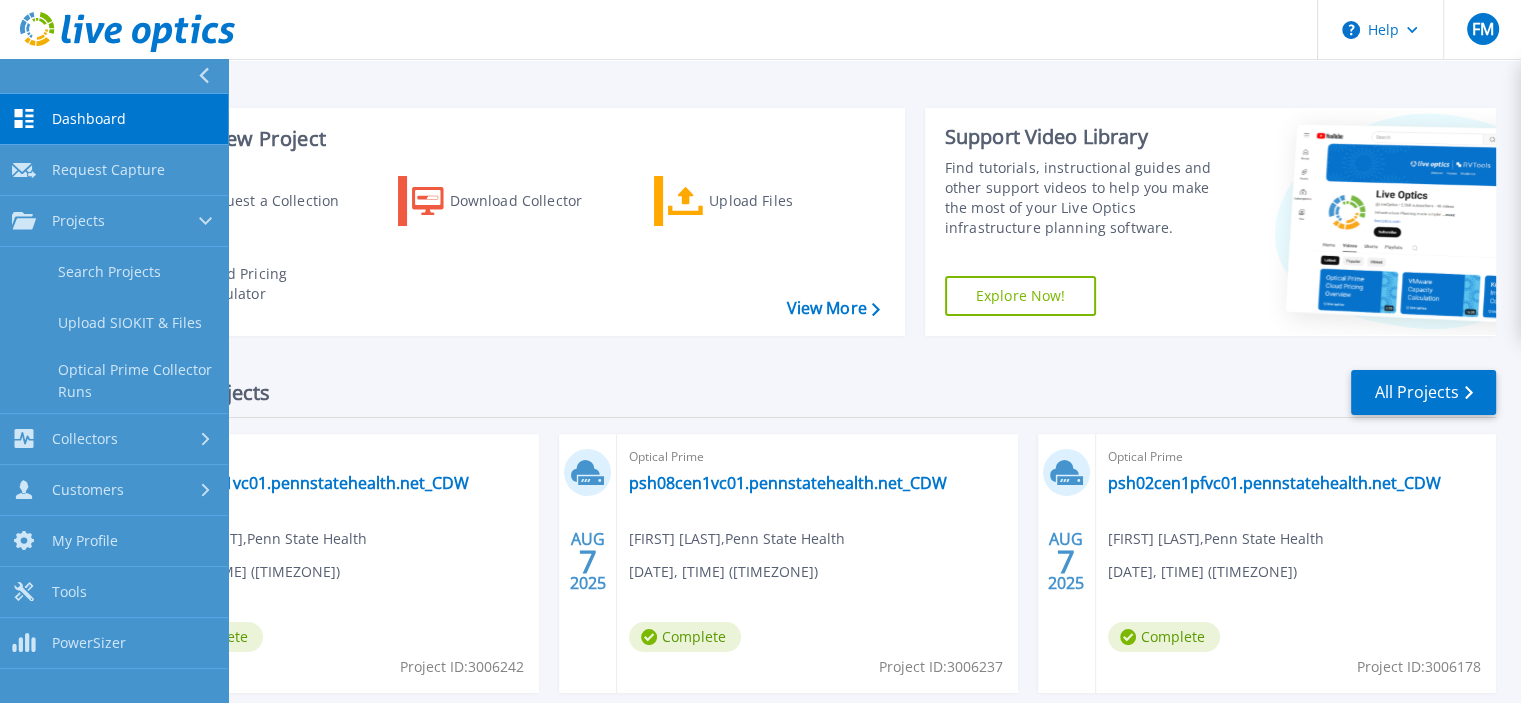 click on "Dashboard" at bounding box center (89, 119) 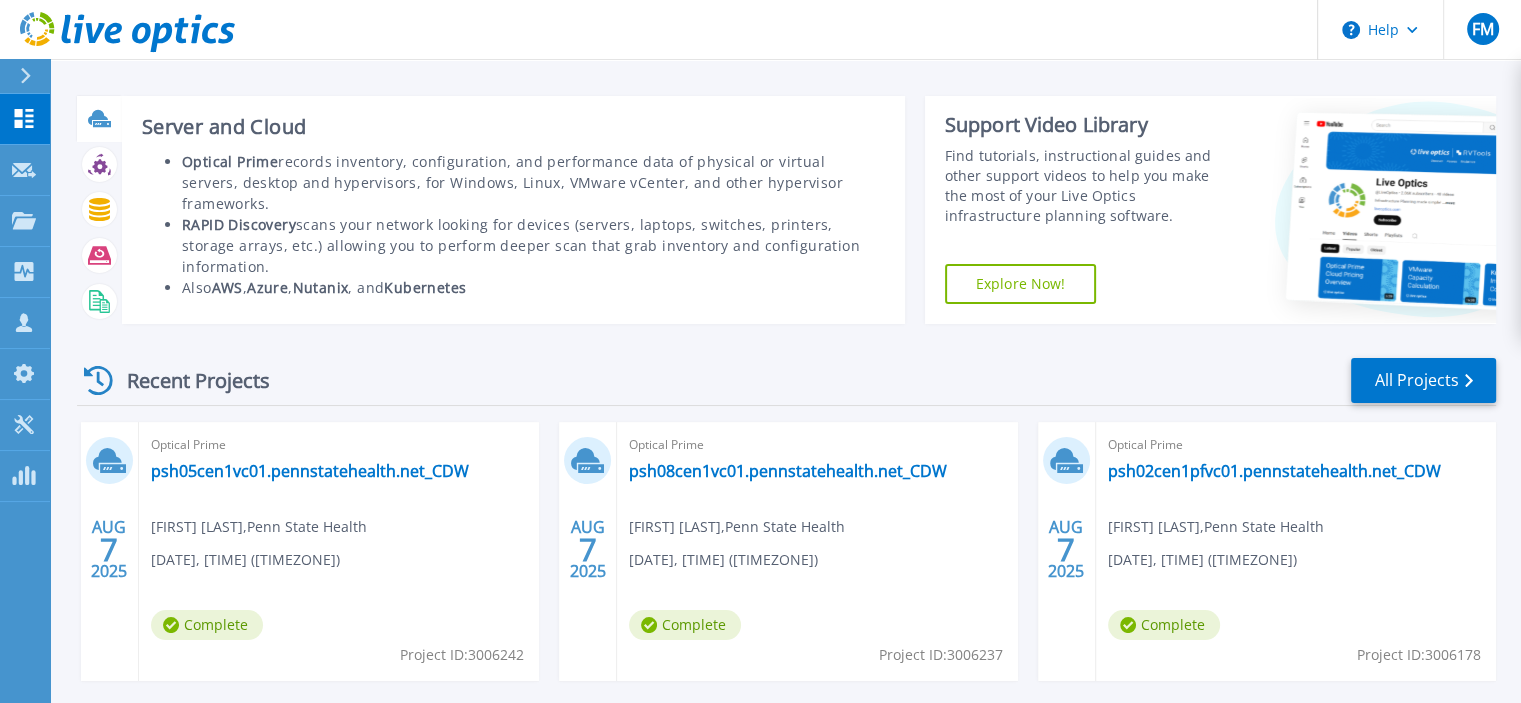 scroll, scrollTop: 16, scrollLeft: 0, axis: vertical 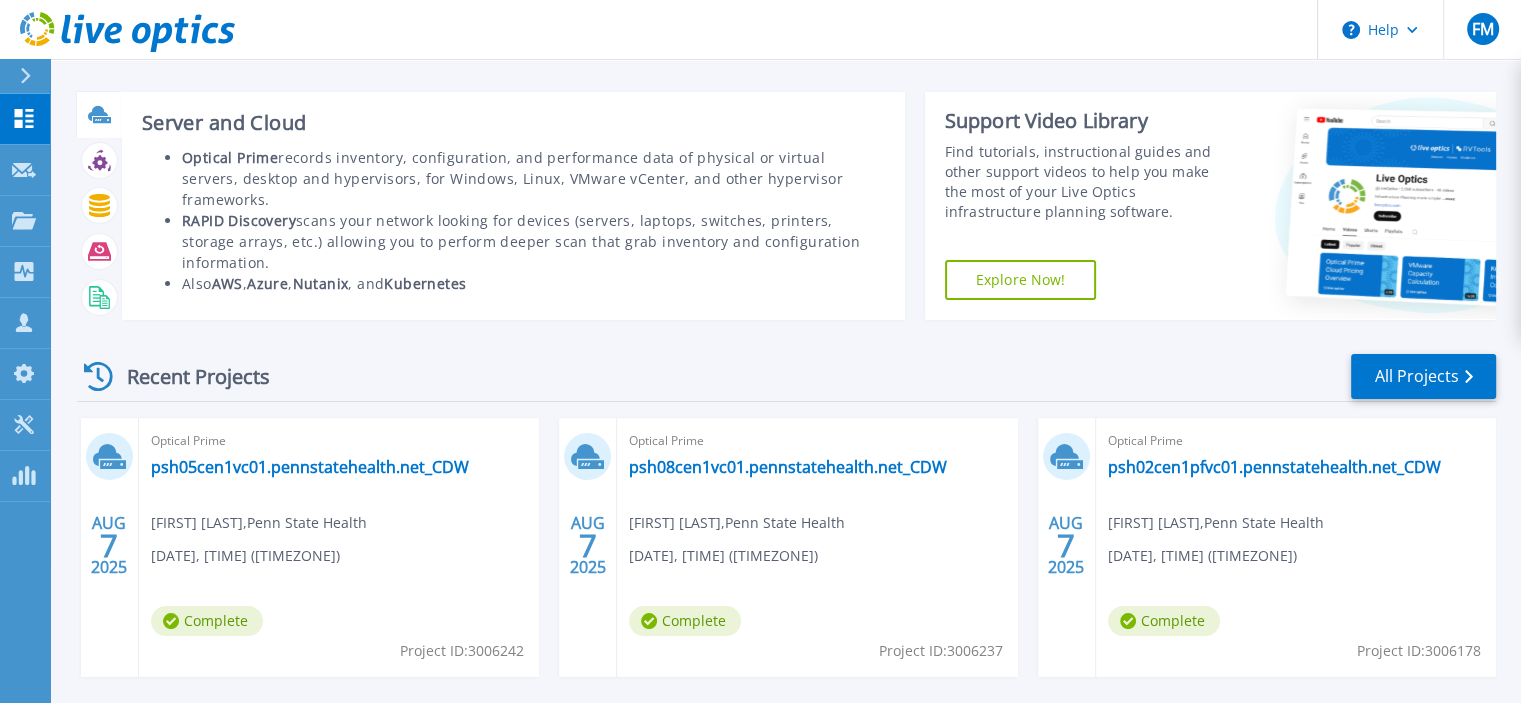 click 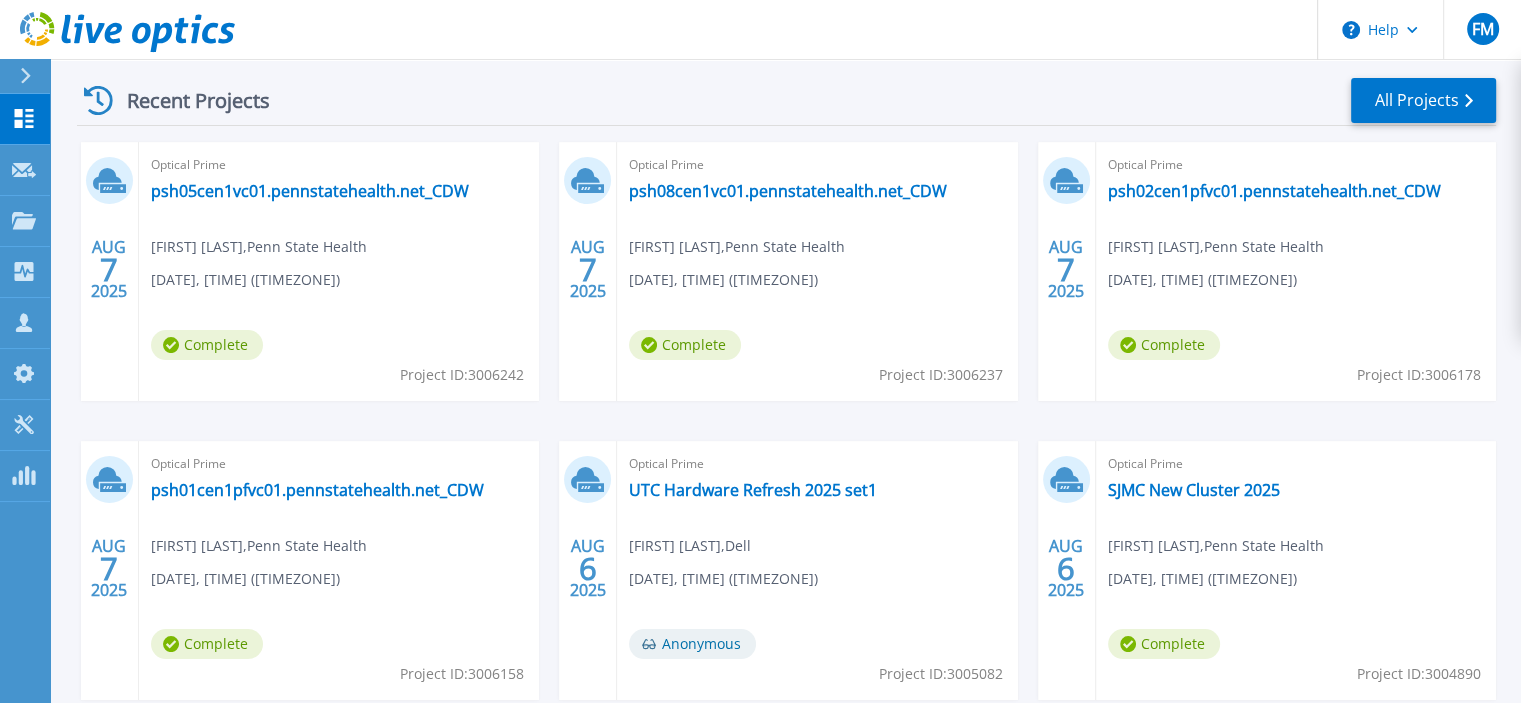 scroll, scrollTop: 300, scrollLeft: 0, axis: vertical 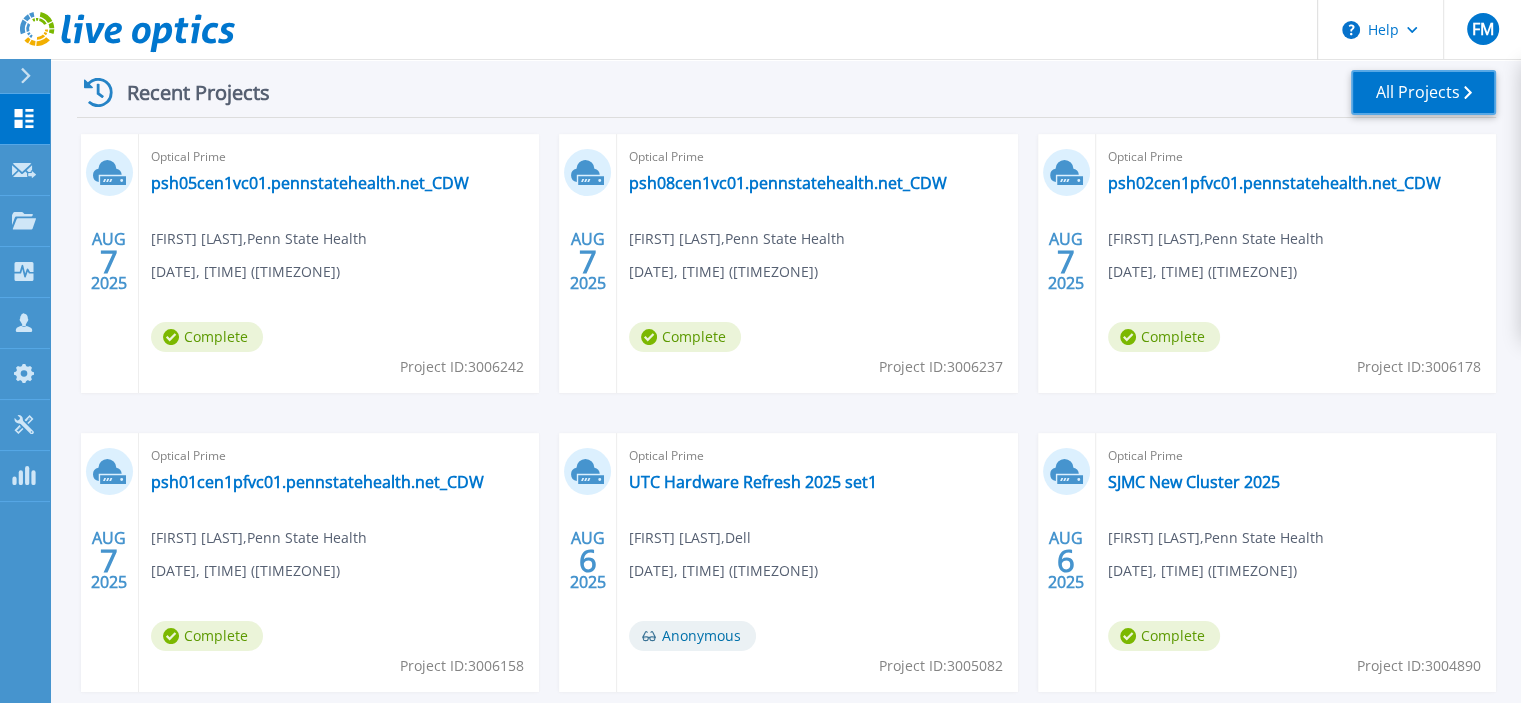 click on "All Projects" at bounding box center [1423, 92] 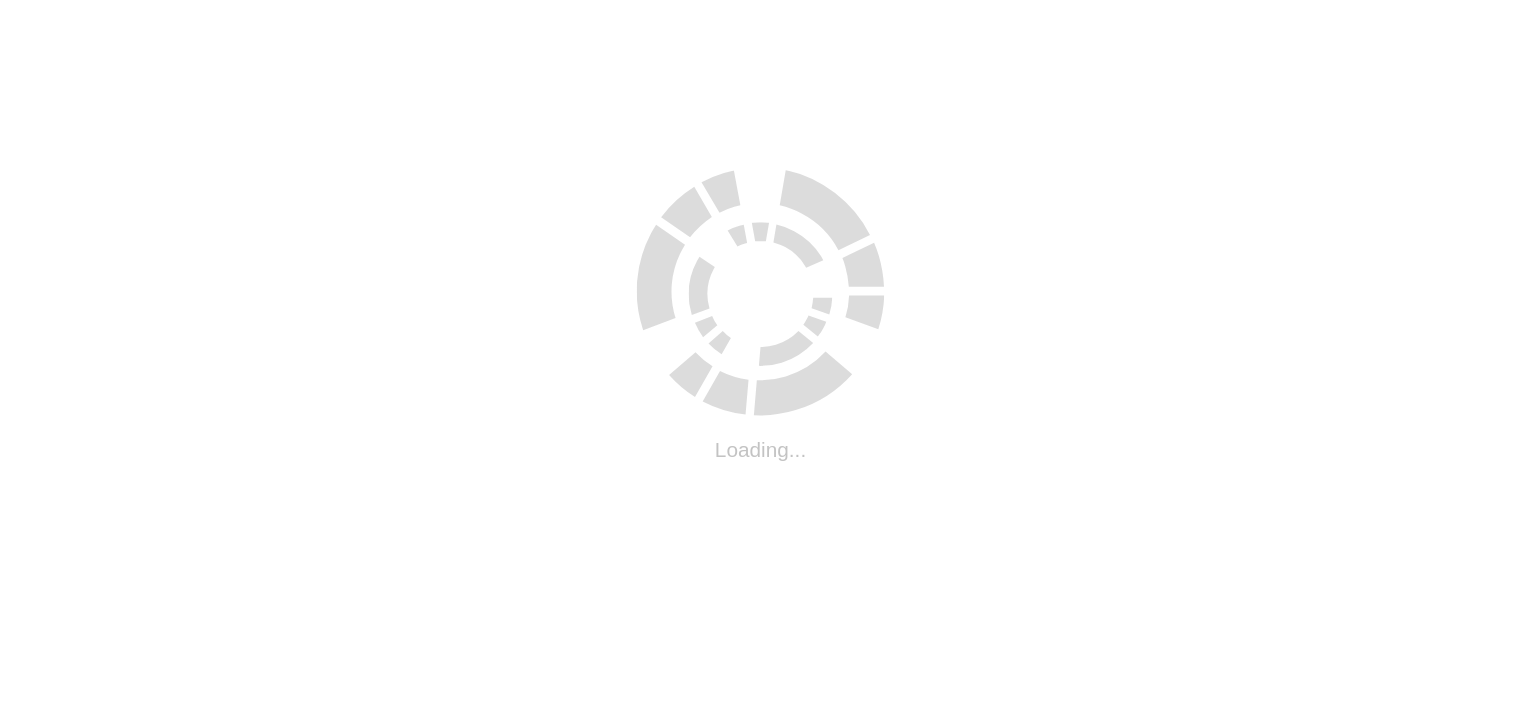 scroll, scrollTop: 0, scrollLeft: 0, axis: both 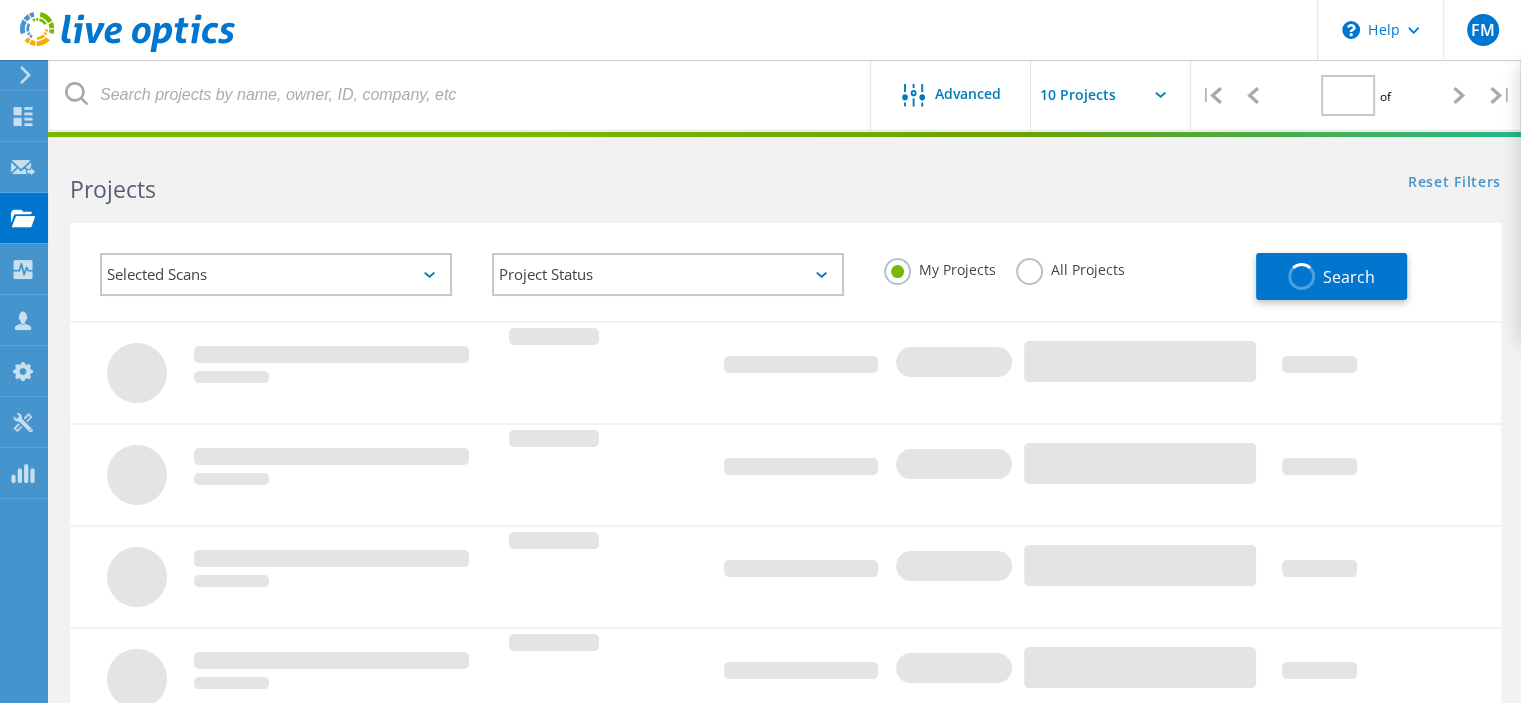type on "1" 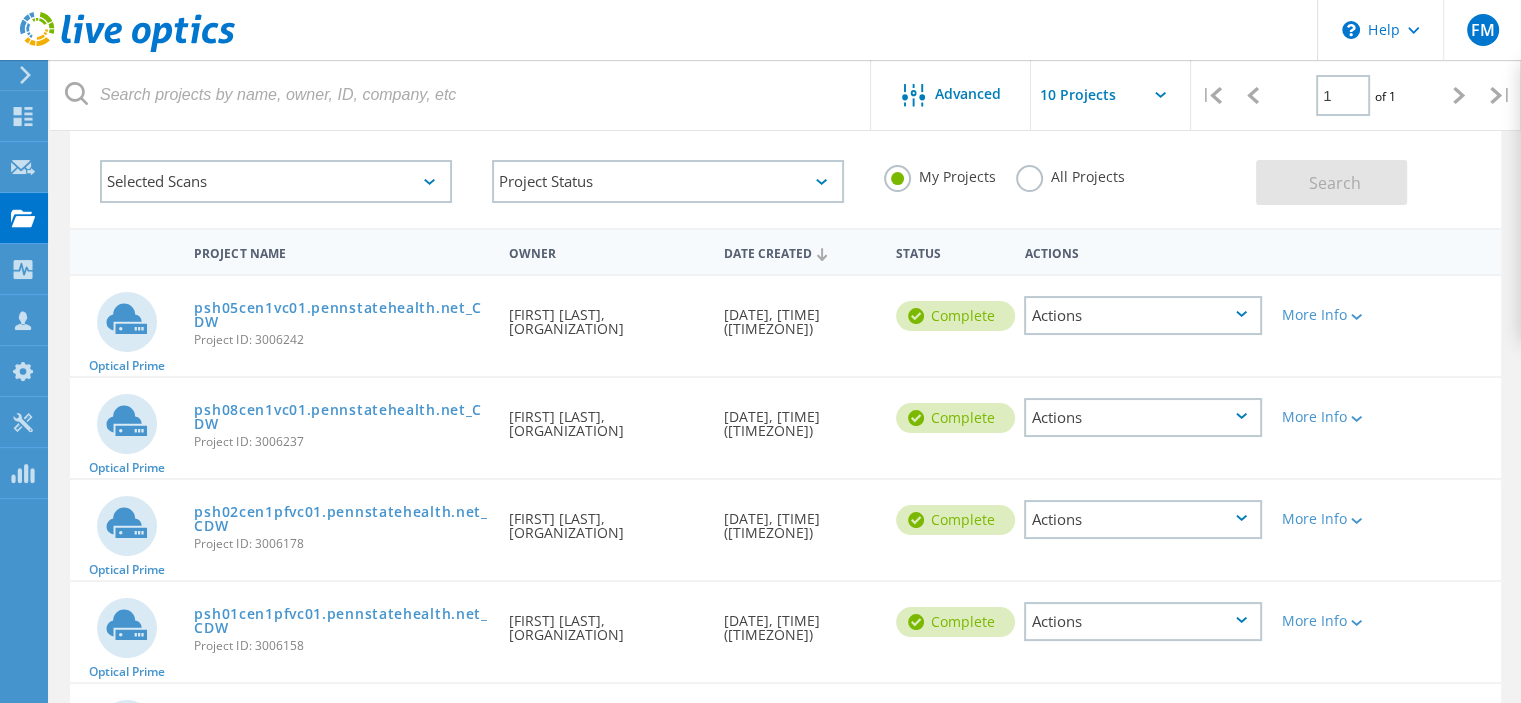 scroll, scrollTop: 100, scrollLeft: 0, axis: vertical 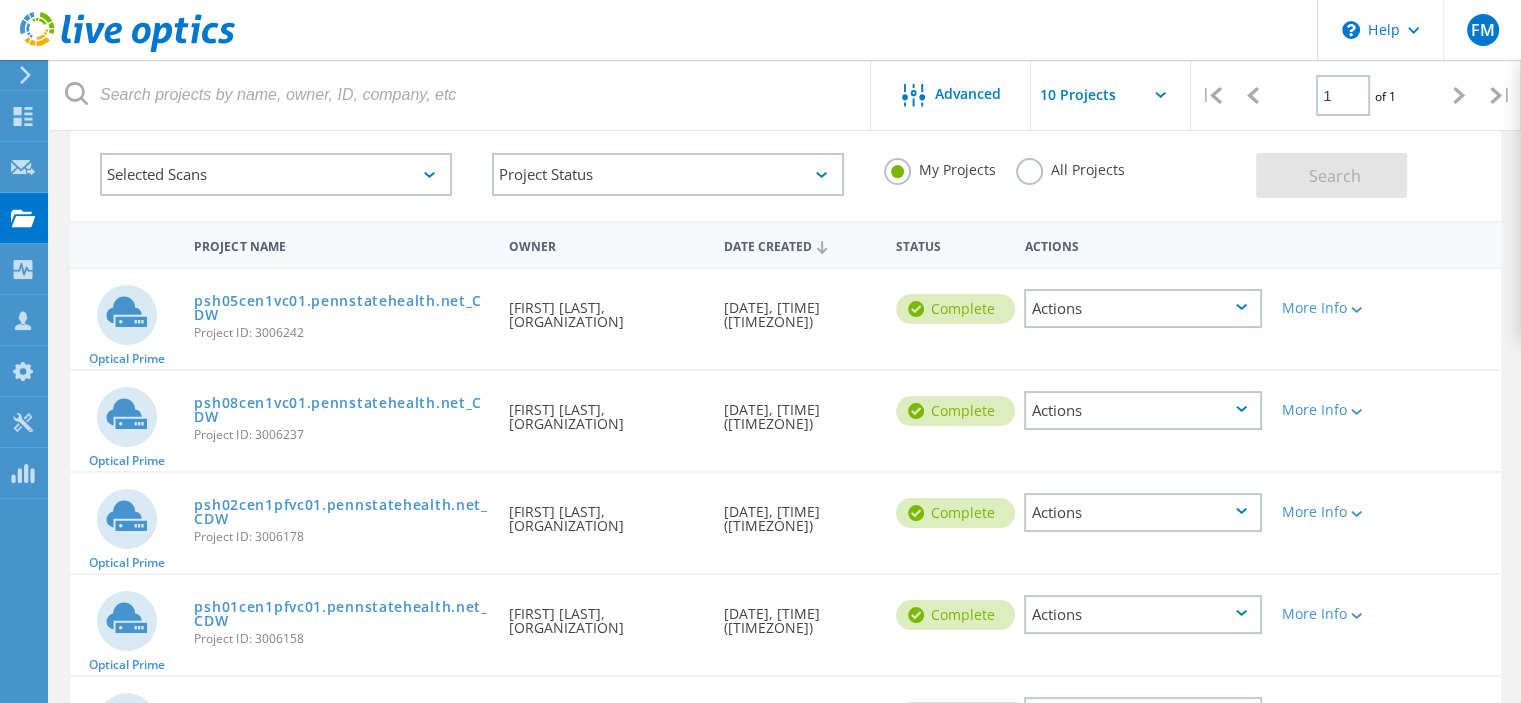 click on "Actions" 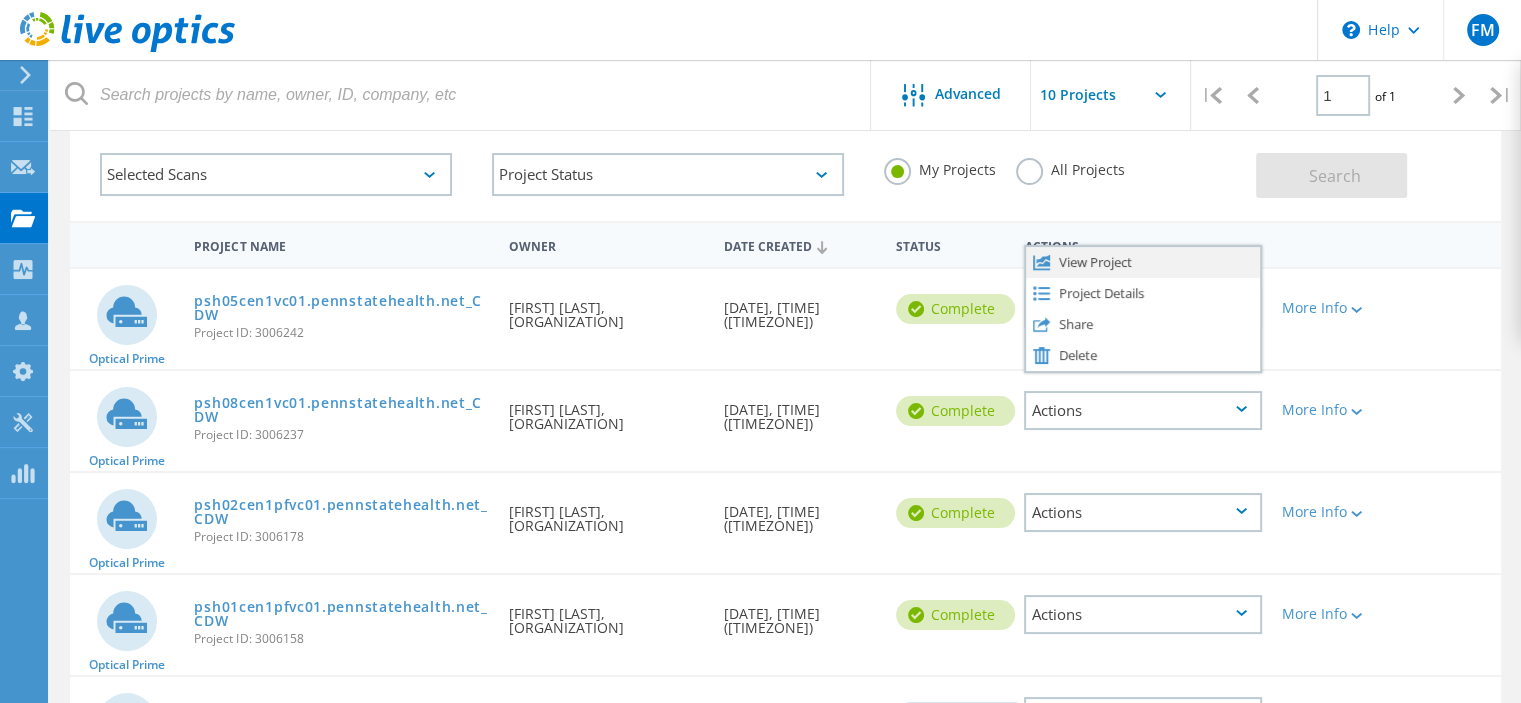 click on "View Project" 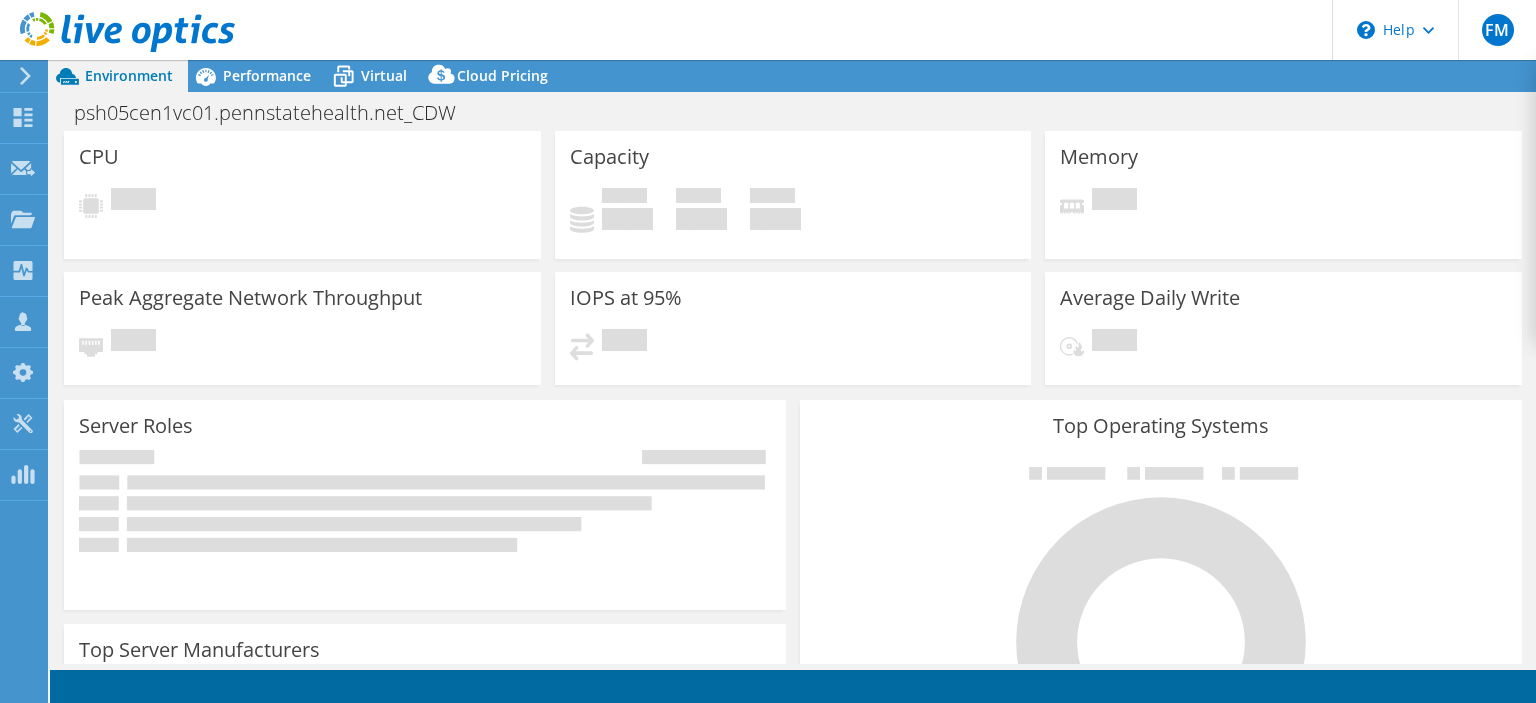 scroll, scrollTop: 0, scrollLeft: 0, axis: both 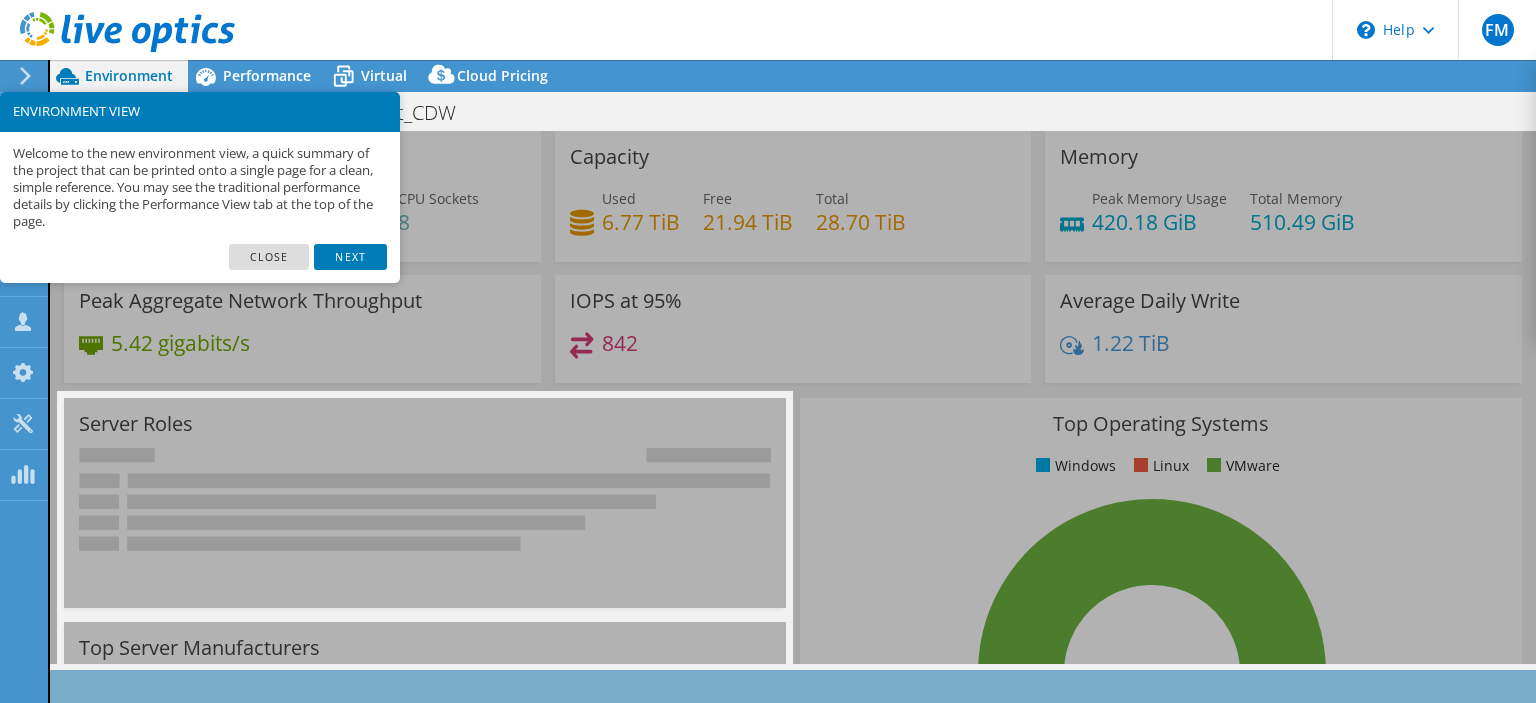 select on "USD" 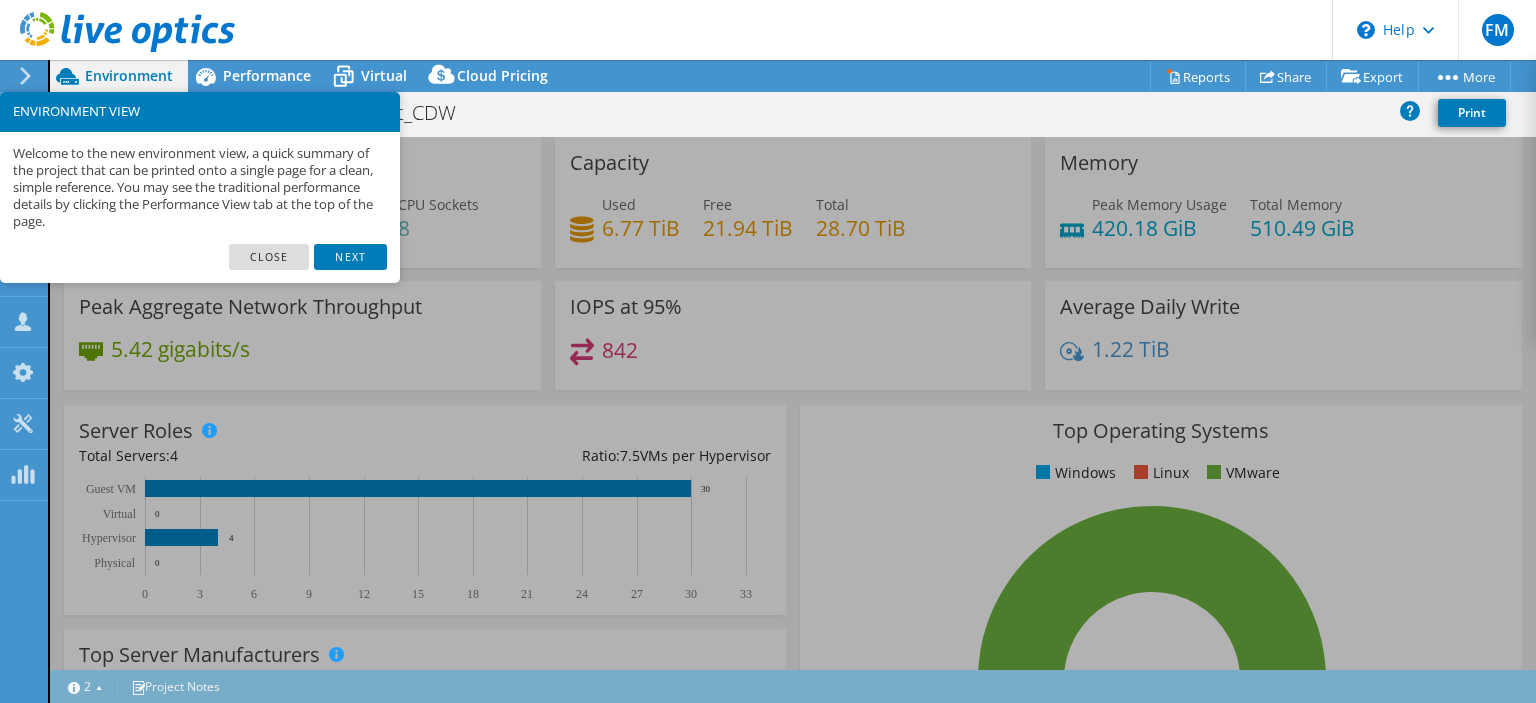 click on "Next" at bounding box center (350, 257) 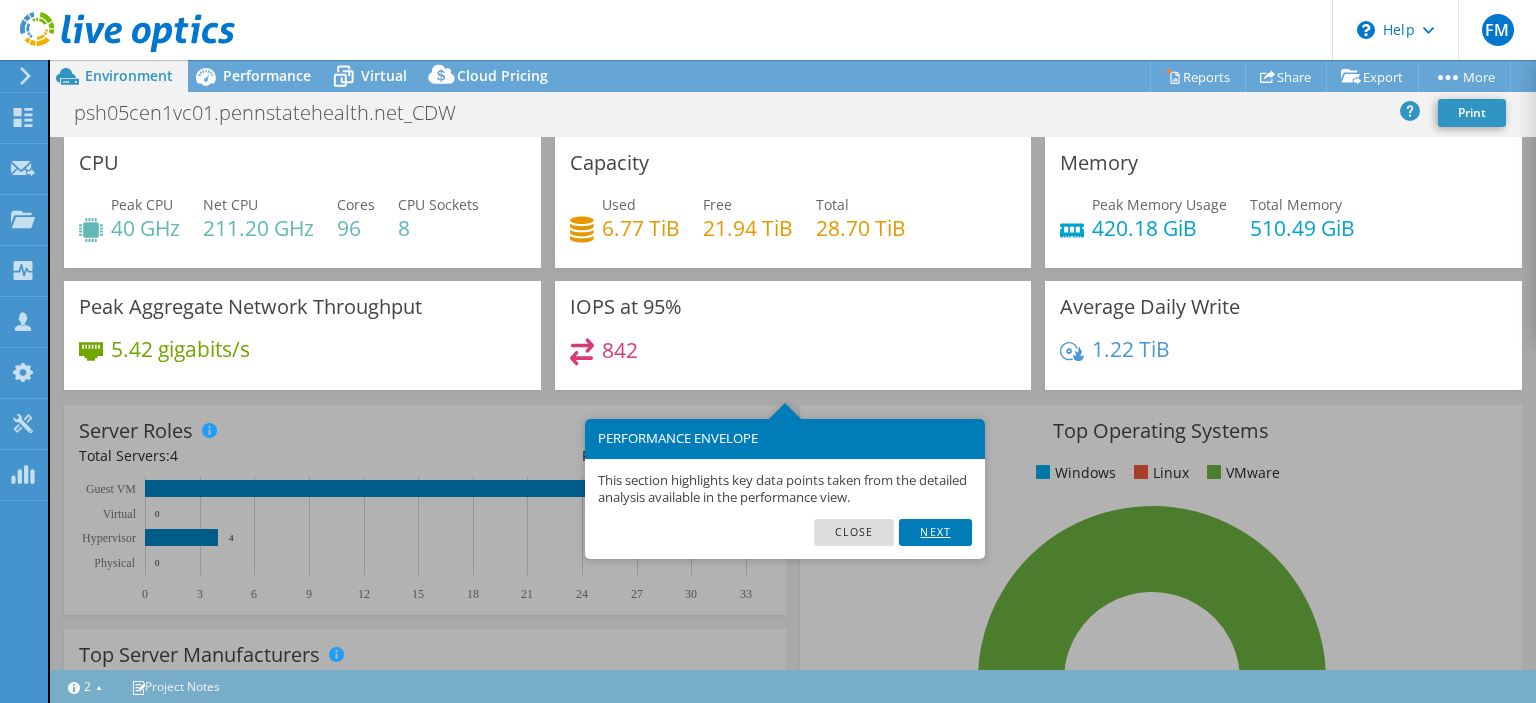 click on "Next" at bounding box center (935, 532) 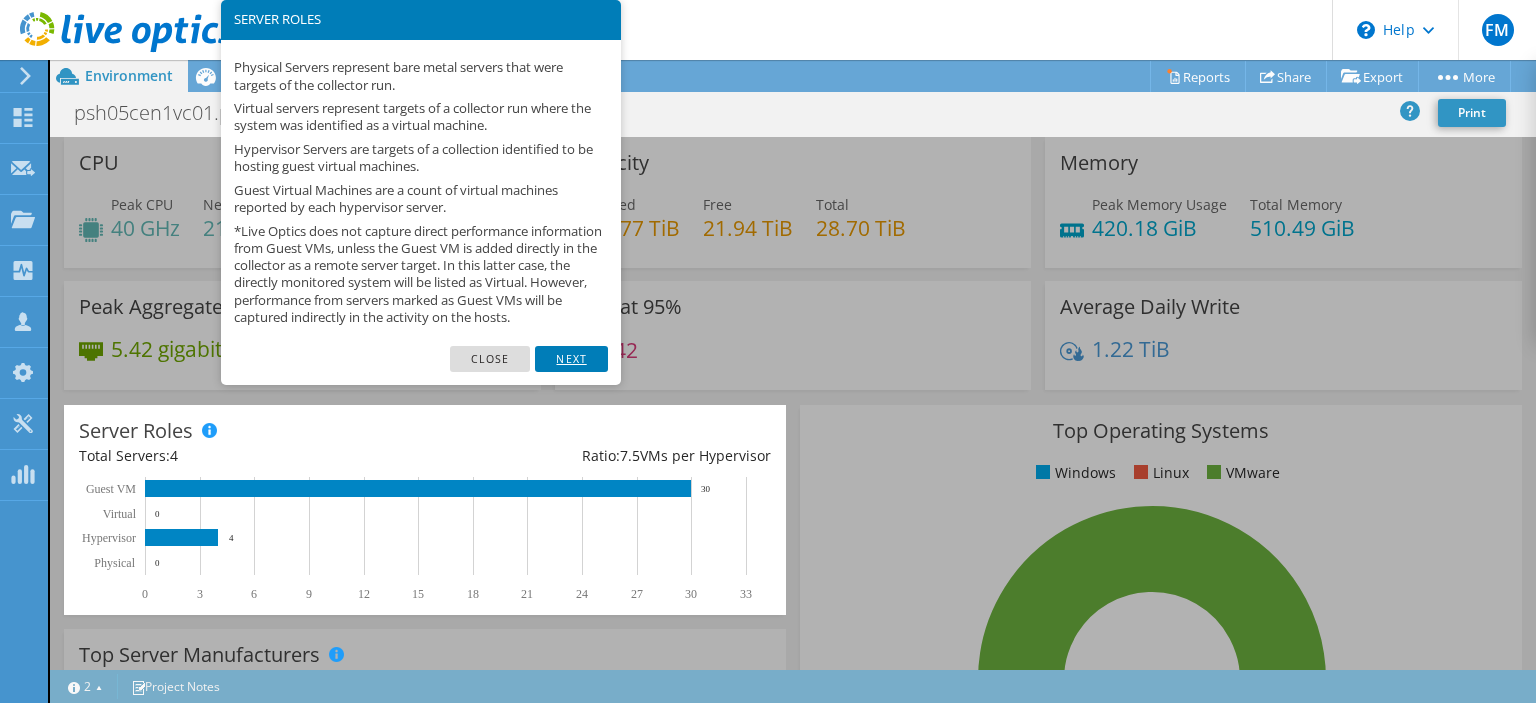 click on "Next" at bounding box center (571, 359) 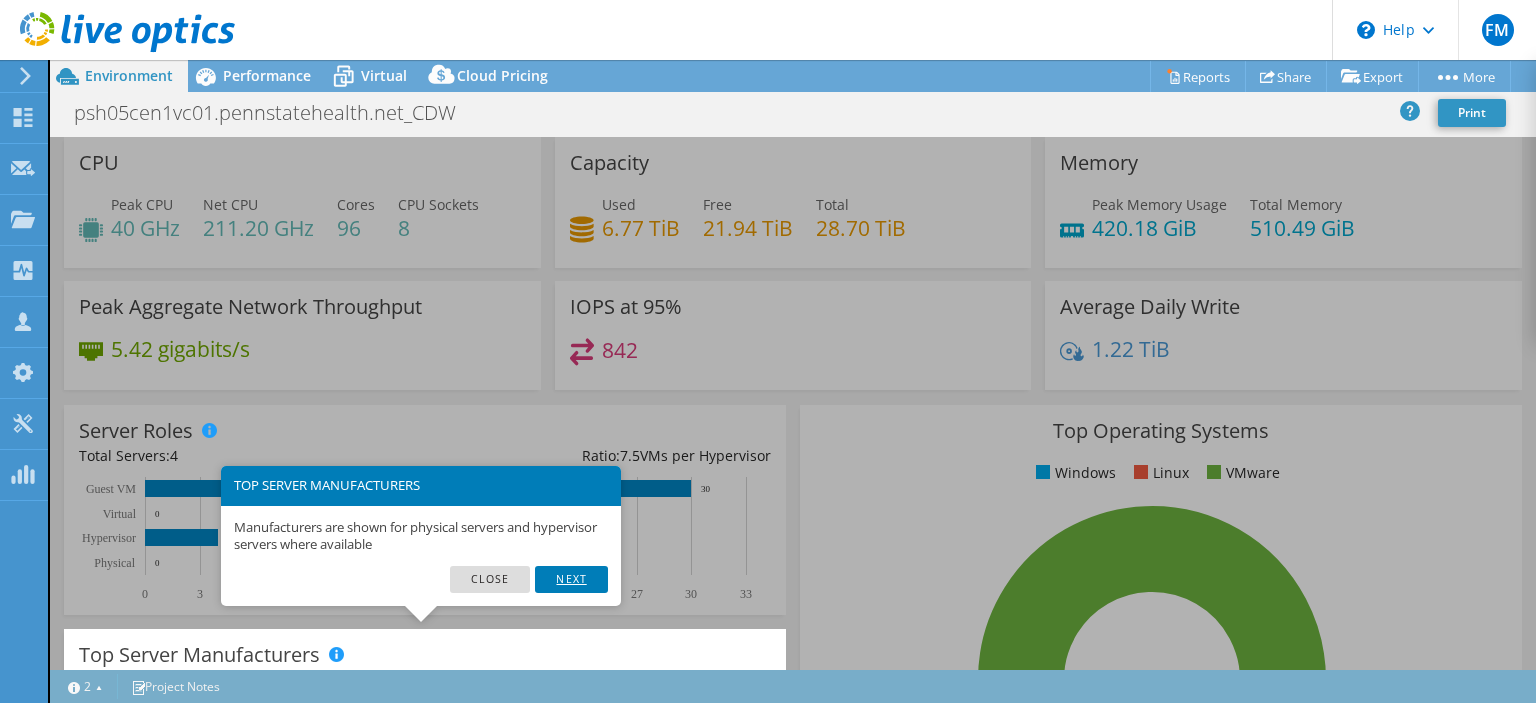 click on "Next" at bounding box center [571, 579] 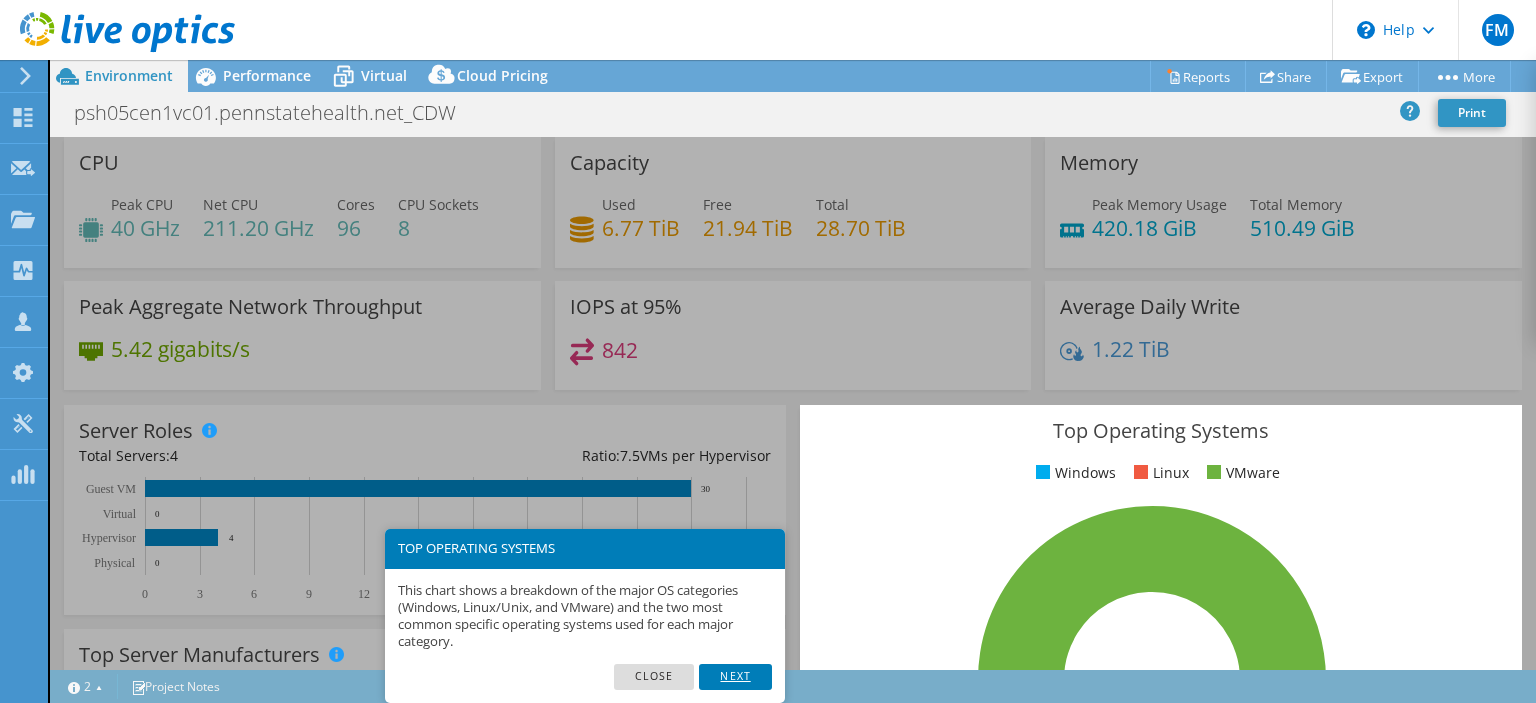 click on "Next" at bounding box center [735, 677] 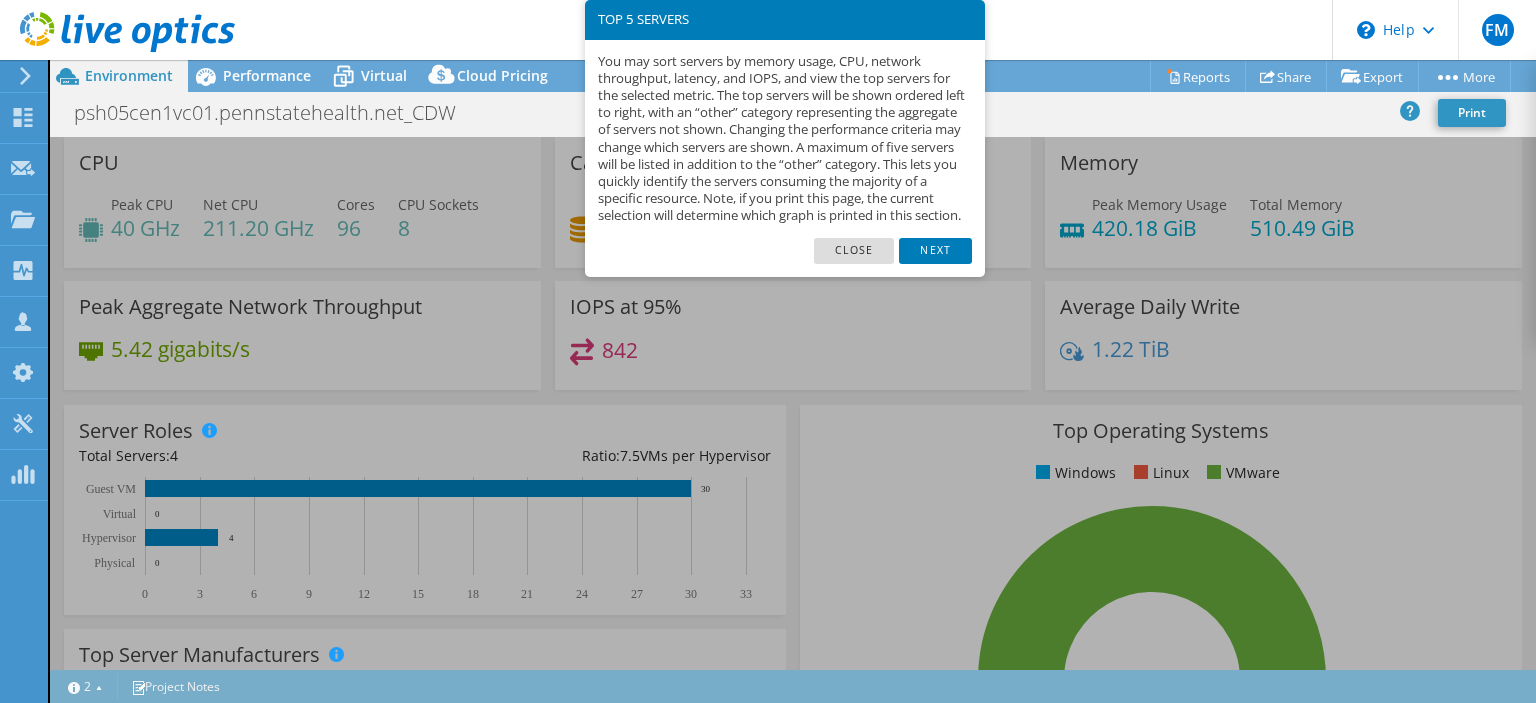 scroll, scrollTop: 631, scrollLeft: 0, axis: vertical 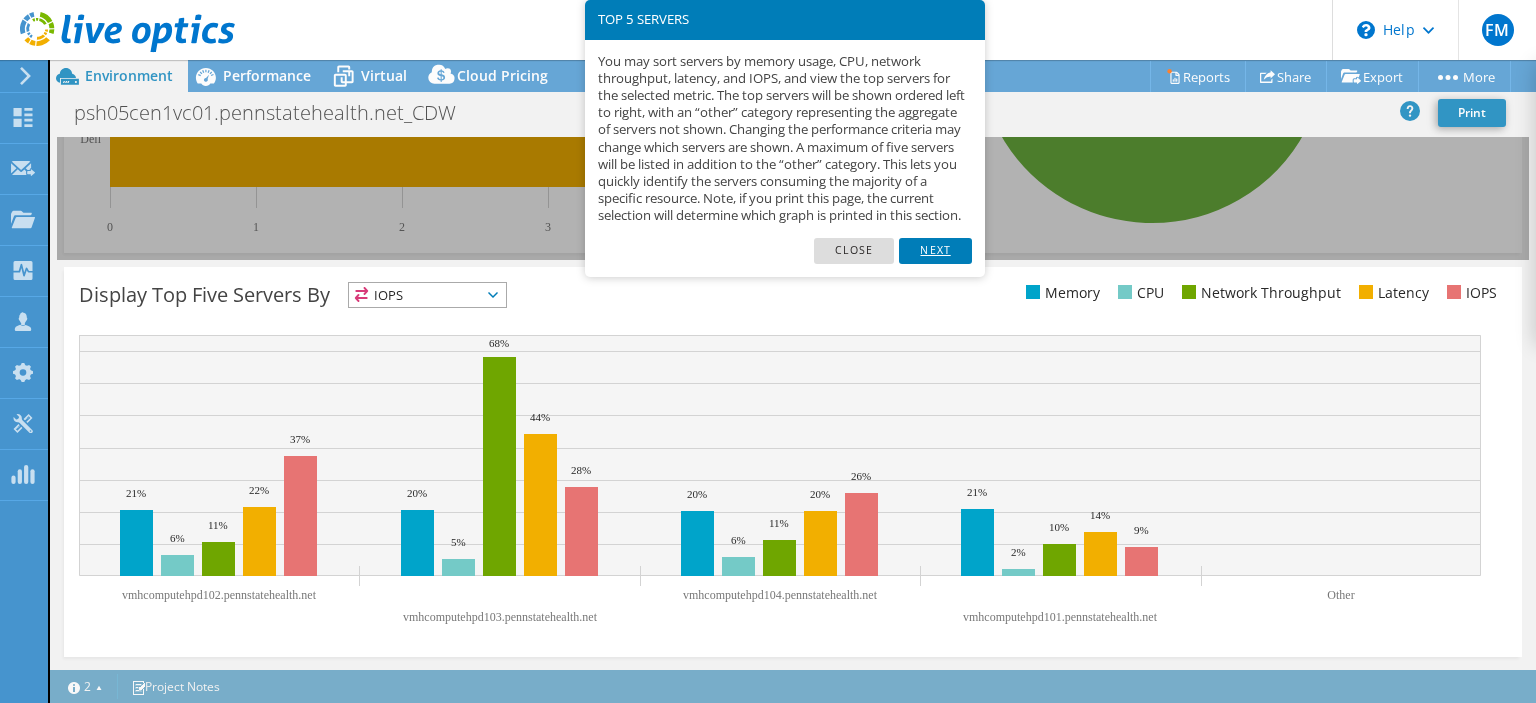 click on "Next" at bounding box center (935, 251) 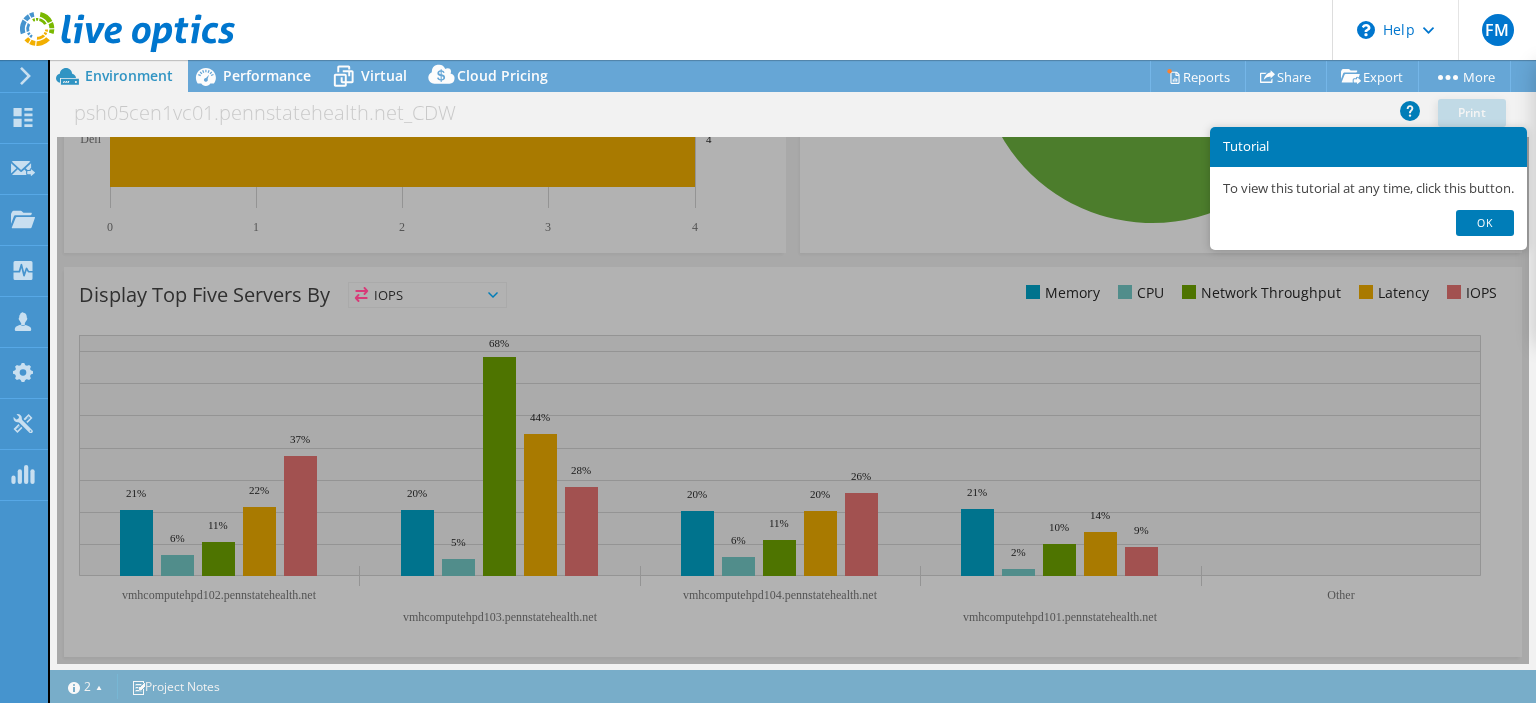 click on "Ok" at bounding box center [1485, 223] 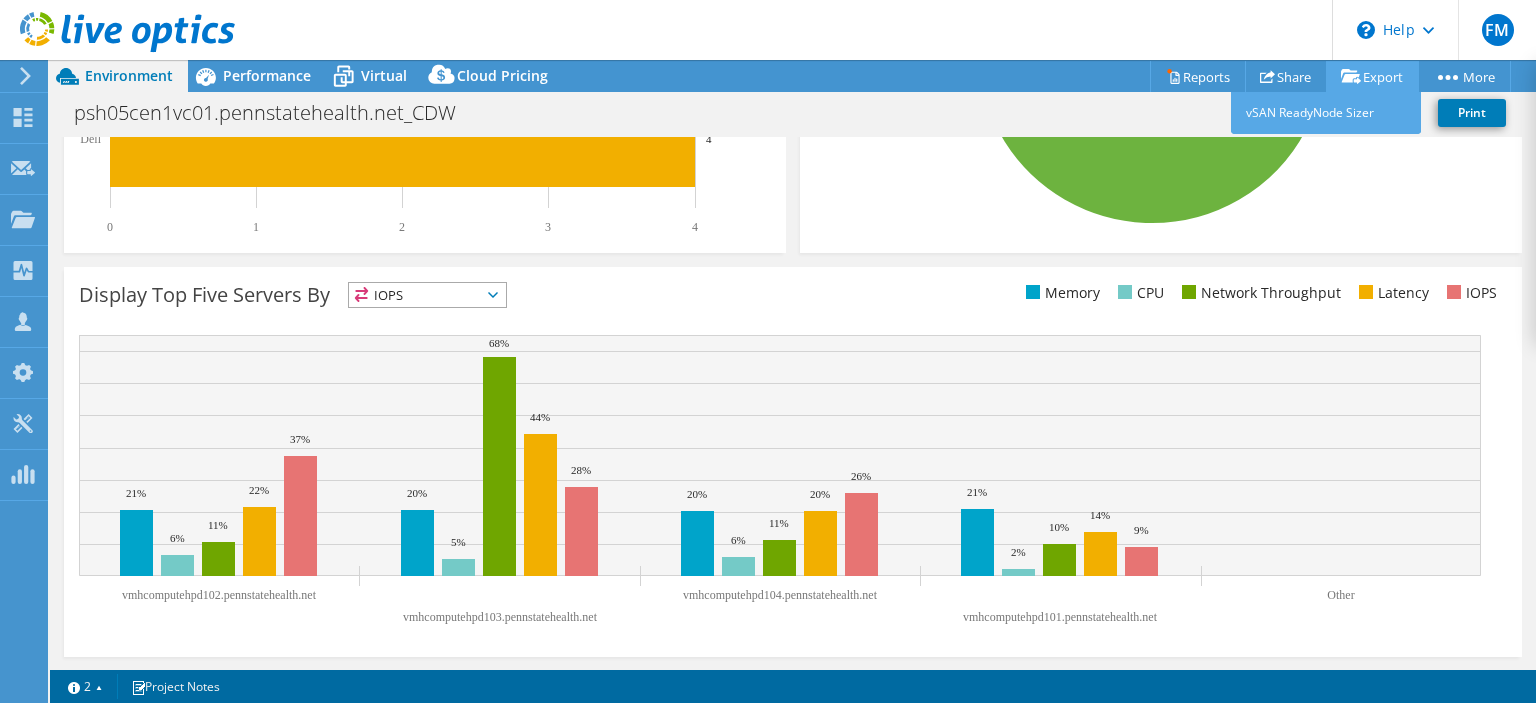 click on "Export" at bounding box center [1372, 76] 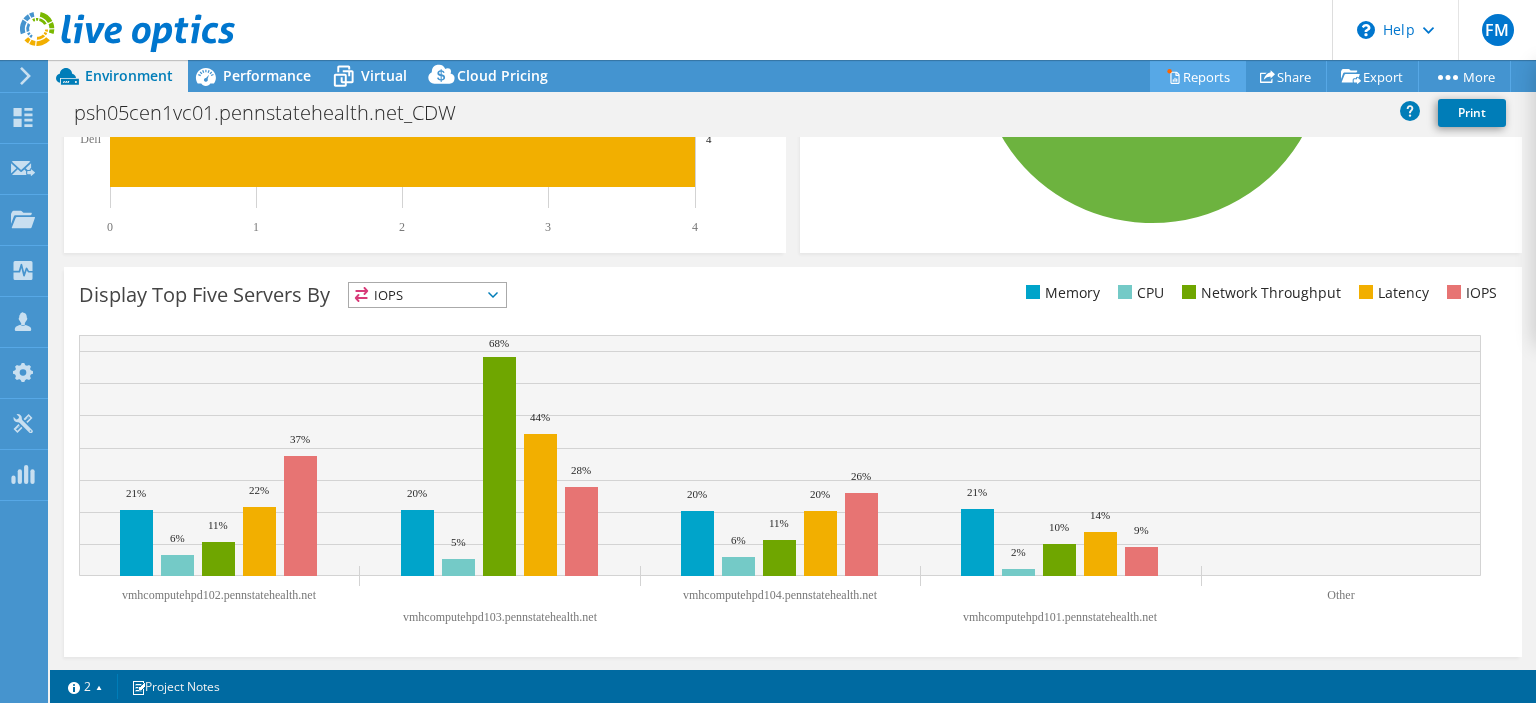click on "Reports" at bounding box center [1198, 76] 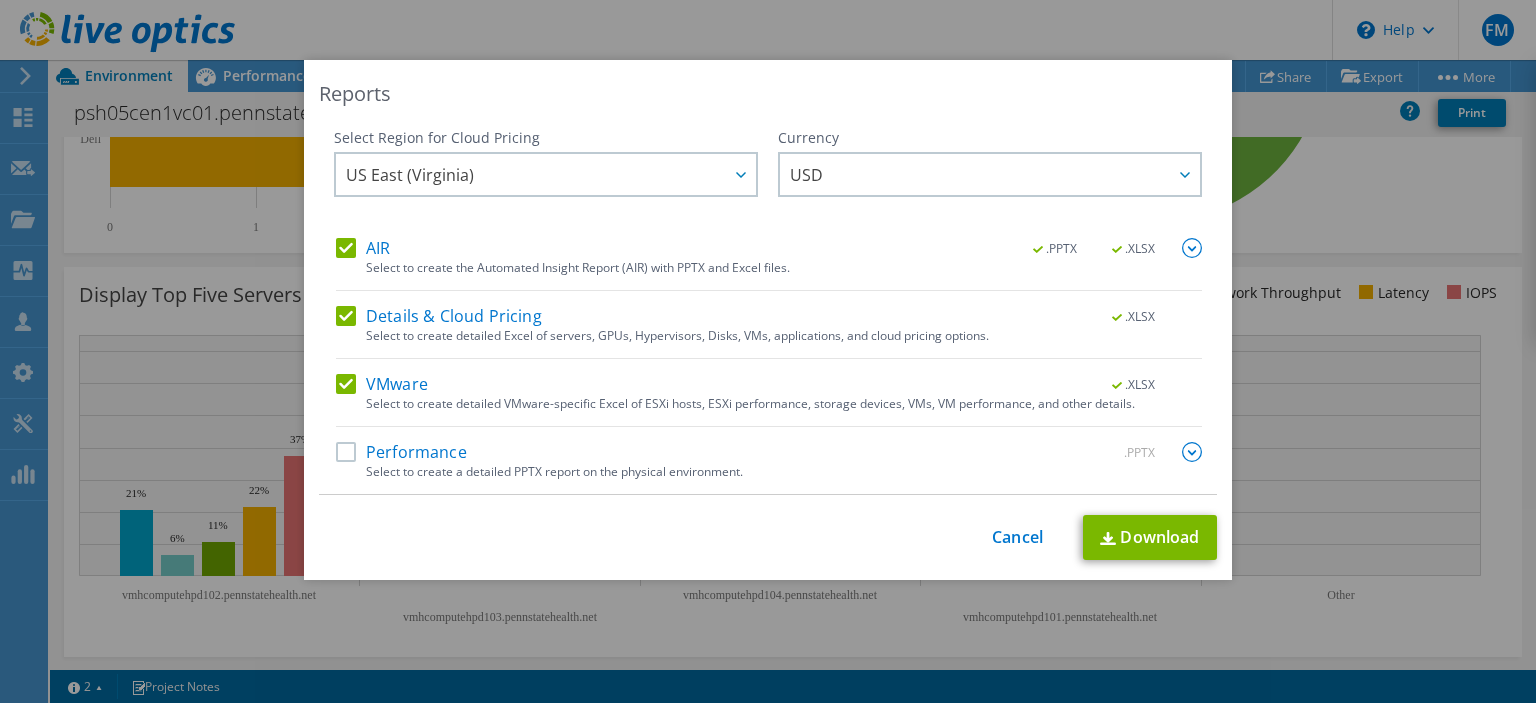 click on "Performance" at bounding box center [401, 452] 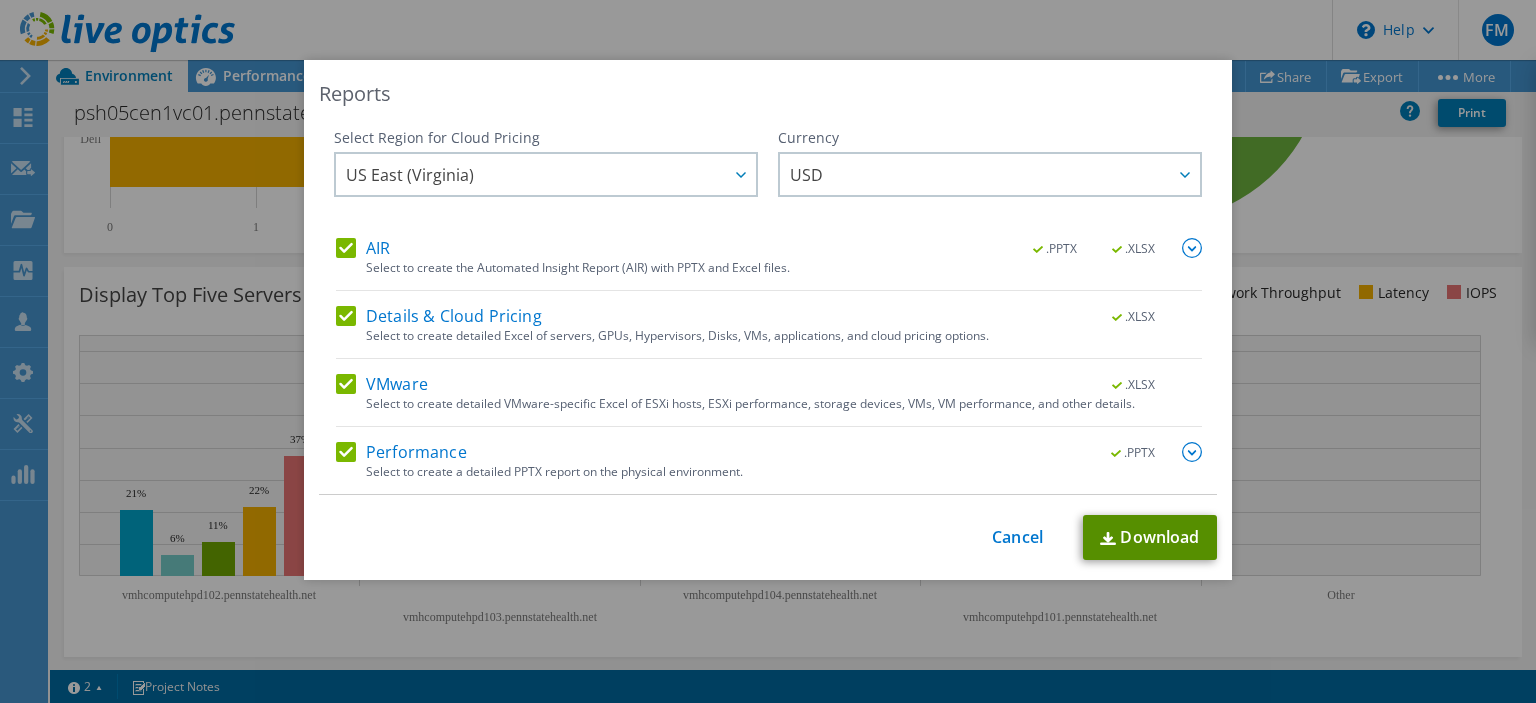click on "Download" at bounding box center [1150, 537] 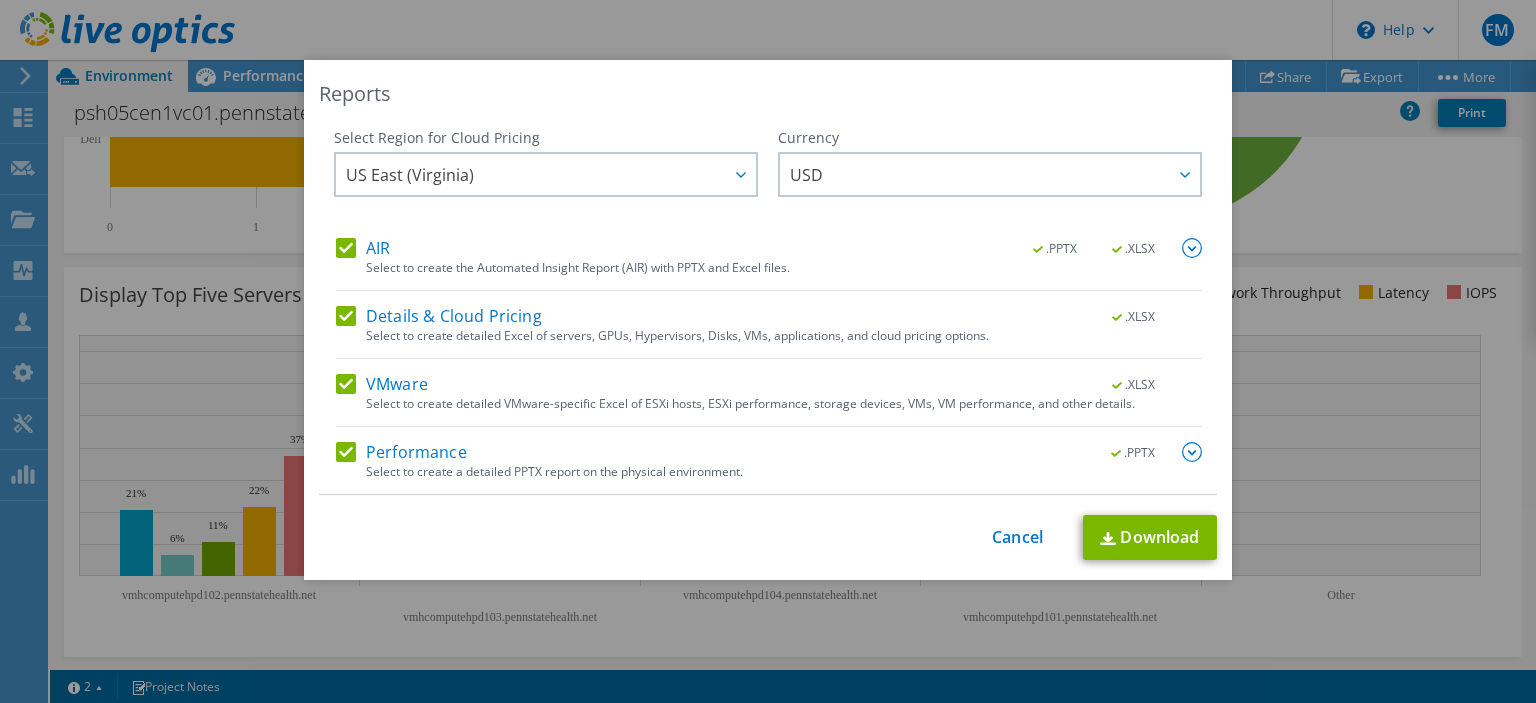 click on "AIR" at bounding box center [363, 248] 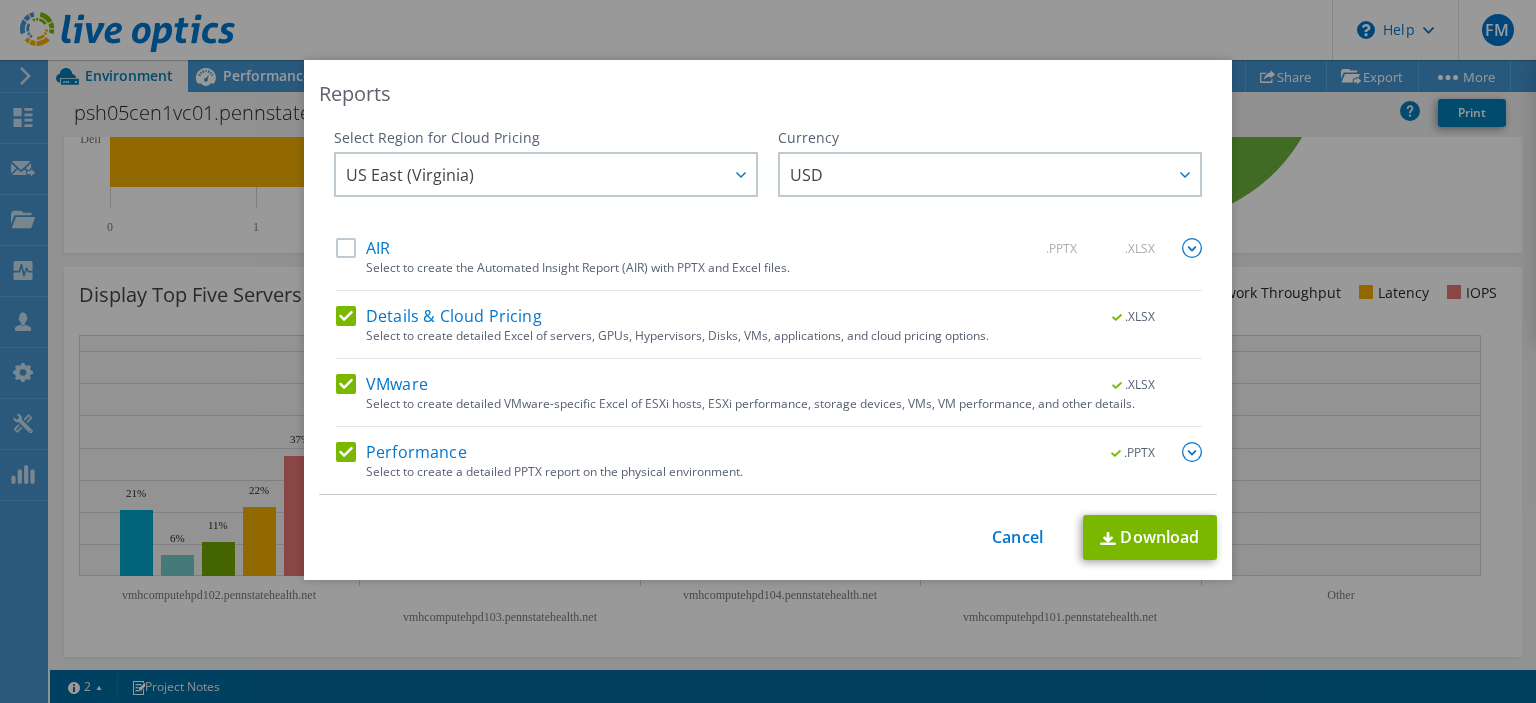 click on "Details & Cloud Pricing" at bounding box center (439, 316) 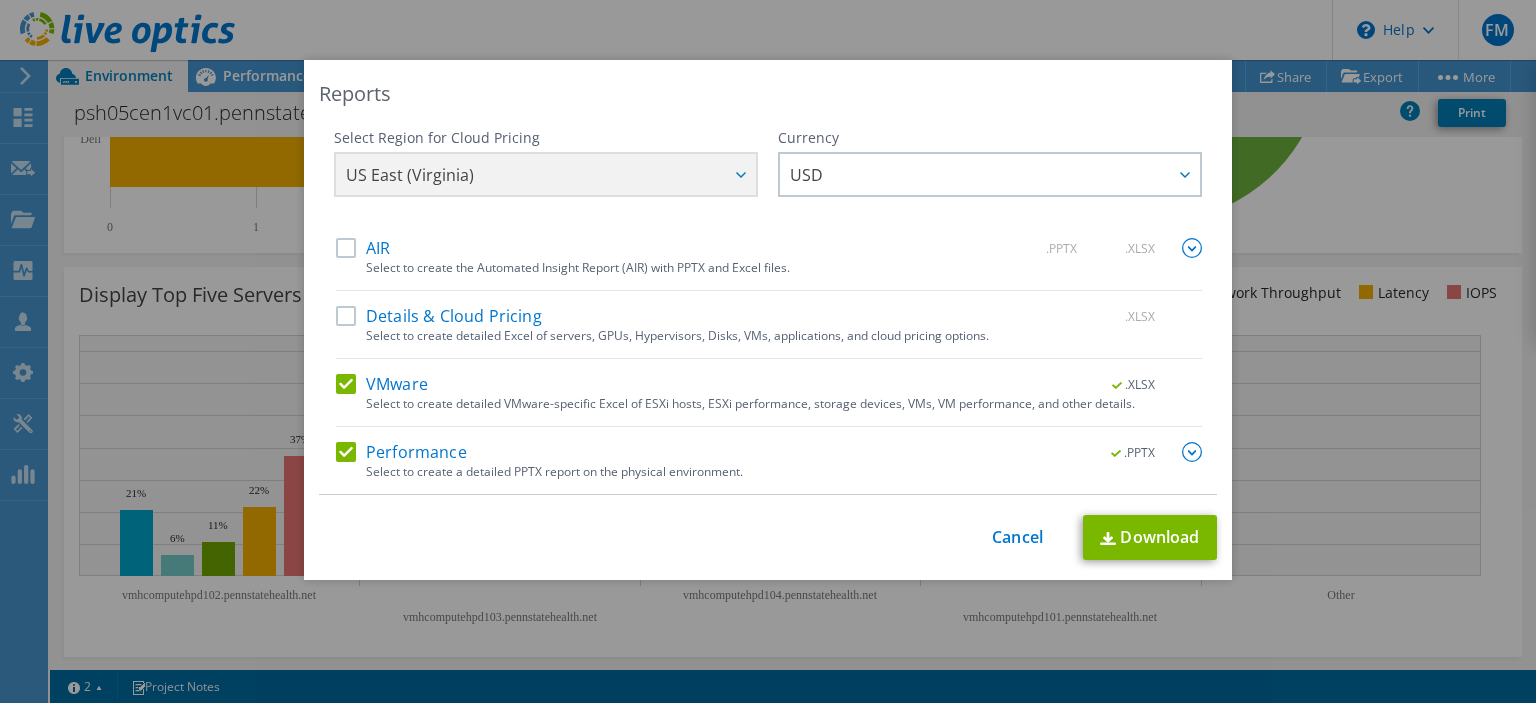 click on "Performance" at bounding box center (401, 452) 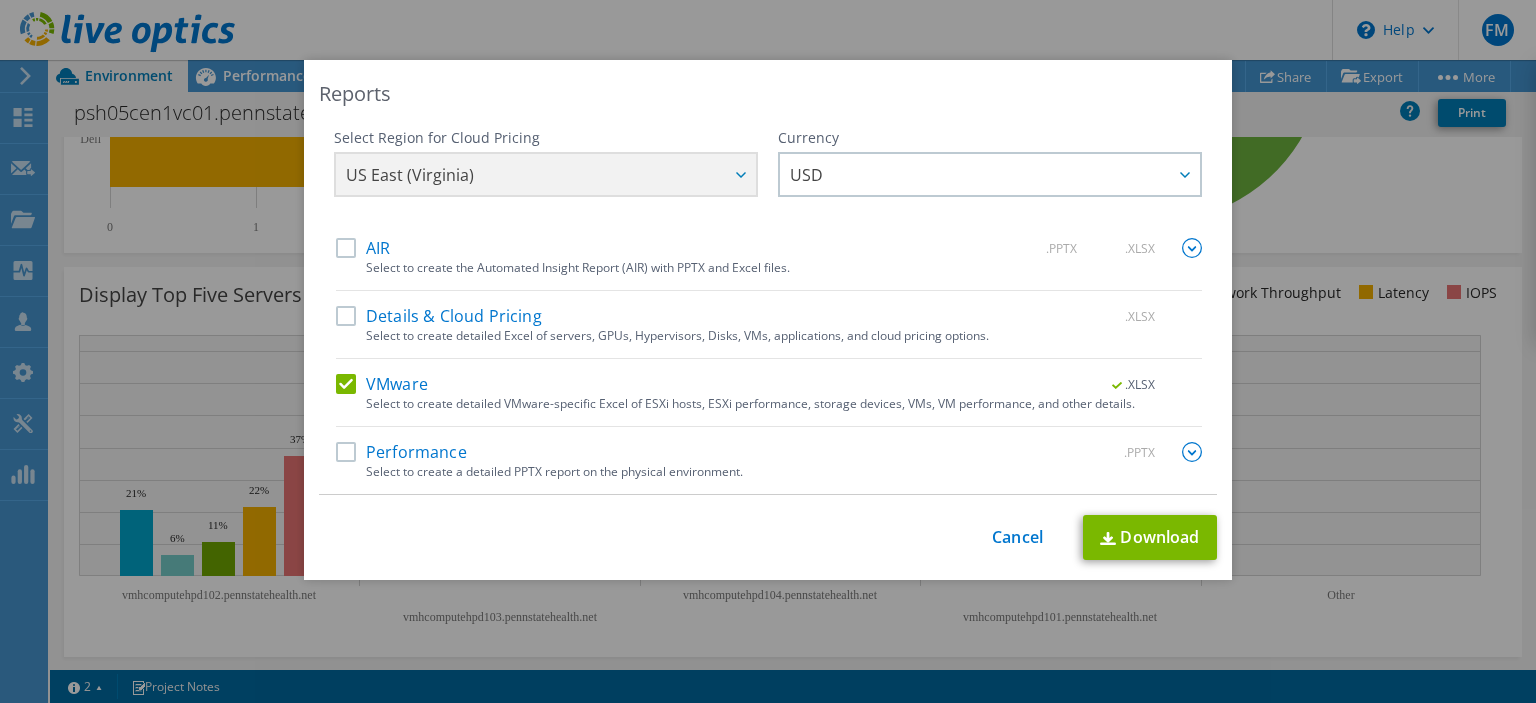 click on "US East (Virginia) 				 					 						 					 				 Asia Pacific (Hong Kong) Asia Pacific (Mumbai) Asia Pacific (Seoul) Asia Pacific (Singapore) Asia Pacific (Tokyo) Australia Canada Europe (Frankfurt) Europe (London) South America (Sao Paulo) US East (Virginia) US West (California)" at bounding box center [546, 177] 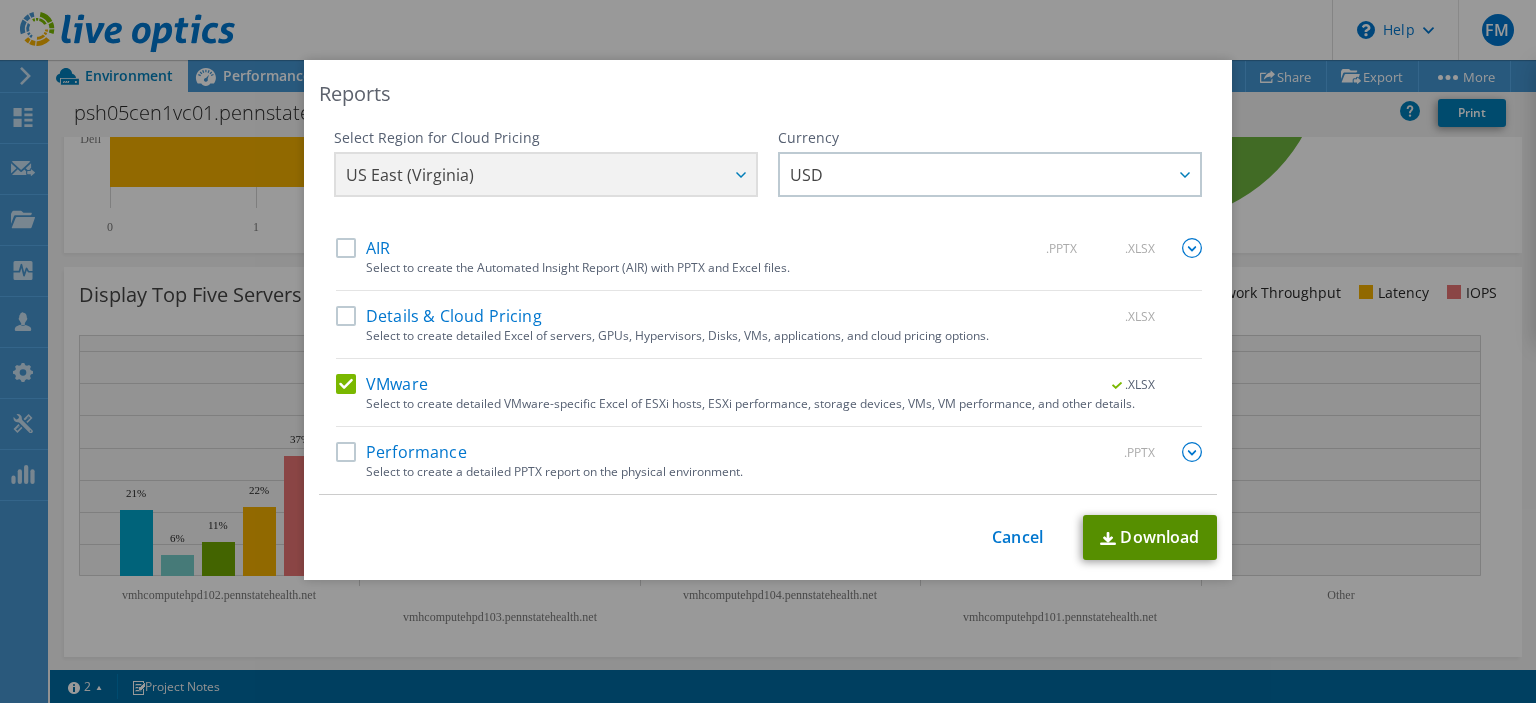 click on "Download" at bounding box center [1150, 537] 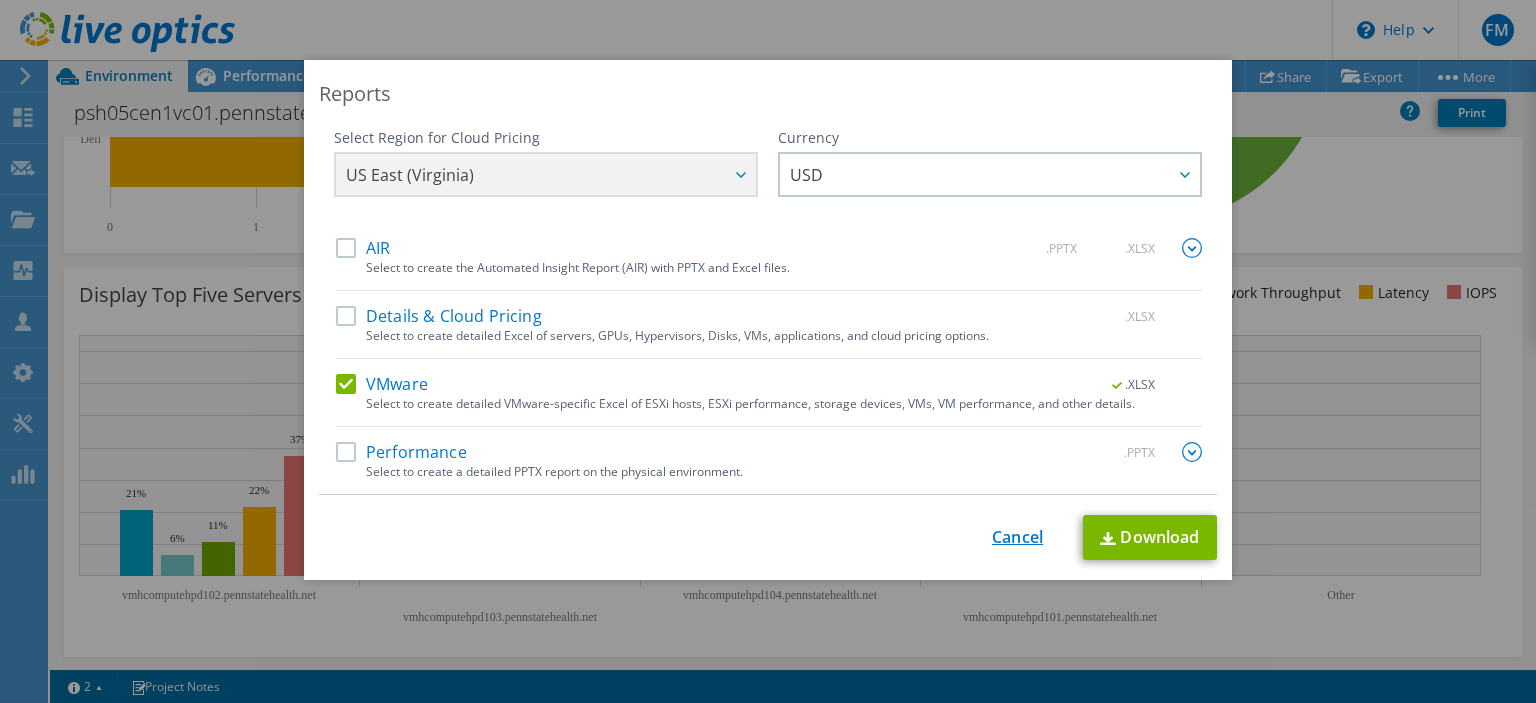 click on "Cancel" at bounding box center [1017, 537] 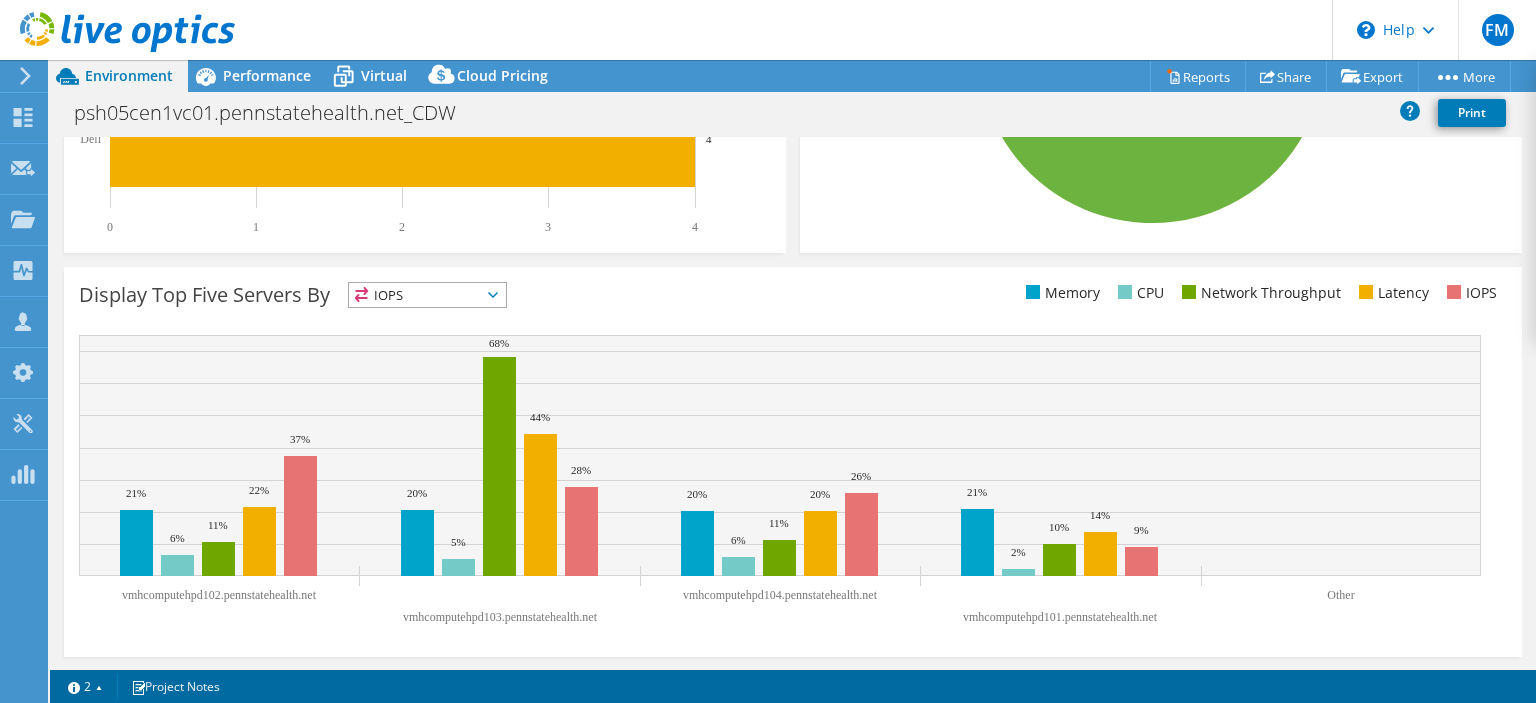 click 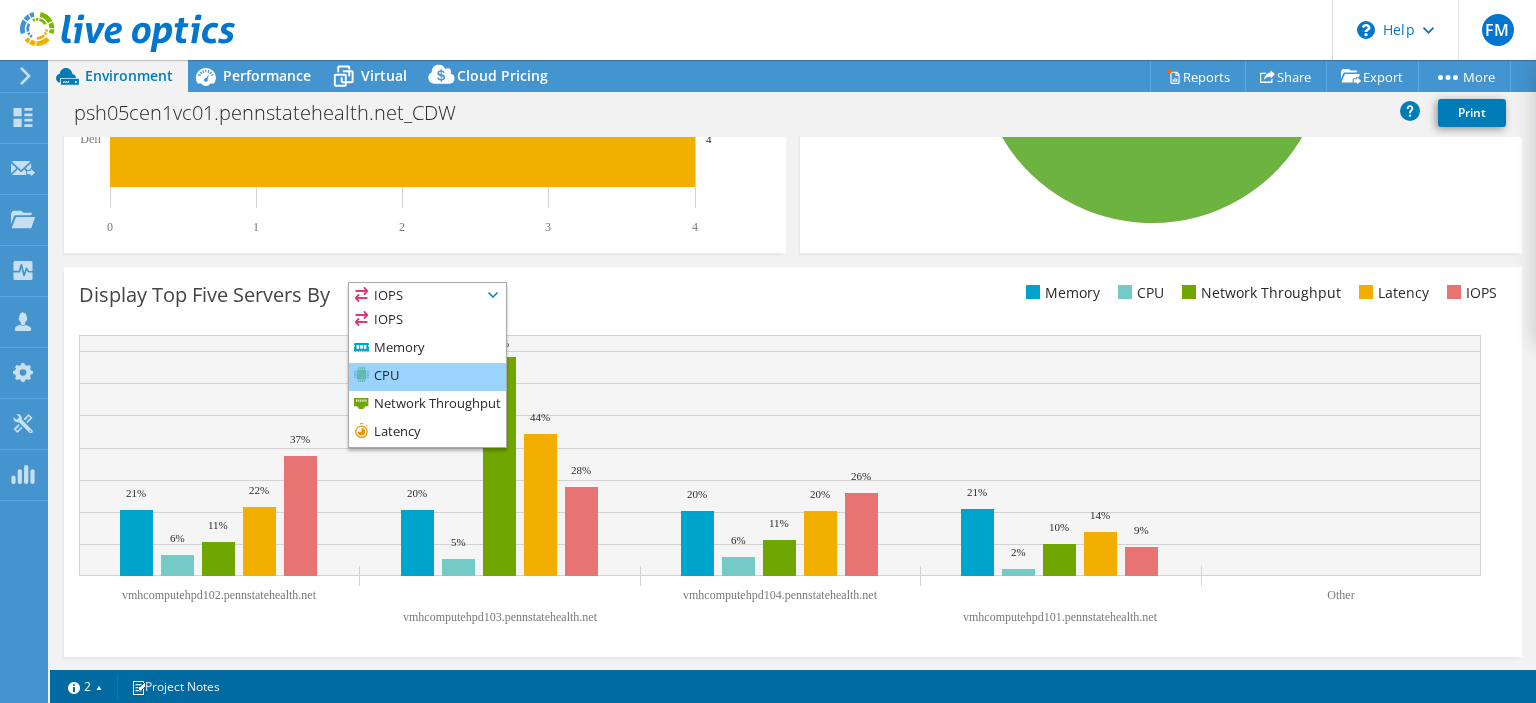 click on "CPU" at bounding box center [427, 377] 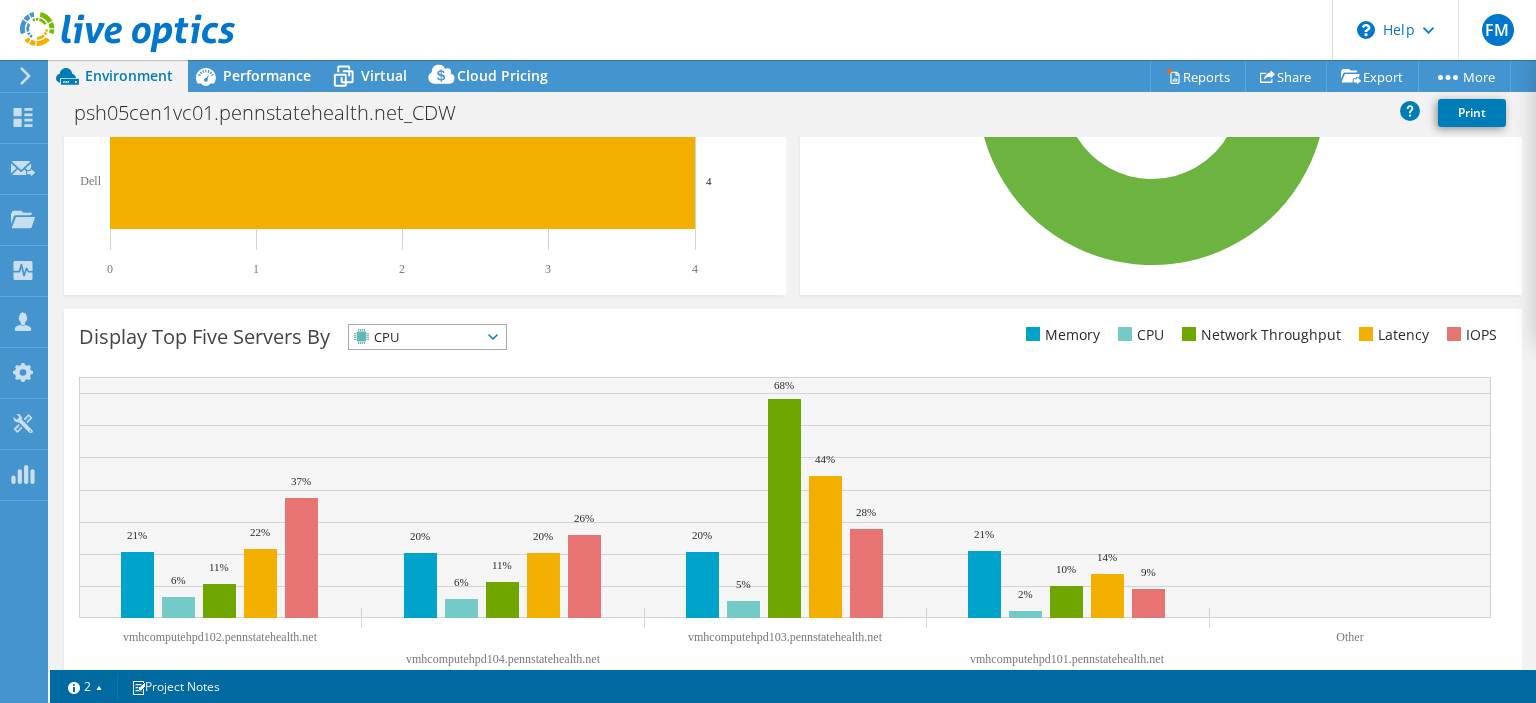 scroll, scrollTop: 631, scrollLeft: 0, axis: vertical 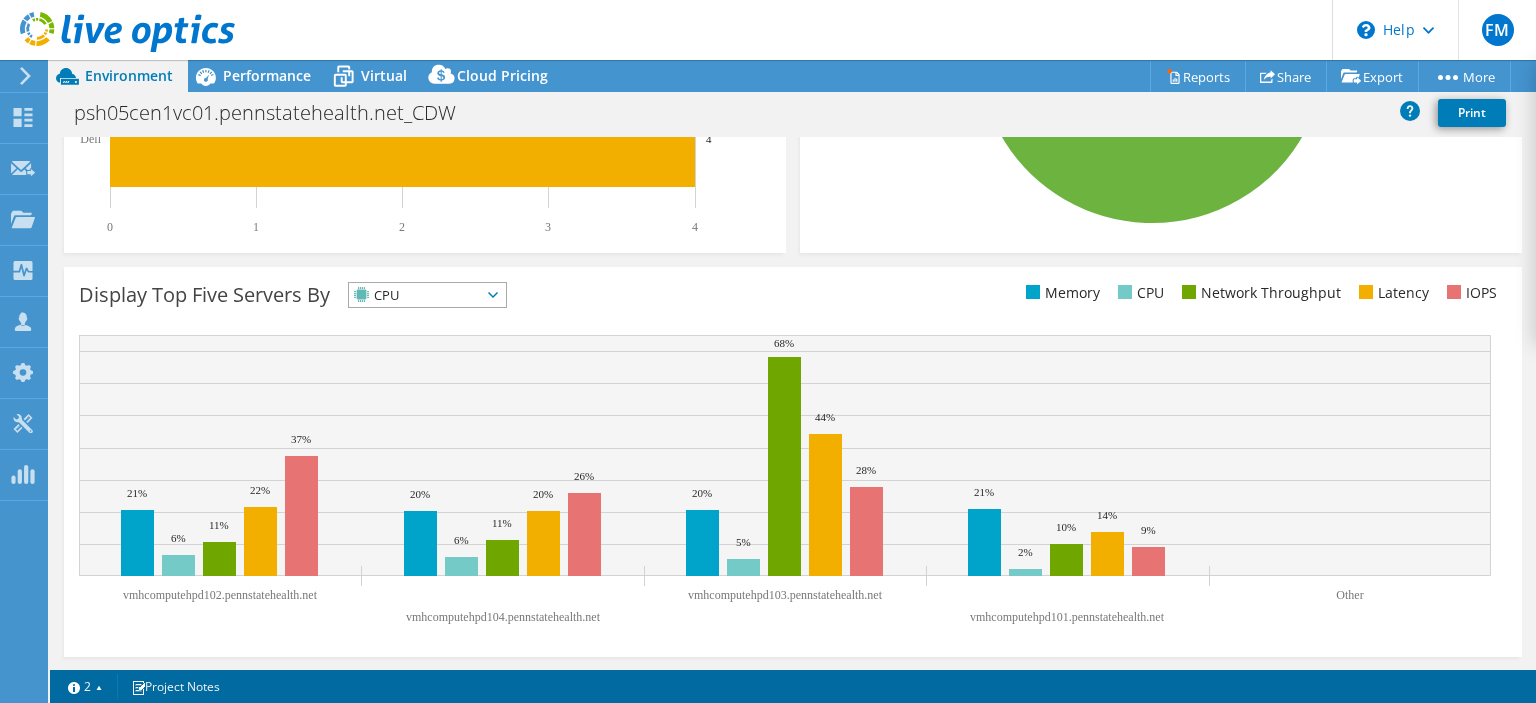 click on "CPU" at bounding box center (415, 295) 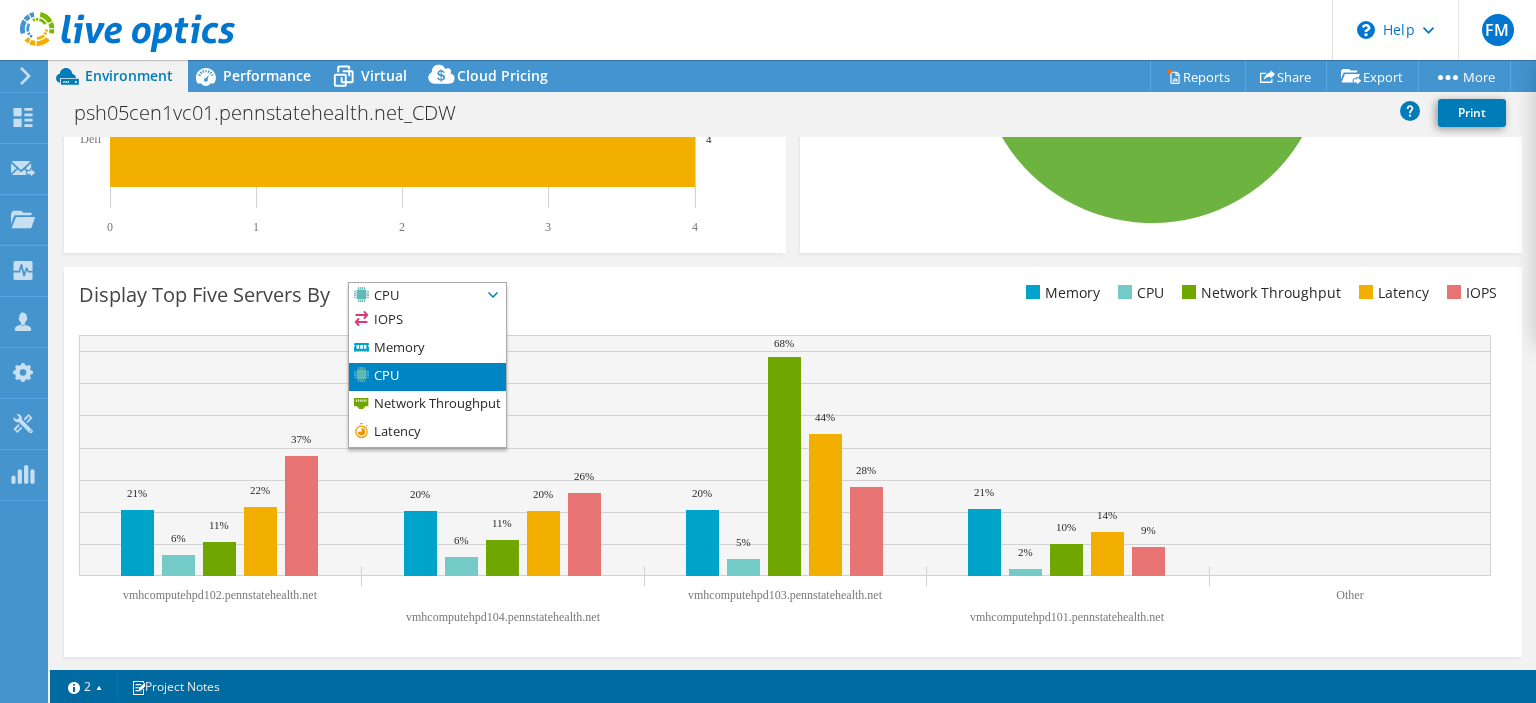 click on "Display Top Five Servers By
CPU
IOPS" at bounding box center [793, 462] 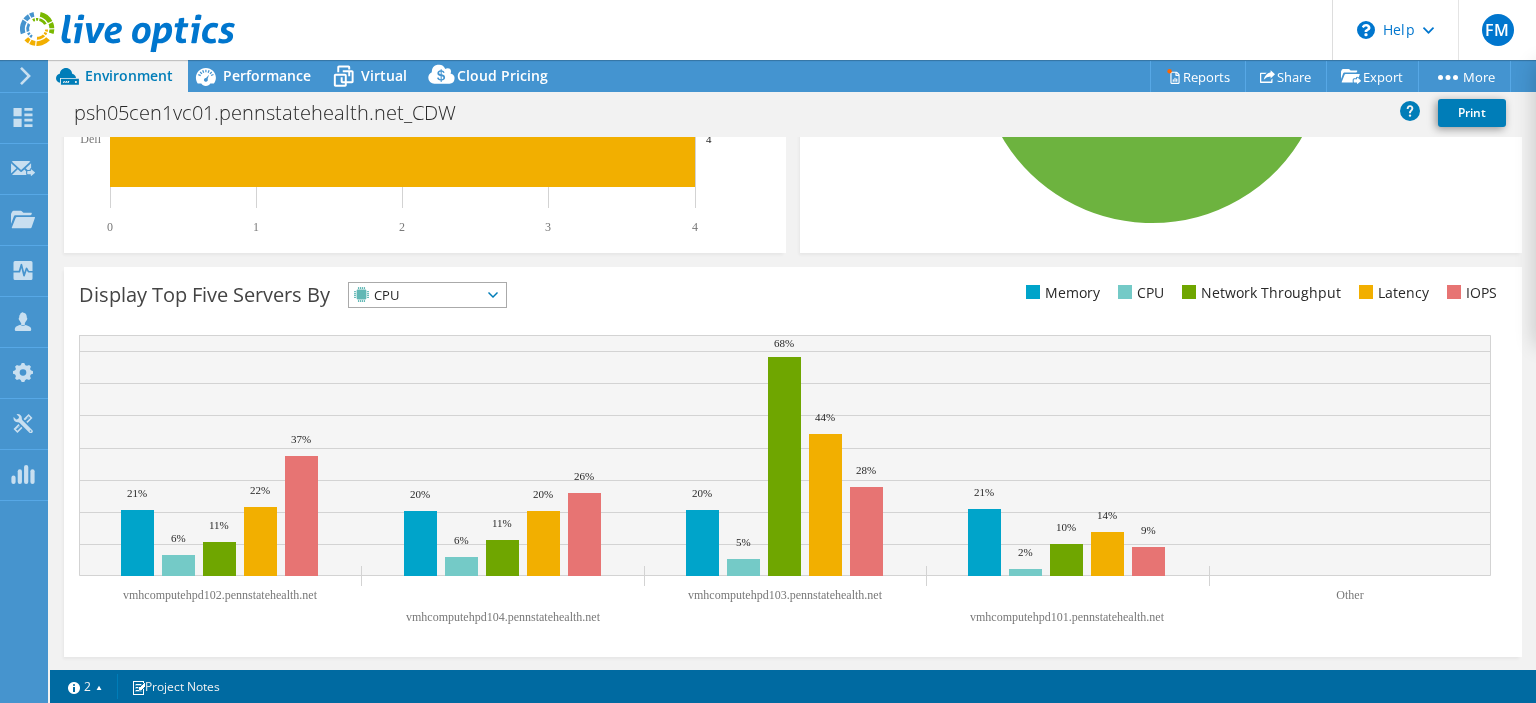 click on "Display Top Five Servers By
CPU
IOPS" at bounding box center [436, 298] 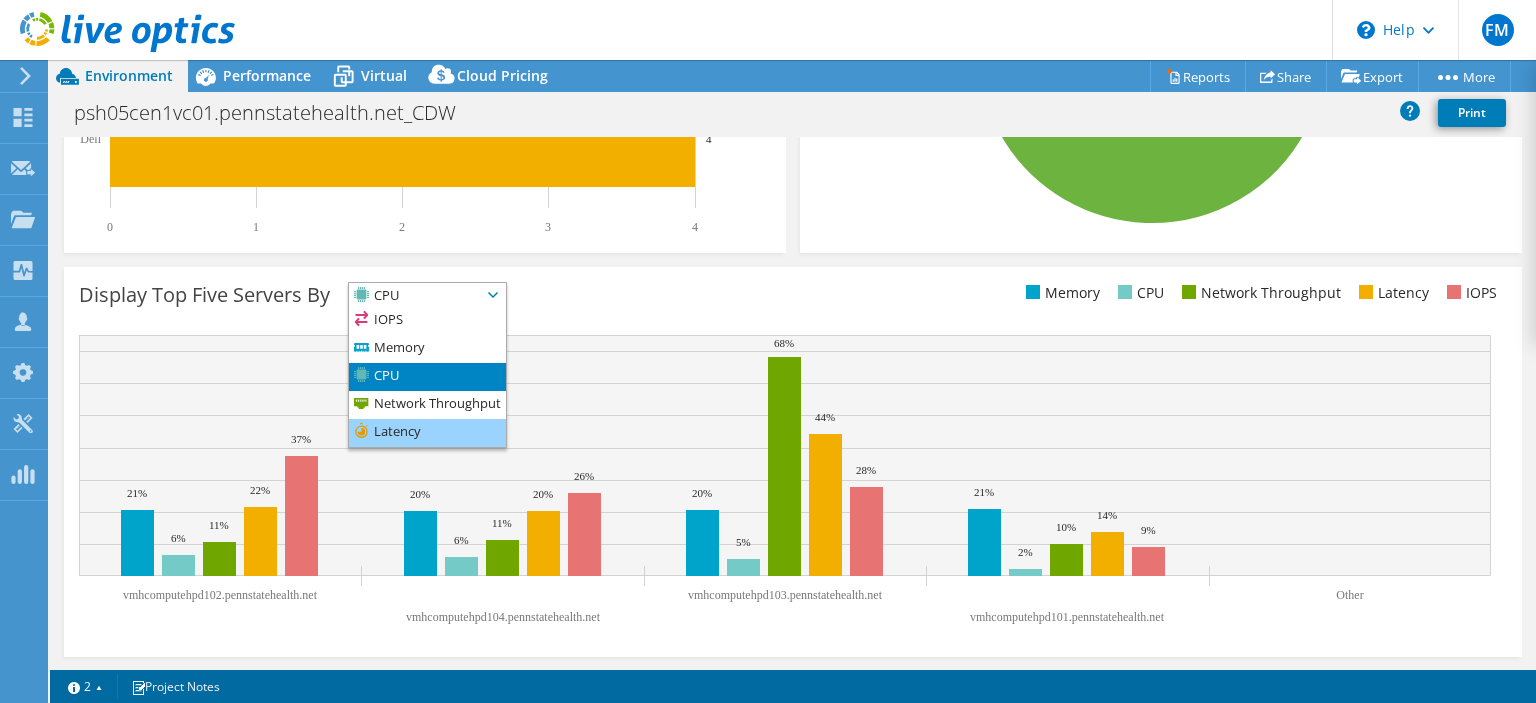 click on "Latency" at bounding box center [427, 433] 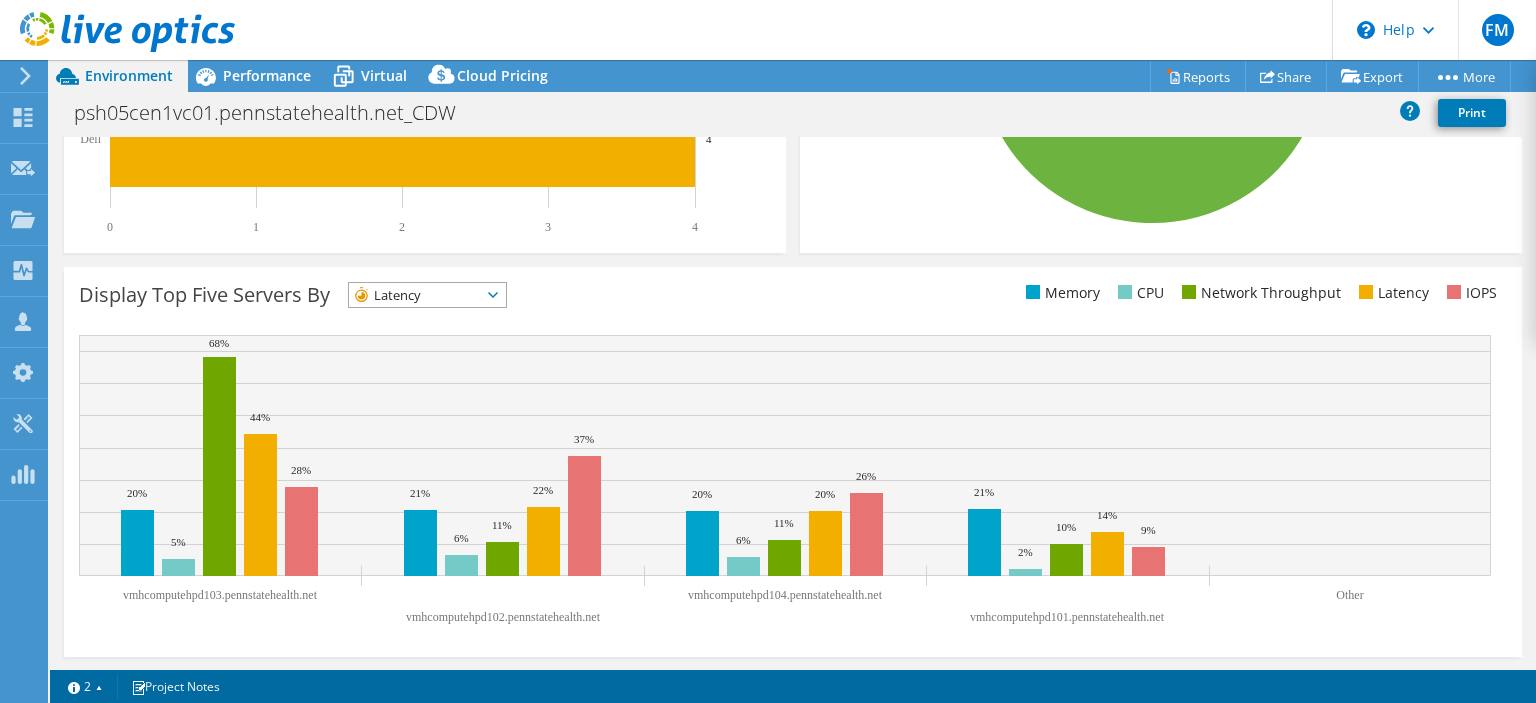click on "Latency" at bounding box center [415, 295] 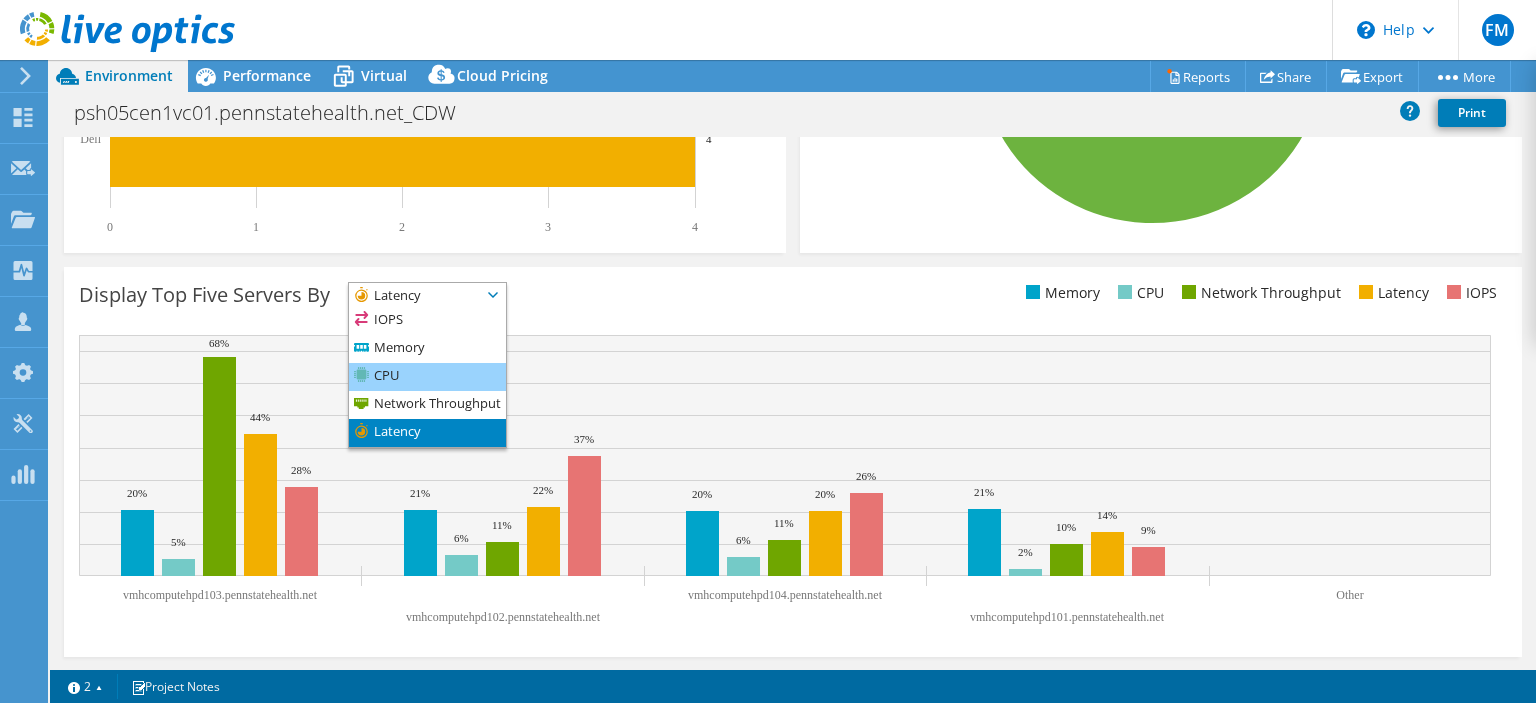 click on "CPU" at bounding box center (427, 377) 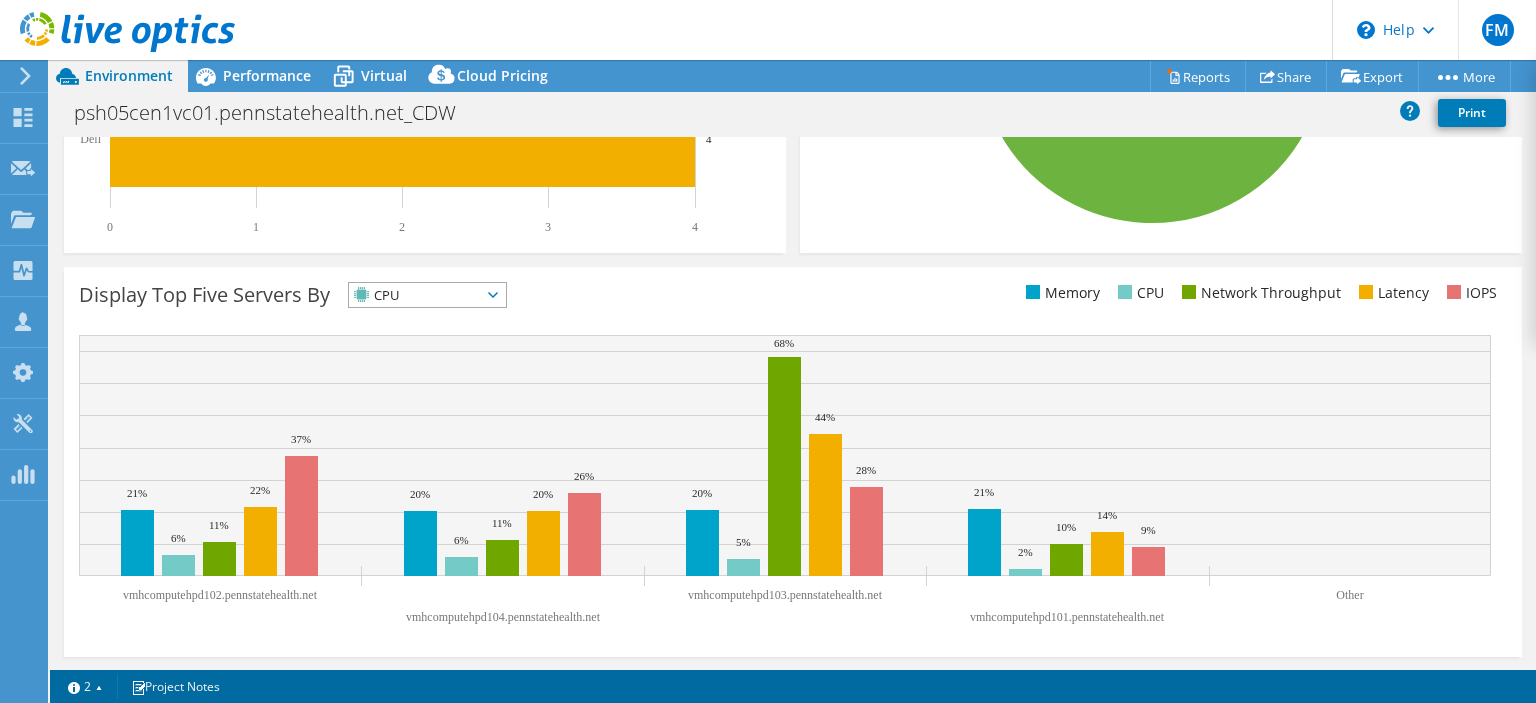 click on "Display Top Five Servers By
CPU
IOPS" at bounding box center (793, 462) 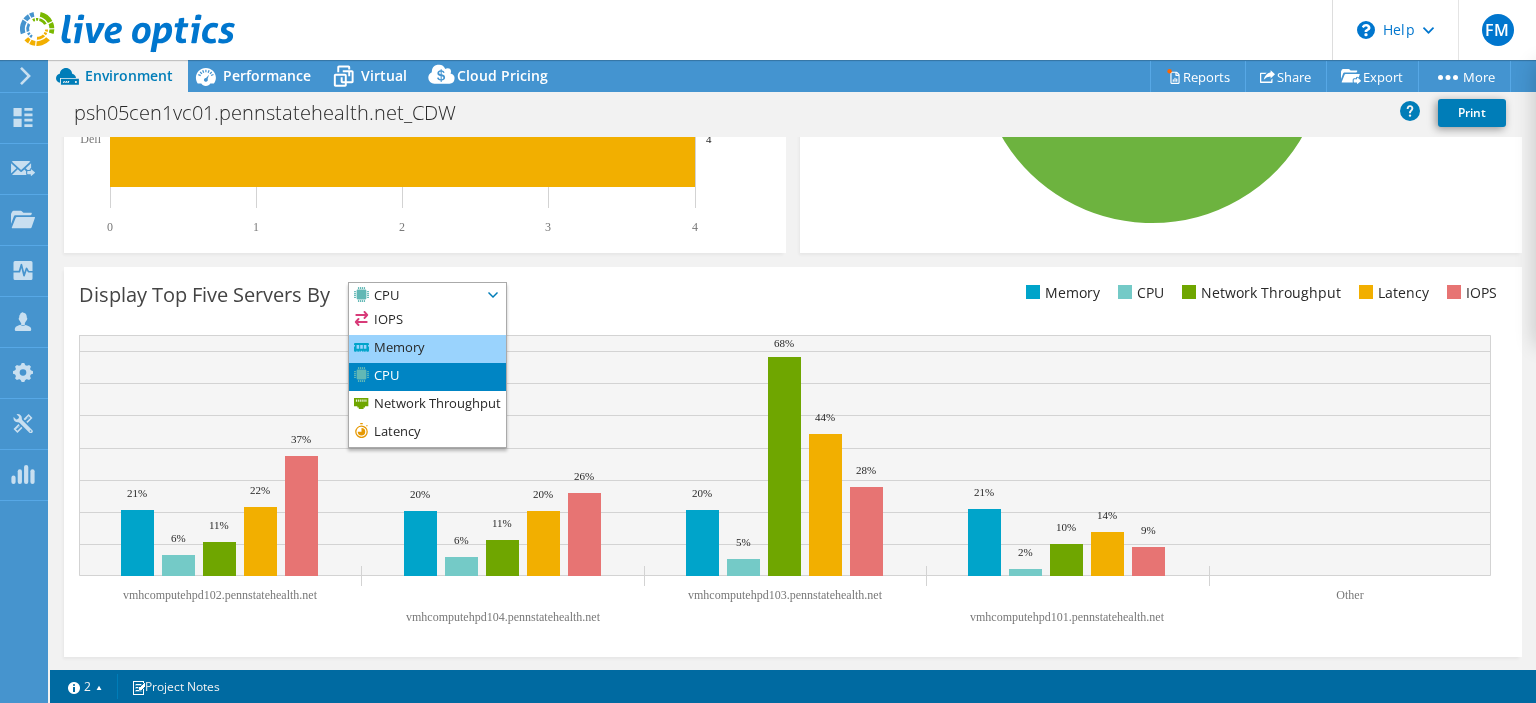 click on "Memory" at bounding box center [427, 349] 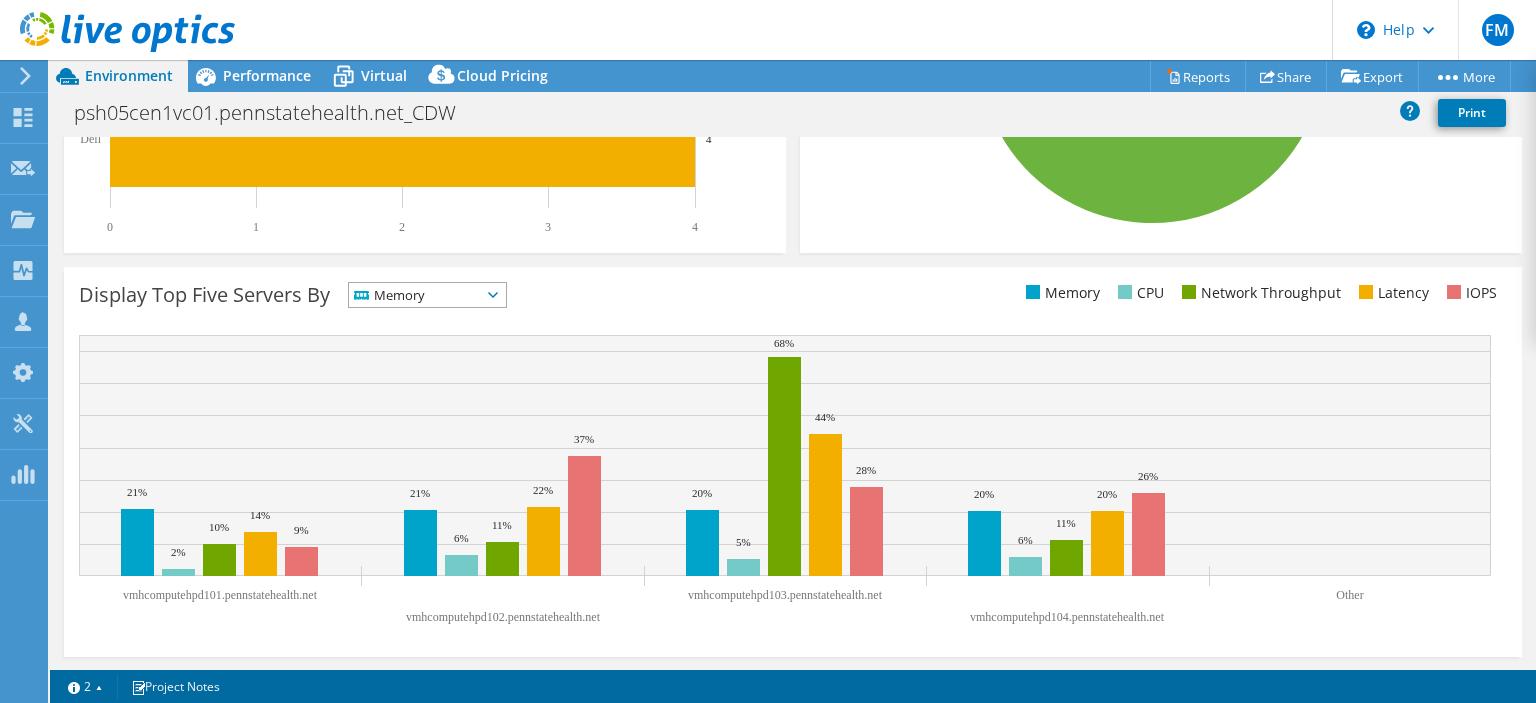 click on "Memory" at bounding box center (415, 295) 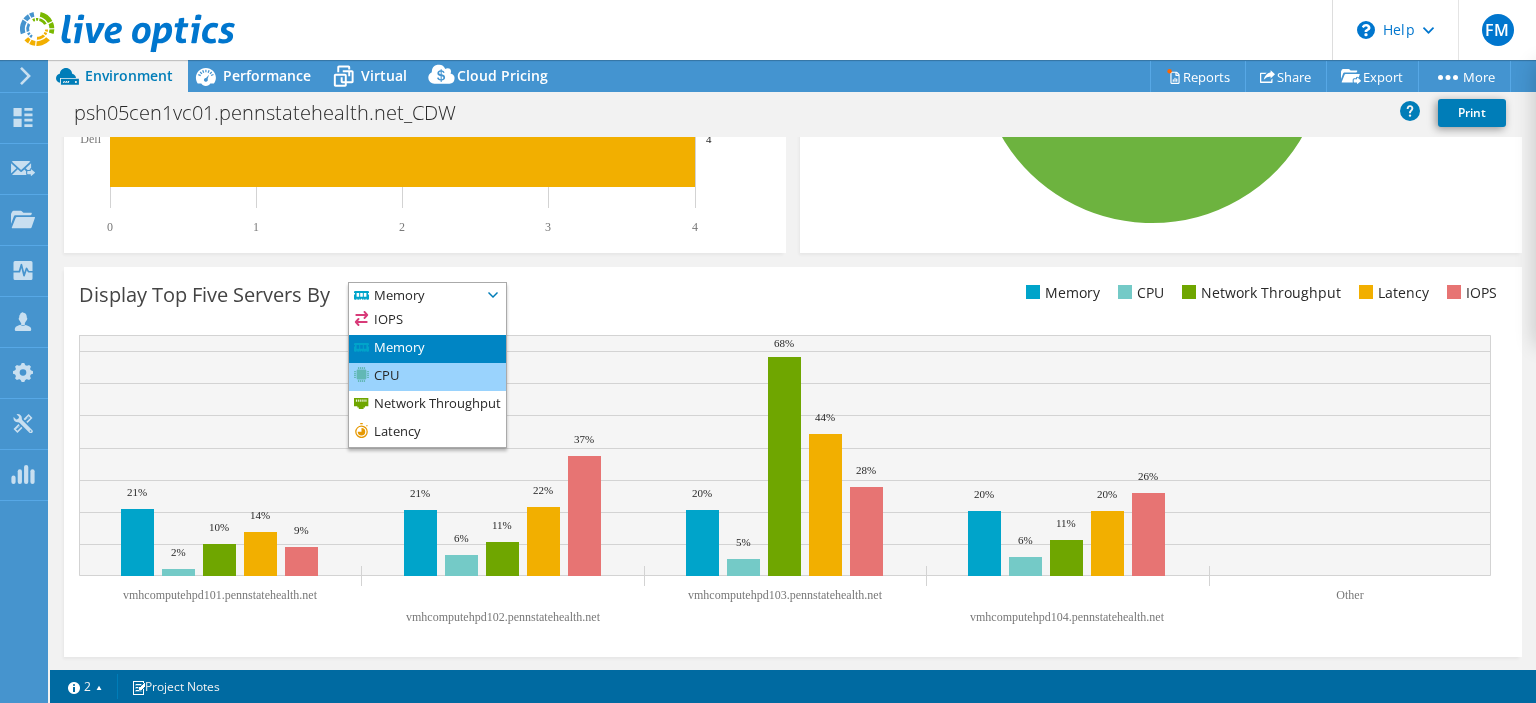 click on "CPU" at bounding box center (427, 377) 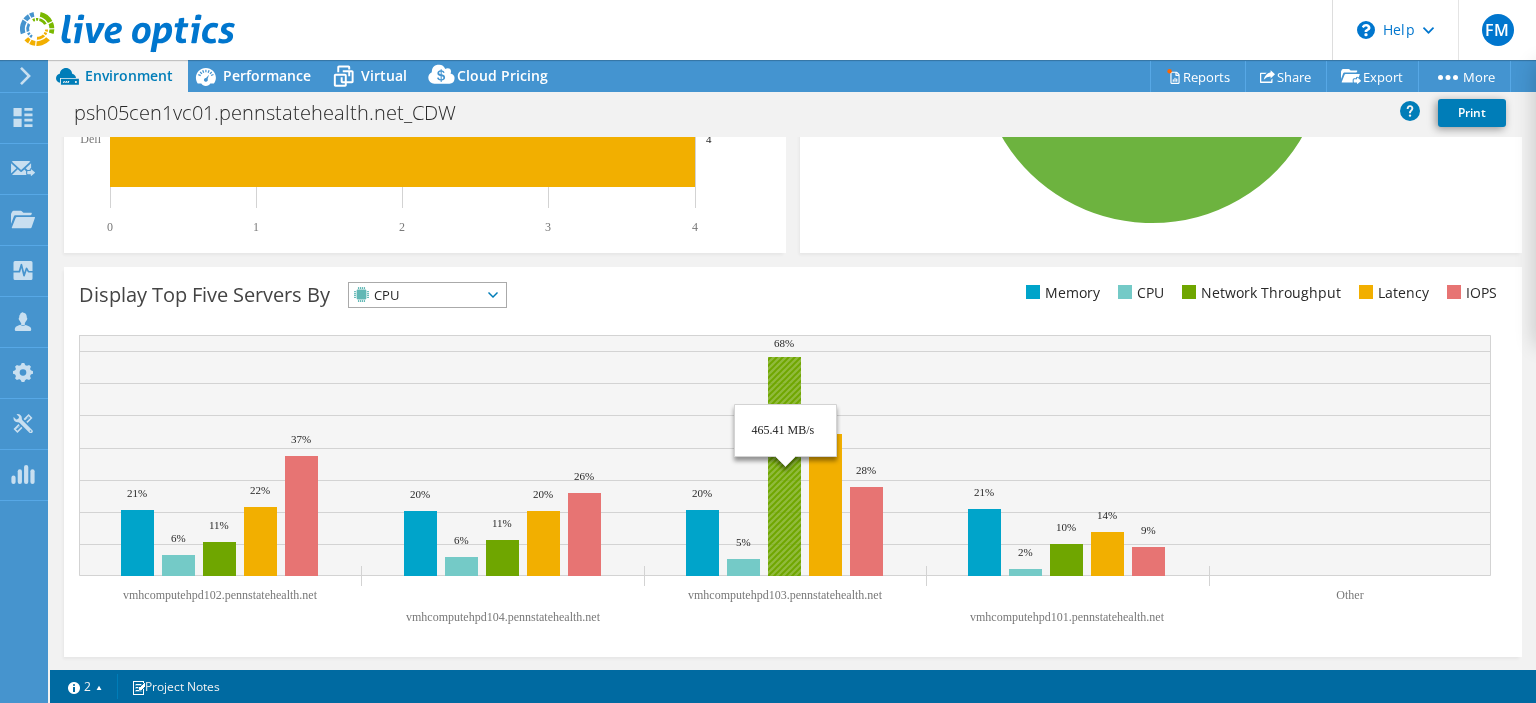 click 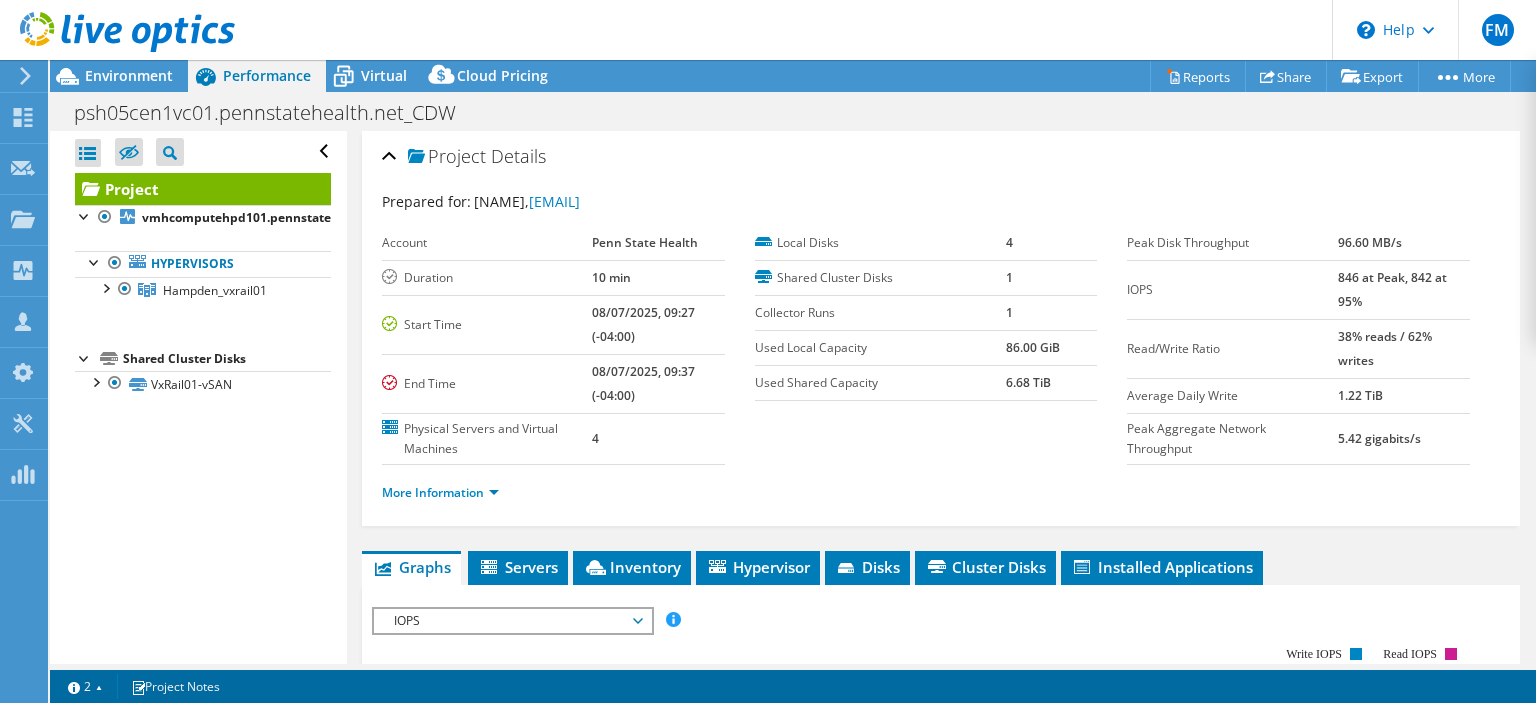 scroll, scrollTop: 0, scrollLeft: 0, axis: both 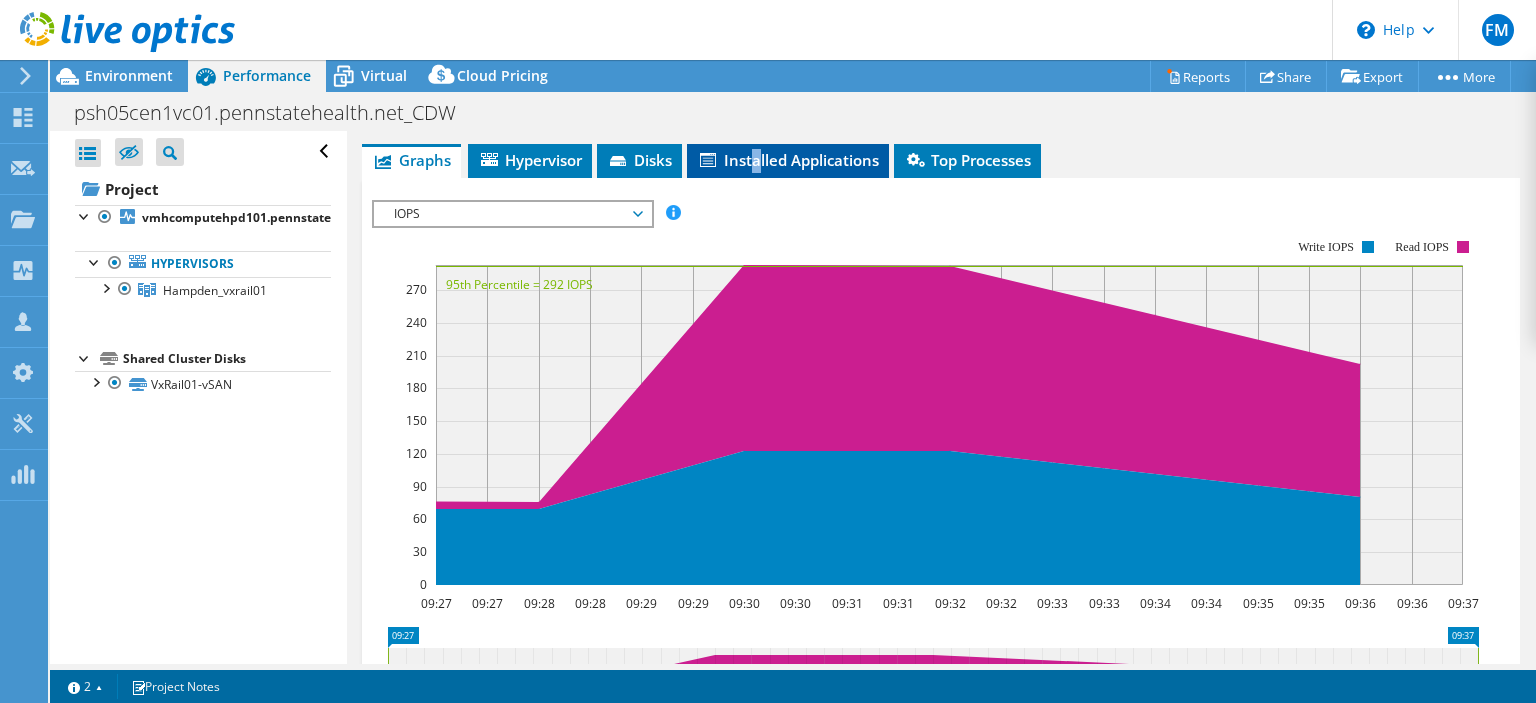 click on "Installed Applications" at bounding box center [788, 160] 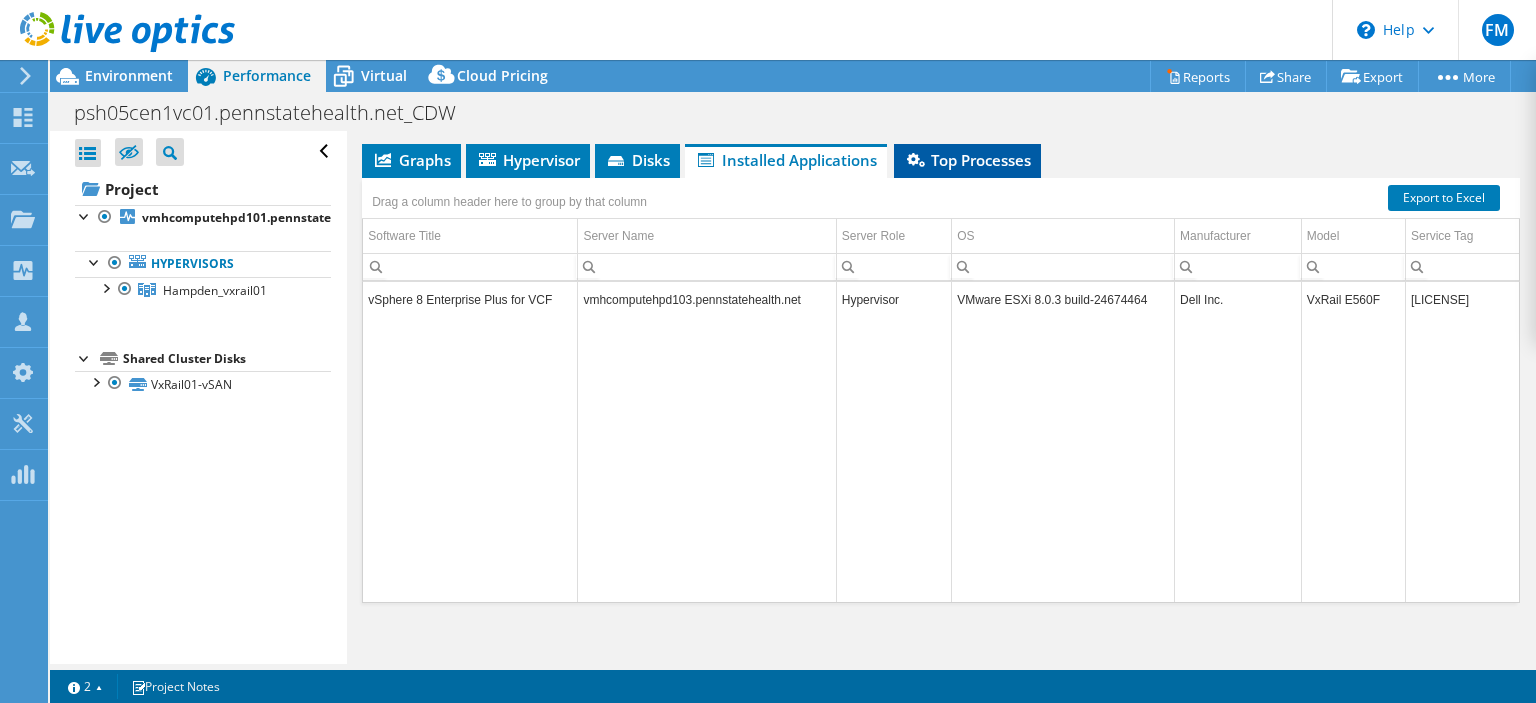 click on "Top Processes" at bounding box center (967, 160) 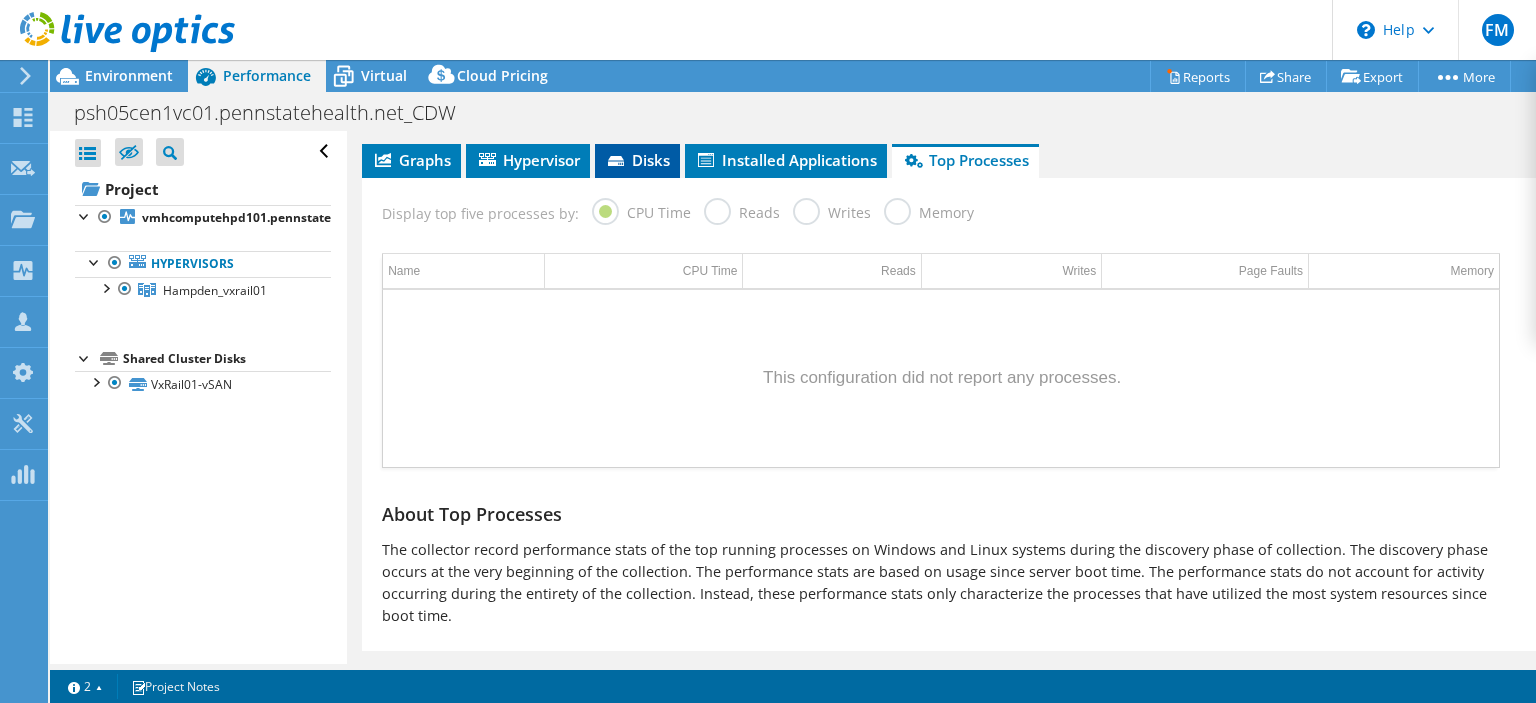 click on "Disks" at bounding box center [637, 160] 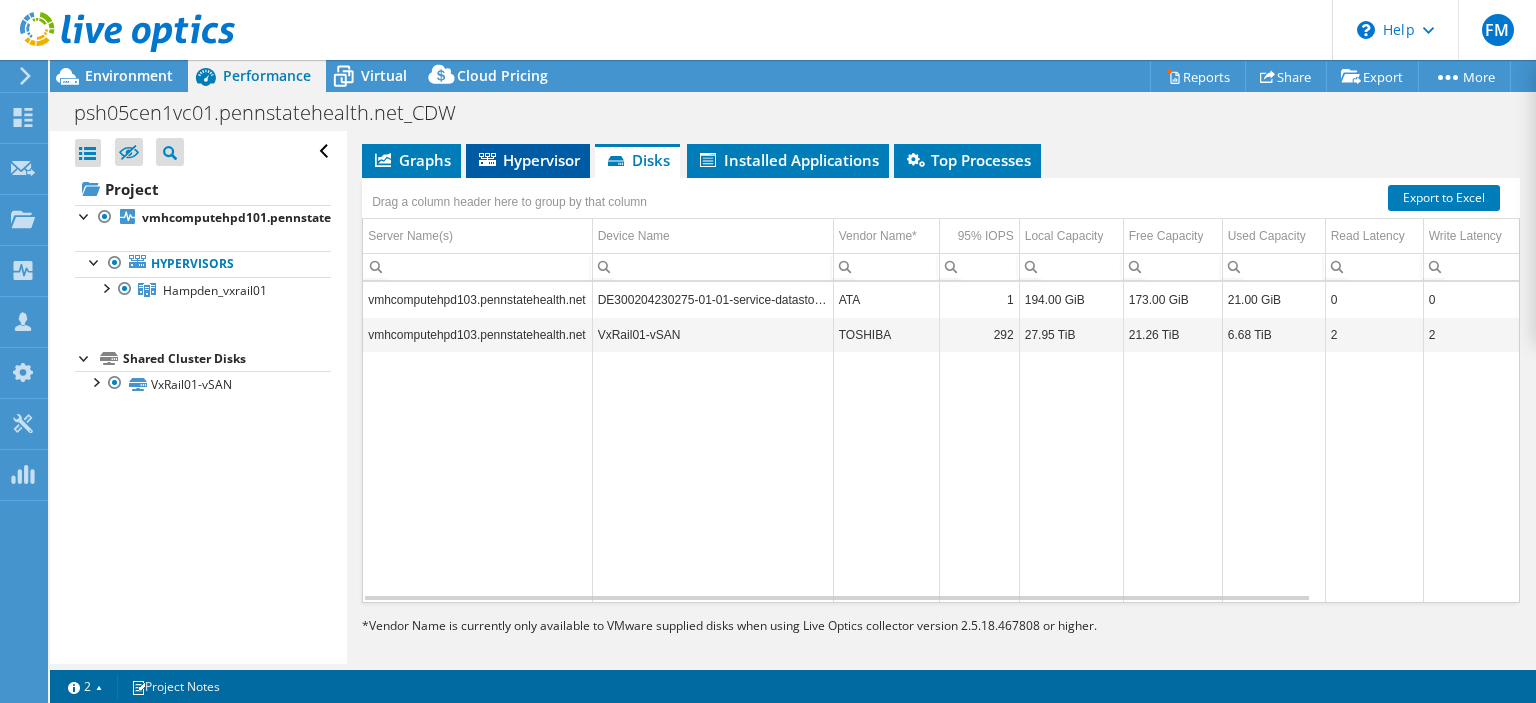 click on "Hypervisor" at bounding box center [528, 160] 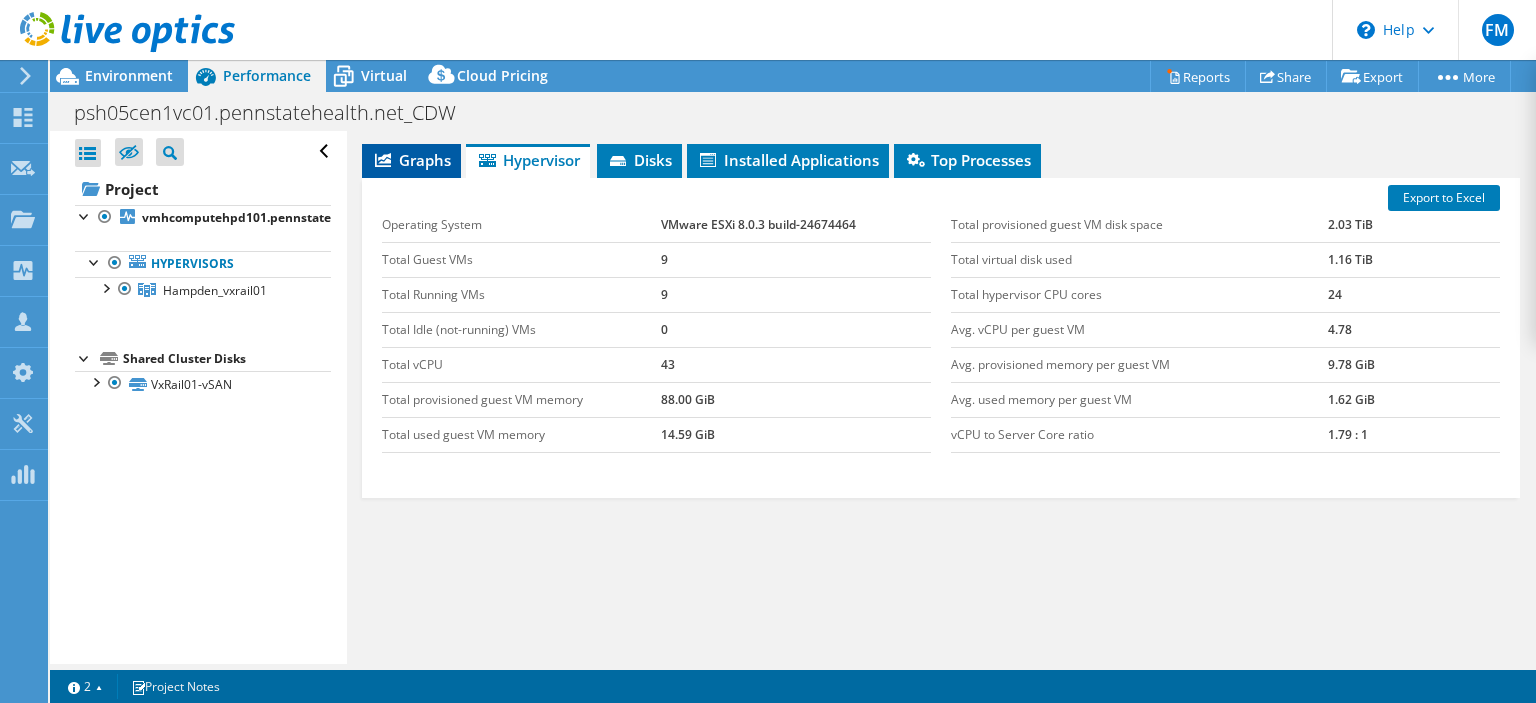 click on "Graphs" at bounding box center [411, 160] 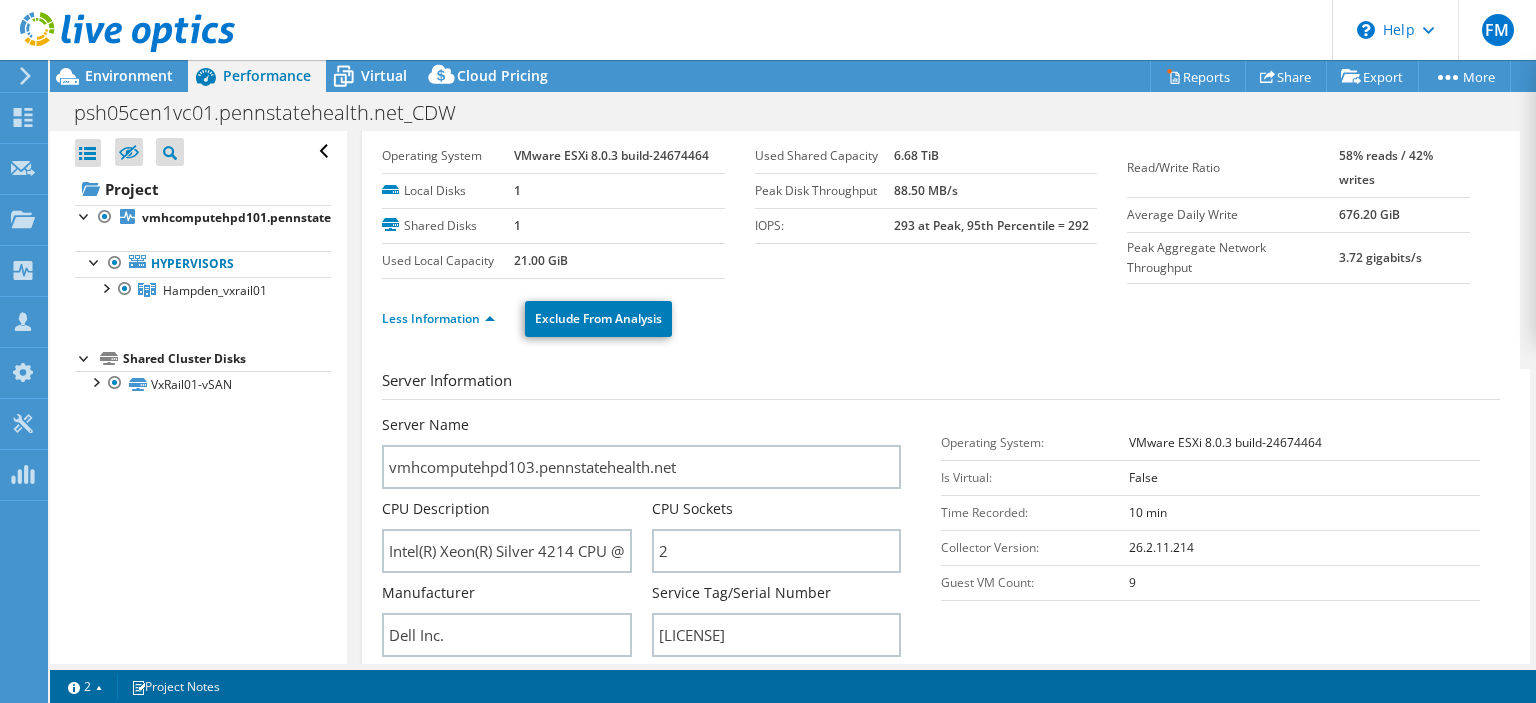 scroll, scrollTop: 0, scrollLeft: 0, axis: both 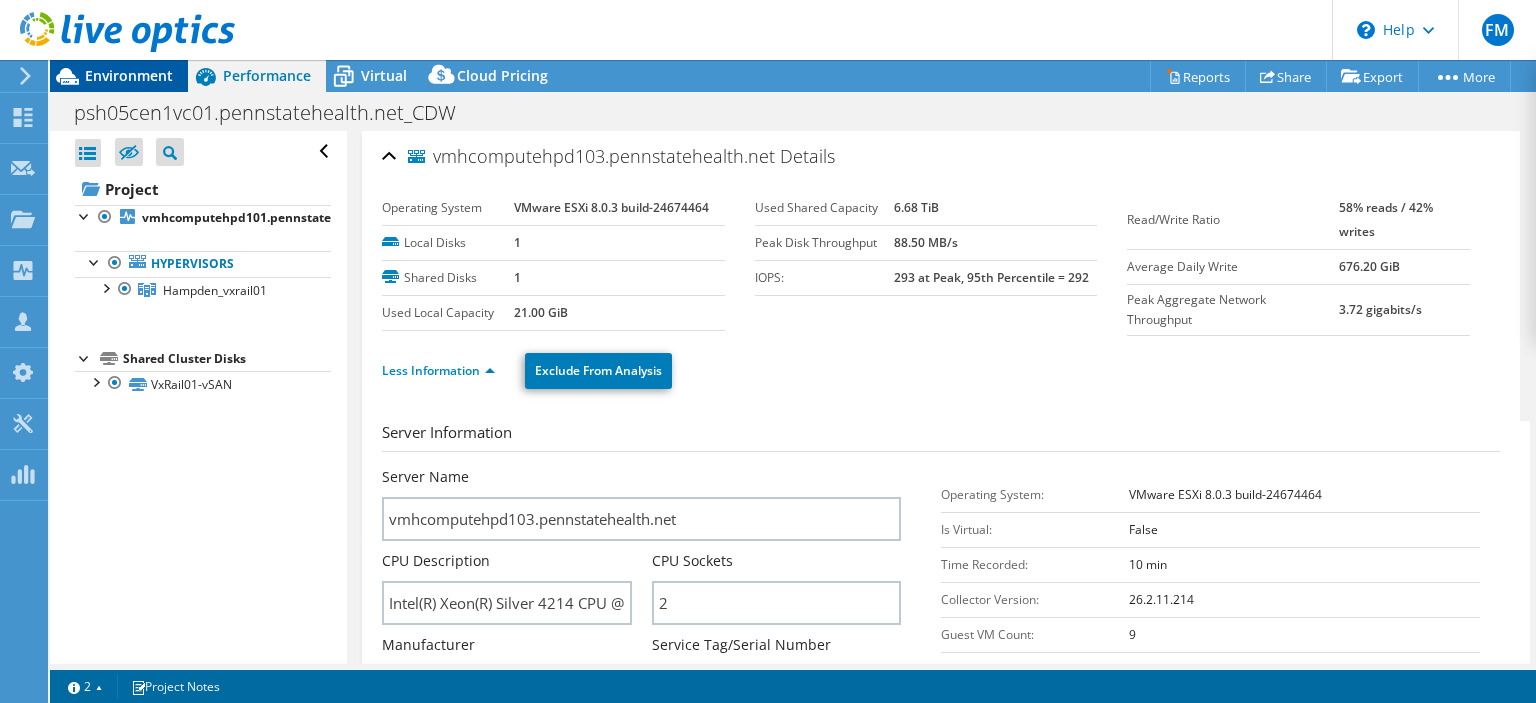 click on "Environment" at bounding box center [129, 75] 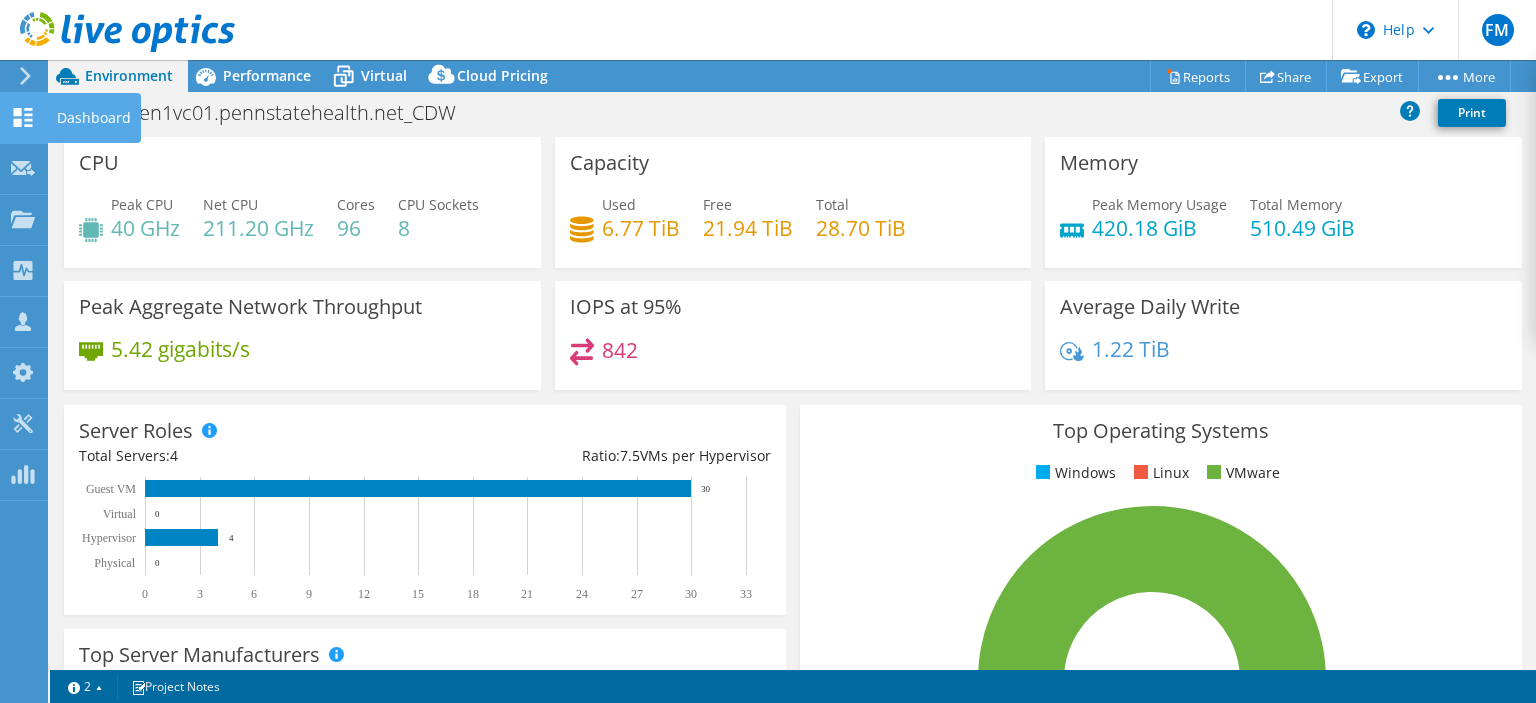 click on "Dashboard" at bounding box center (94, 118) 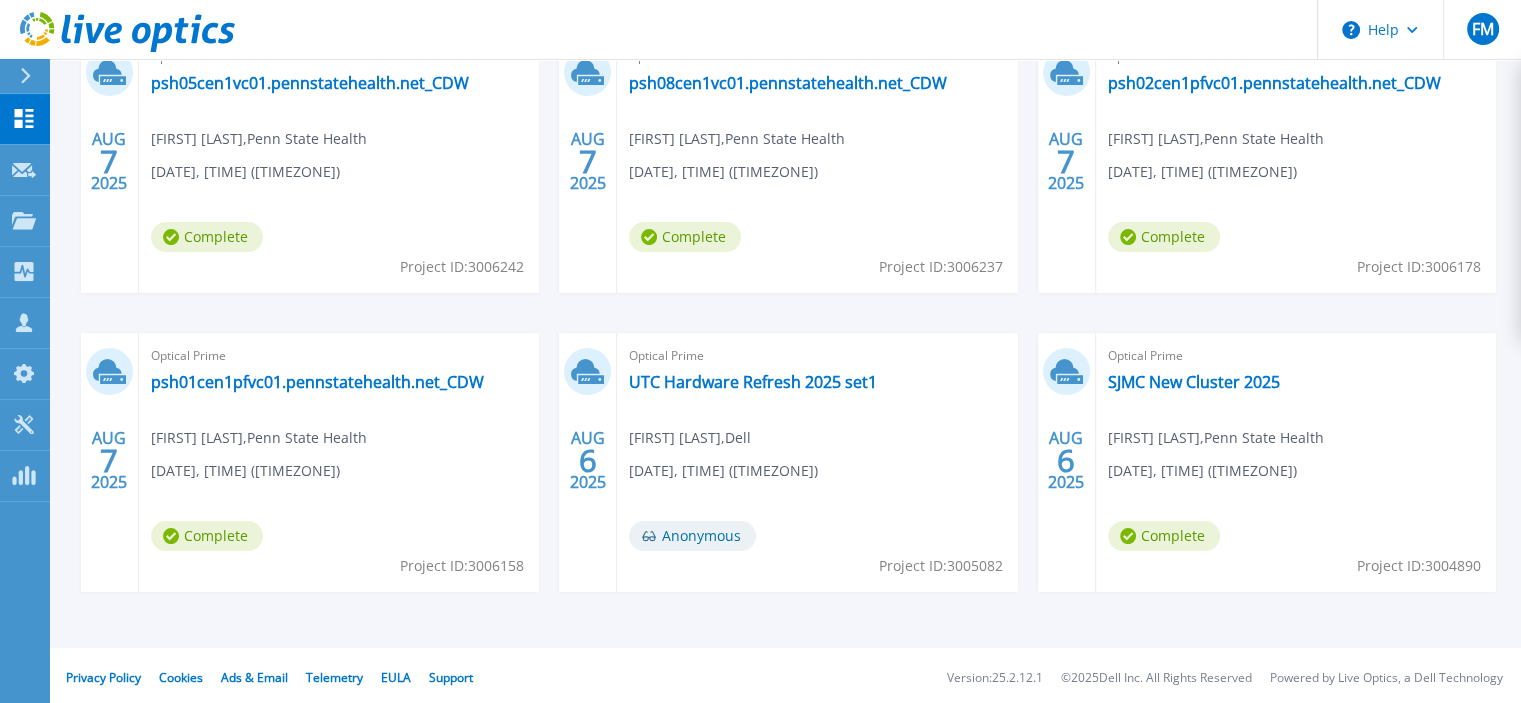 scroll, scrollTop: 404, scrollLeft: 0, axis: vertical 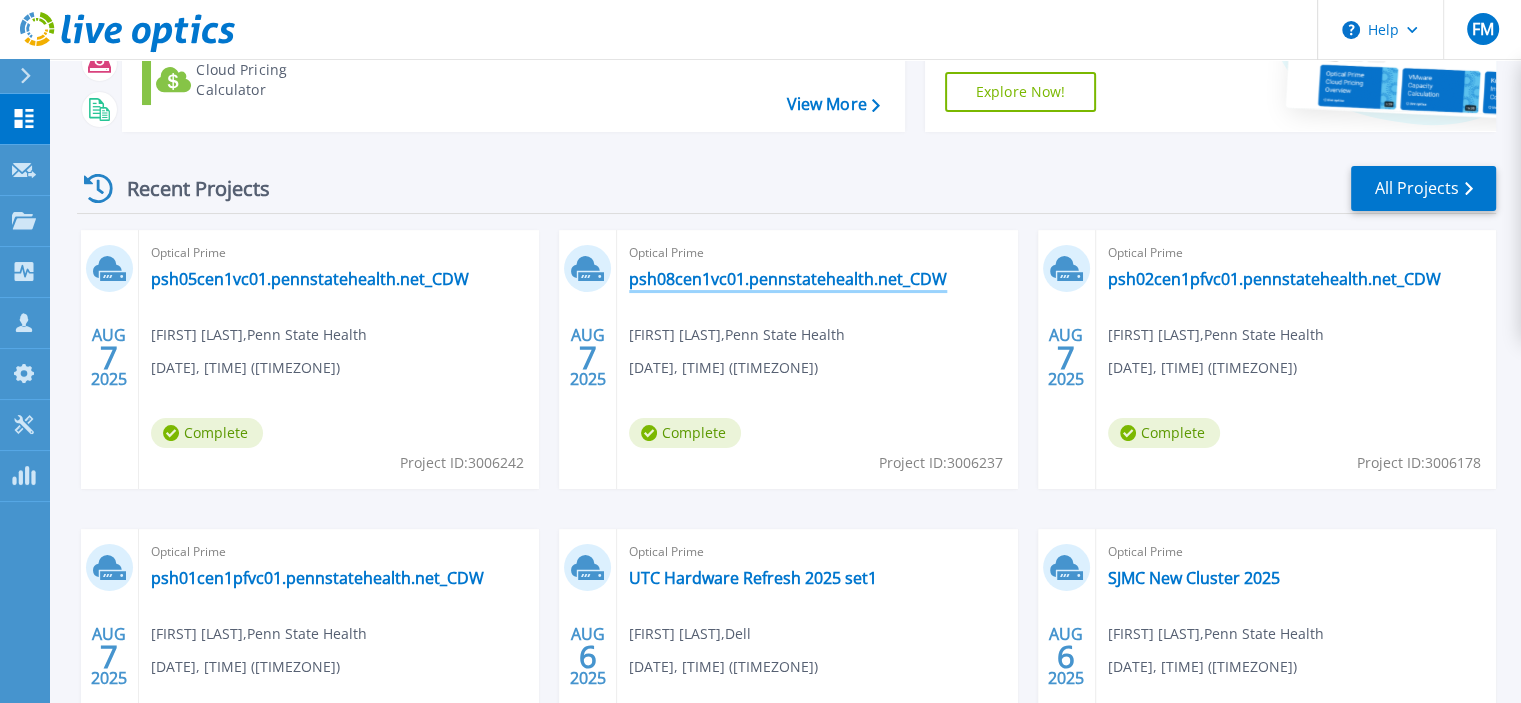 click on "psh08cen1vc01.pennstatehealth.net_CDW" at bounding box center [788, 279] 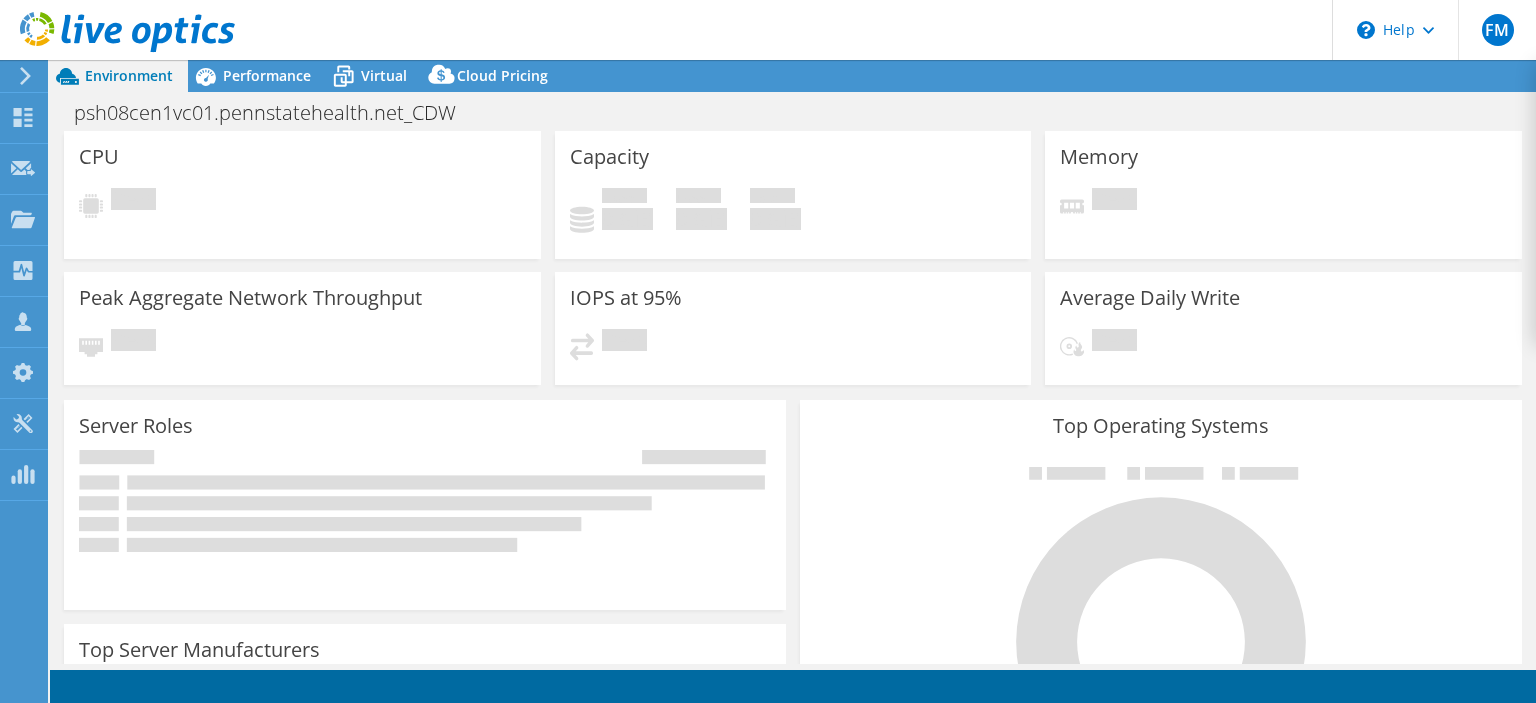 scroll, scrollTop: 0, scrollLeft: 0, axis: both 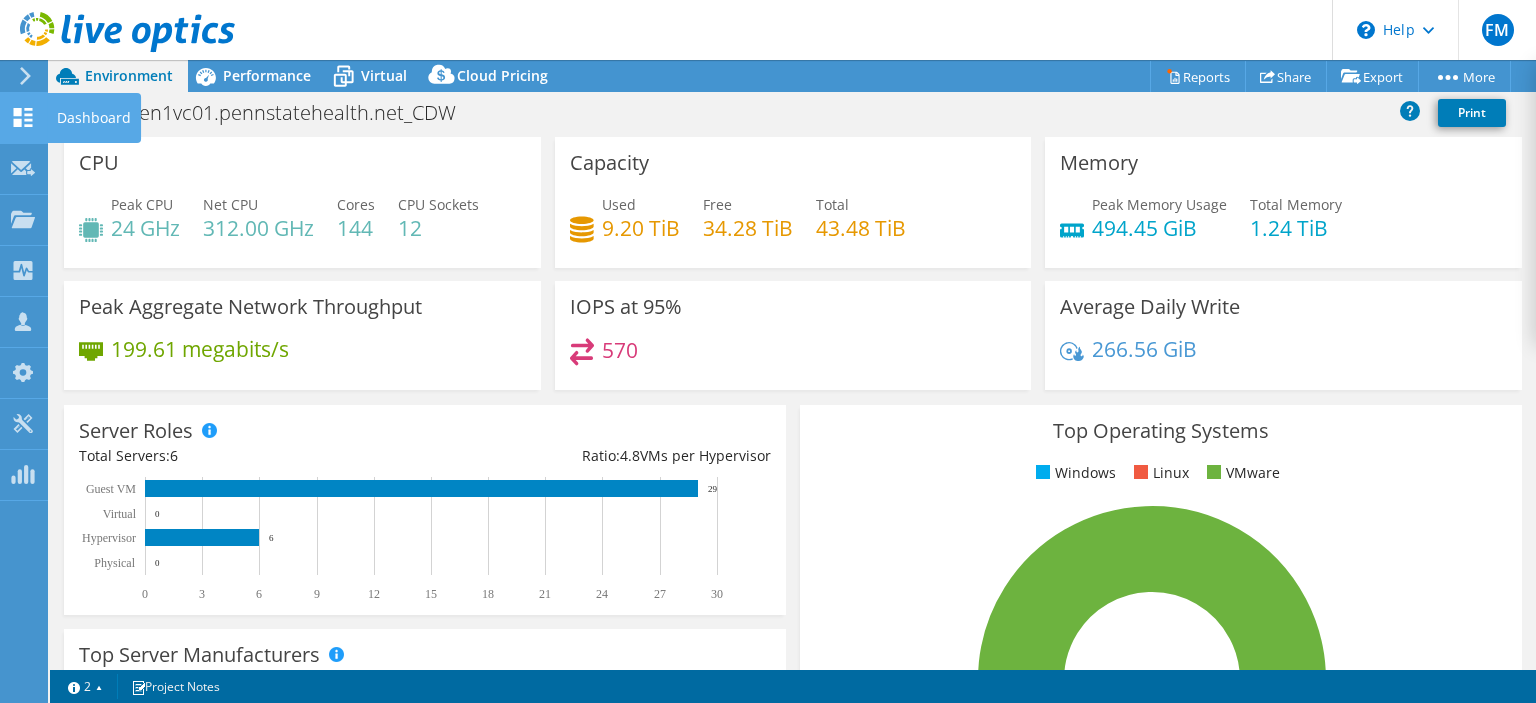 click 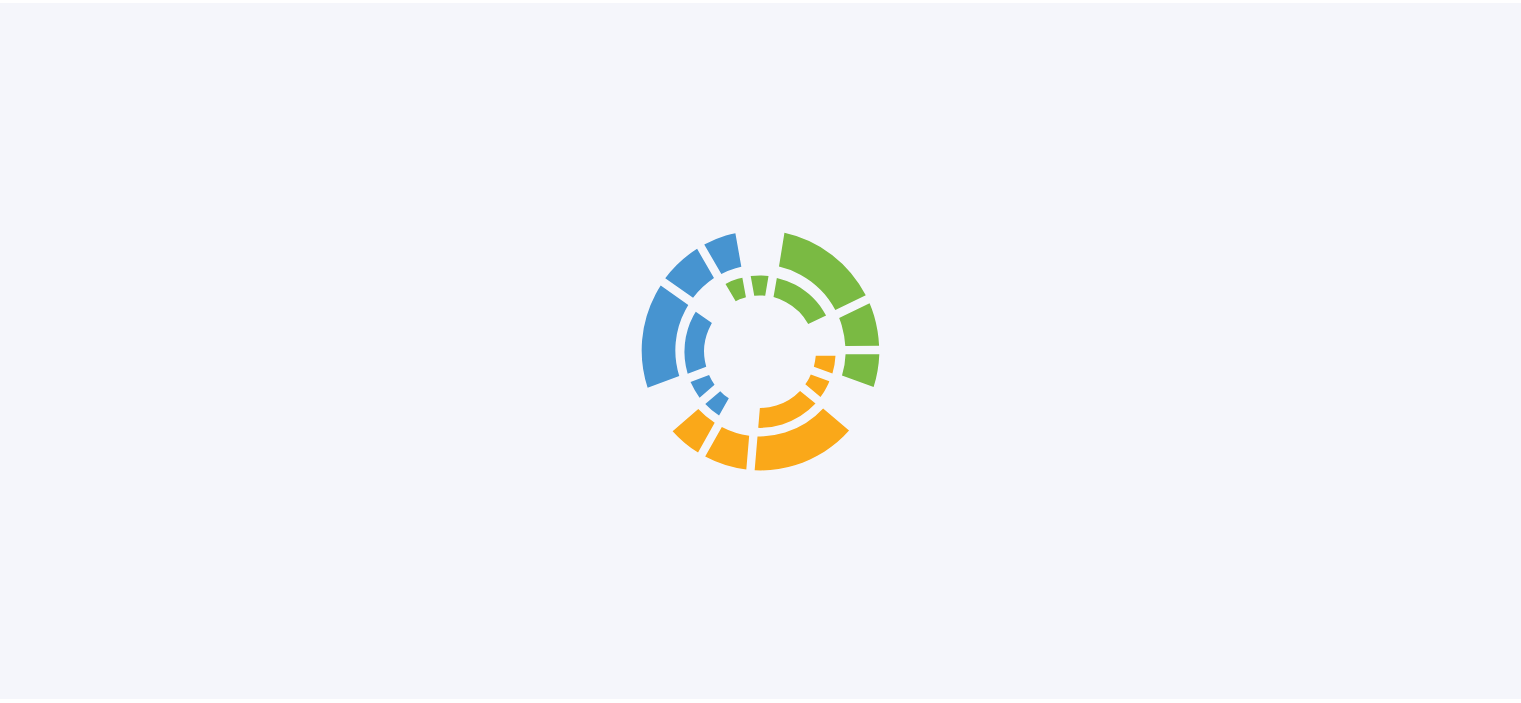 scroll, scrollTop: 0, scrollLeft: 0, axis: both 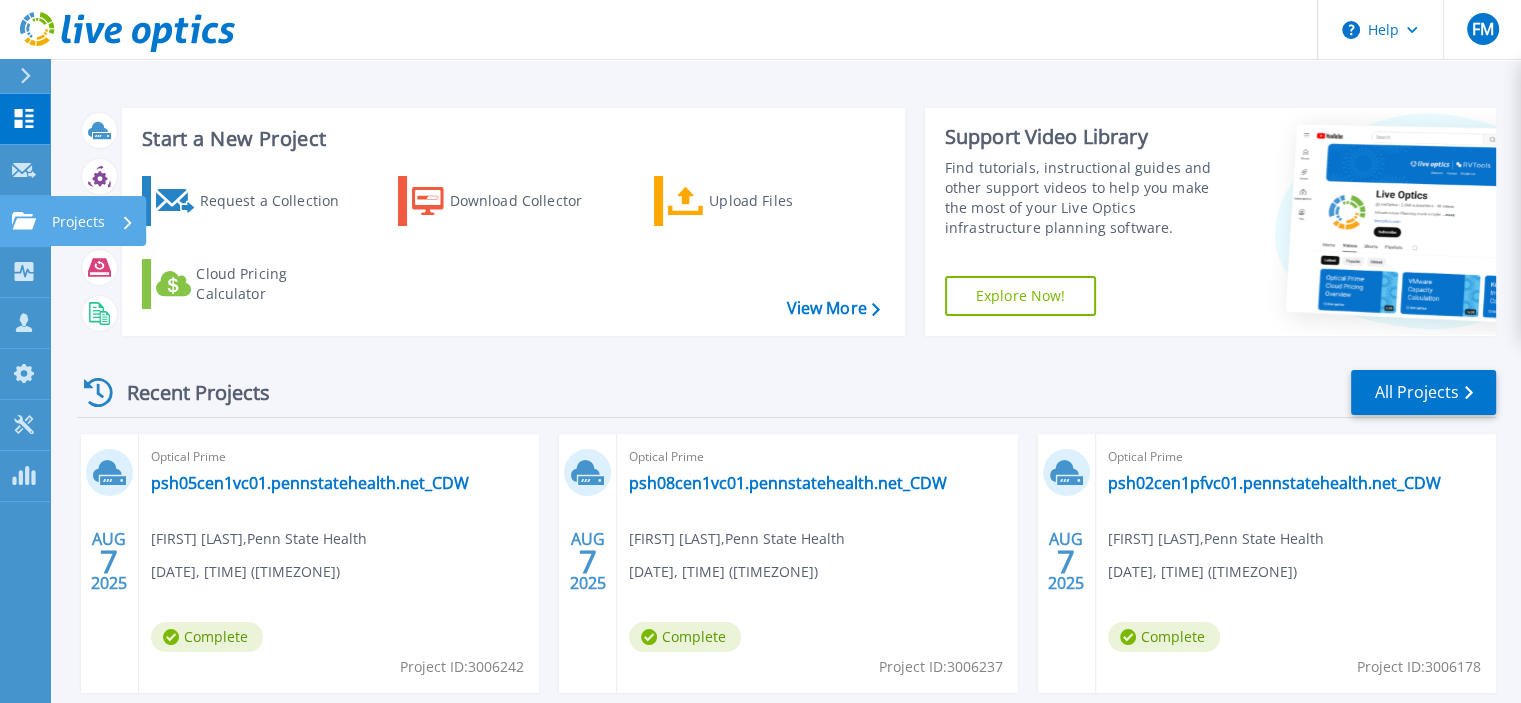 click 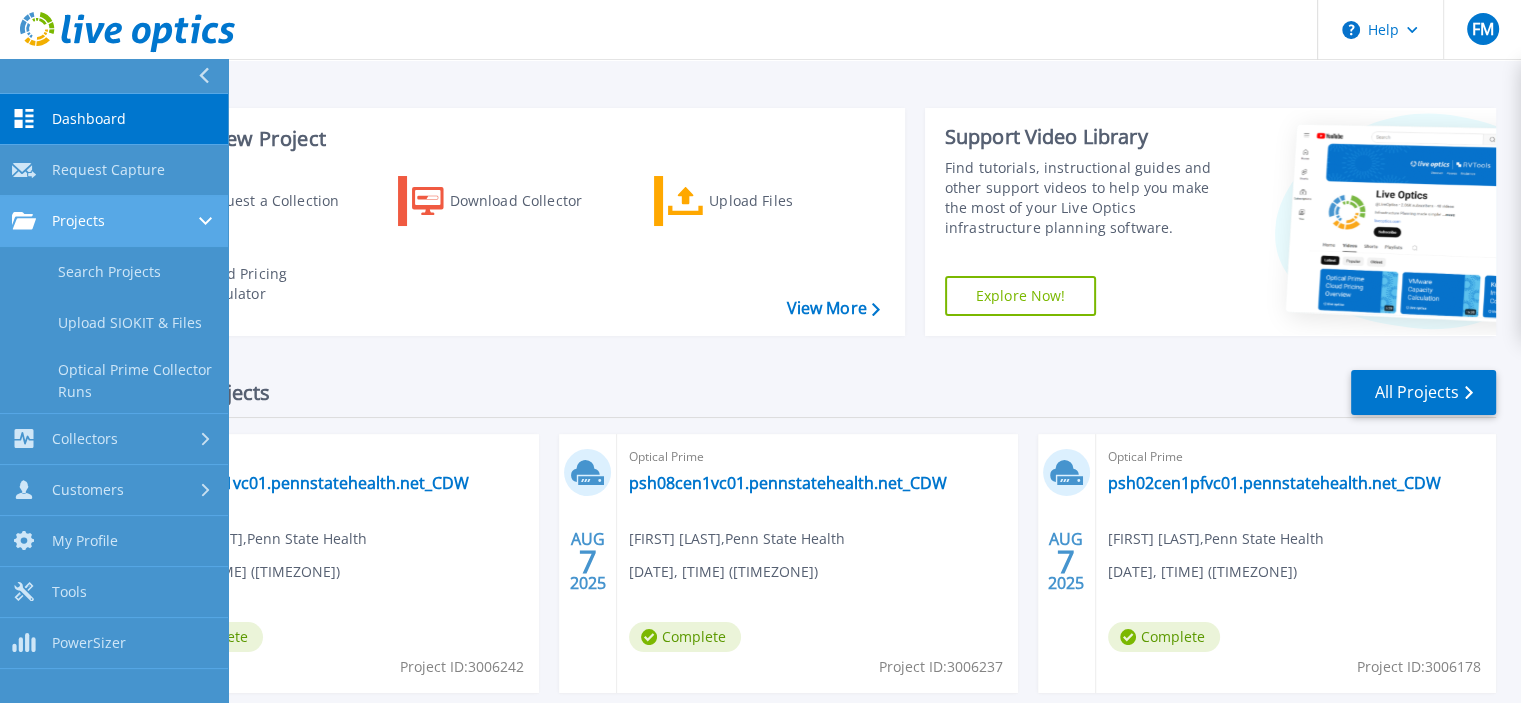 click on "Projects" at bounding box center [78, 221] 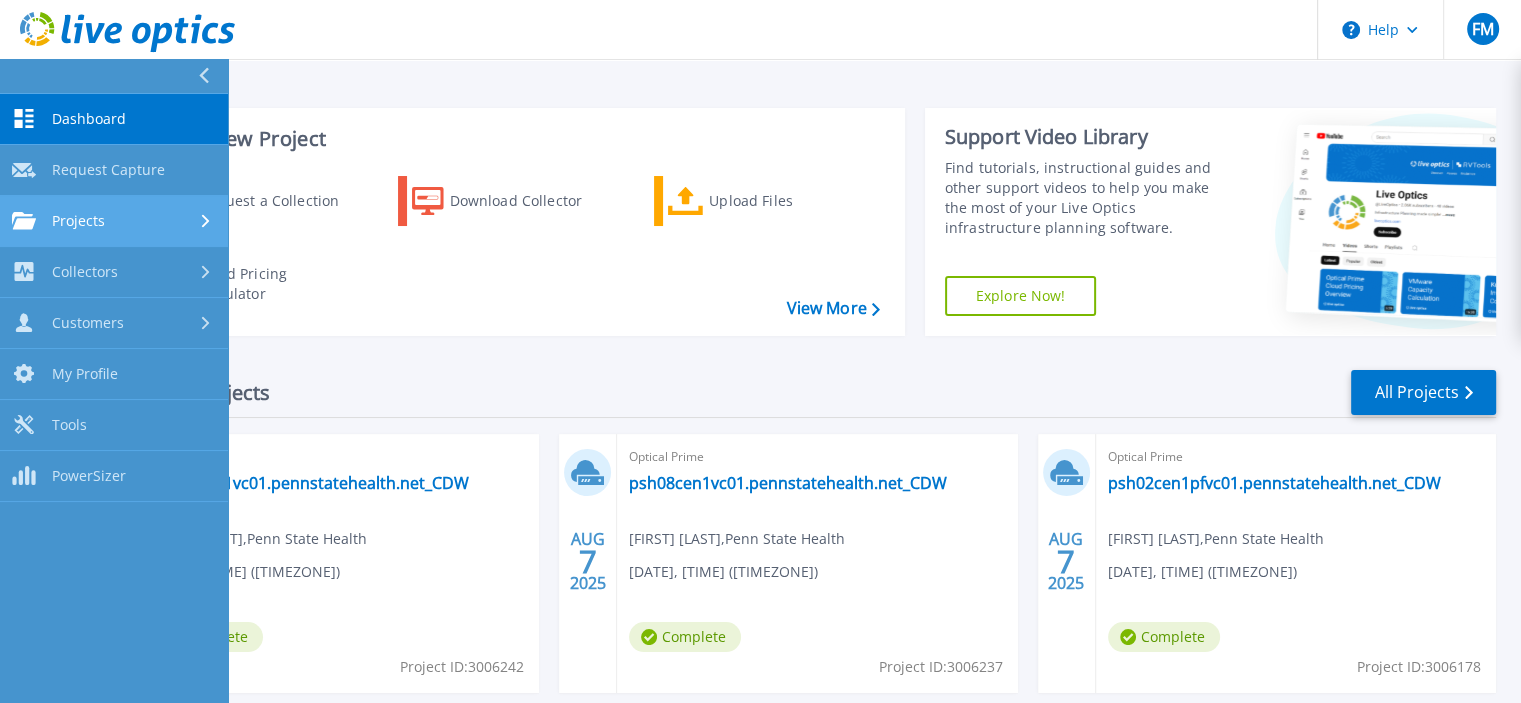 click on "Projects" at bounding box center [78, 221] 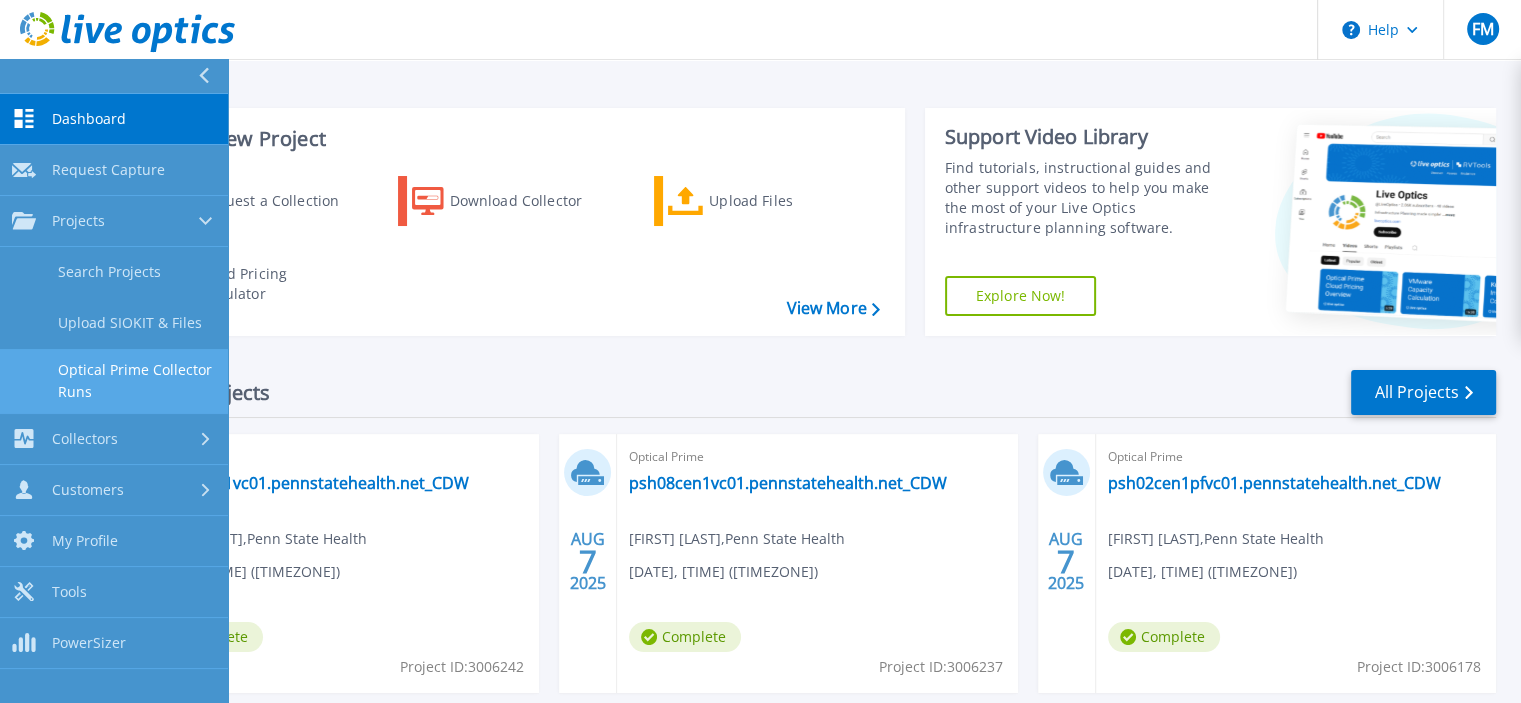 click on "Optical Prime Collector Runs" at bounding box center (114, 381) 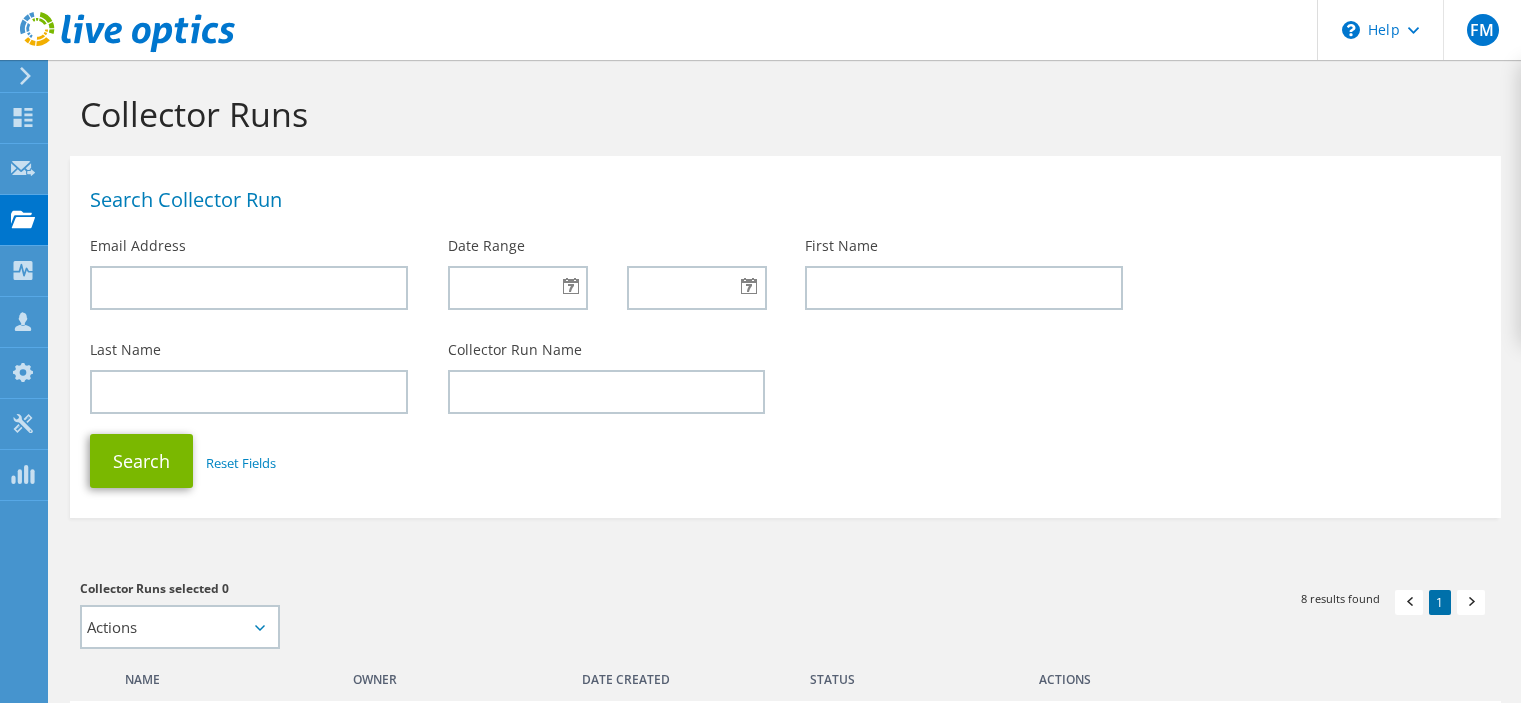 scroll, scrollTop: 0, scrollLeft: 0, axis: both 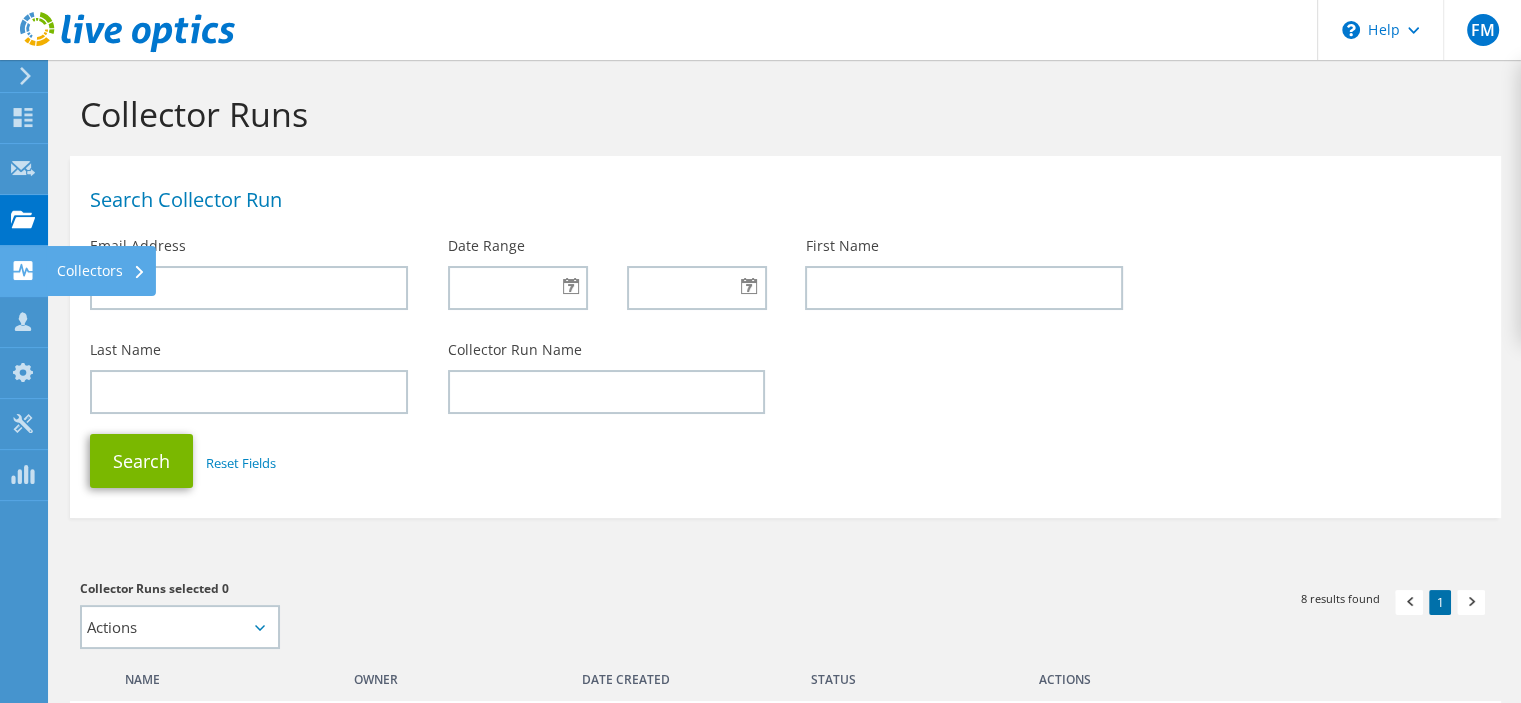 click on "Collectors" at bounding box center (101, 271) 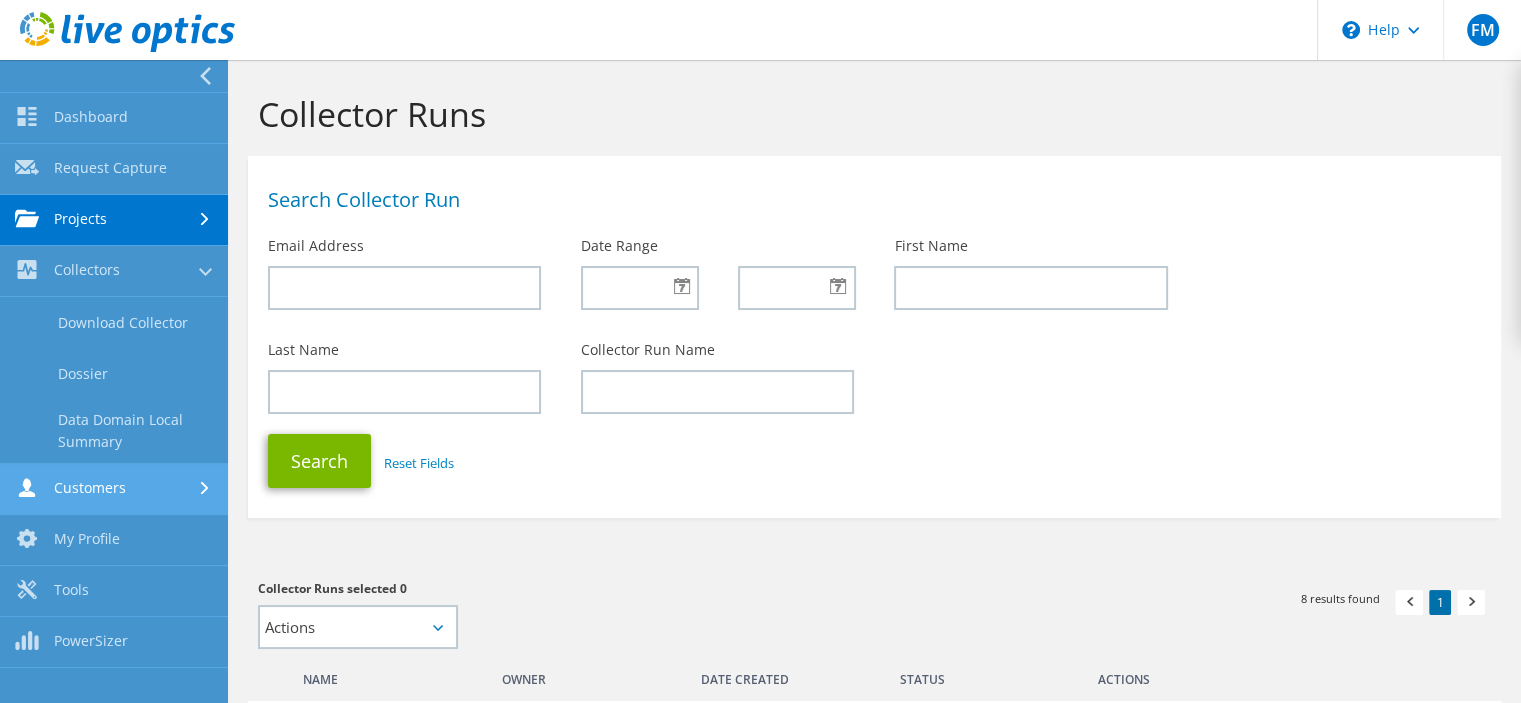 click on "Customers" at bounding box center [114, 489] 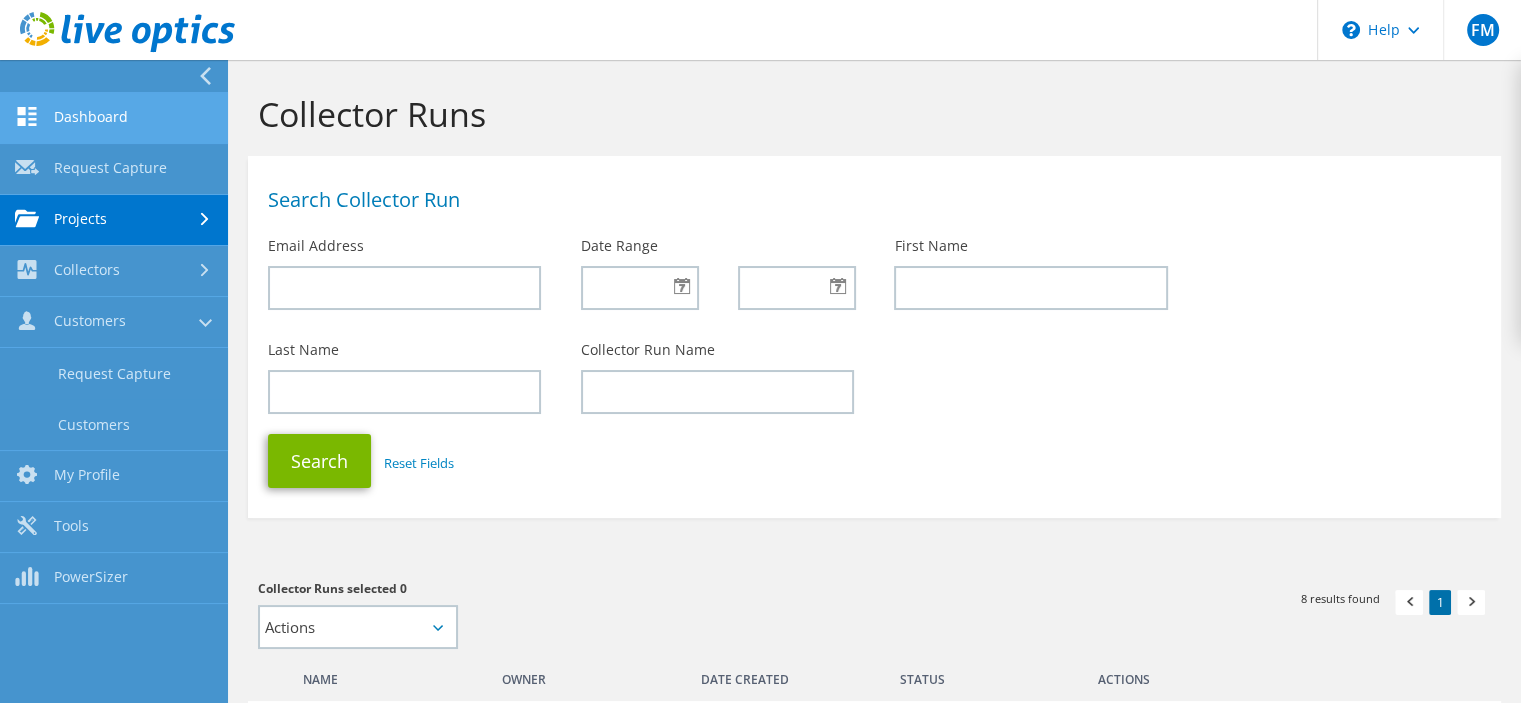 click on "Dashboard" at bounding box center [114, 118] 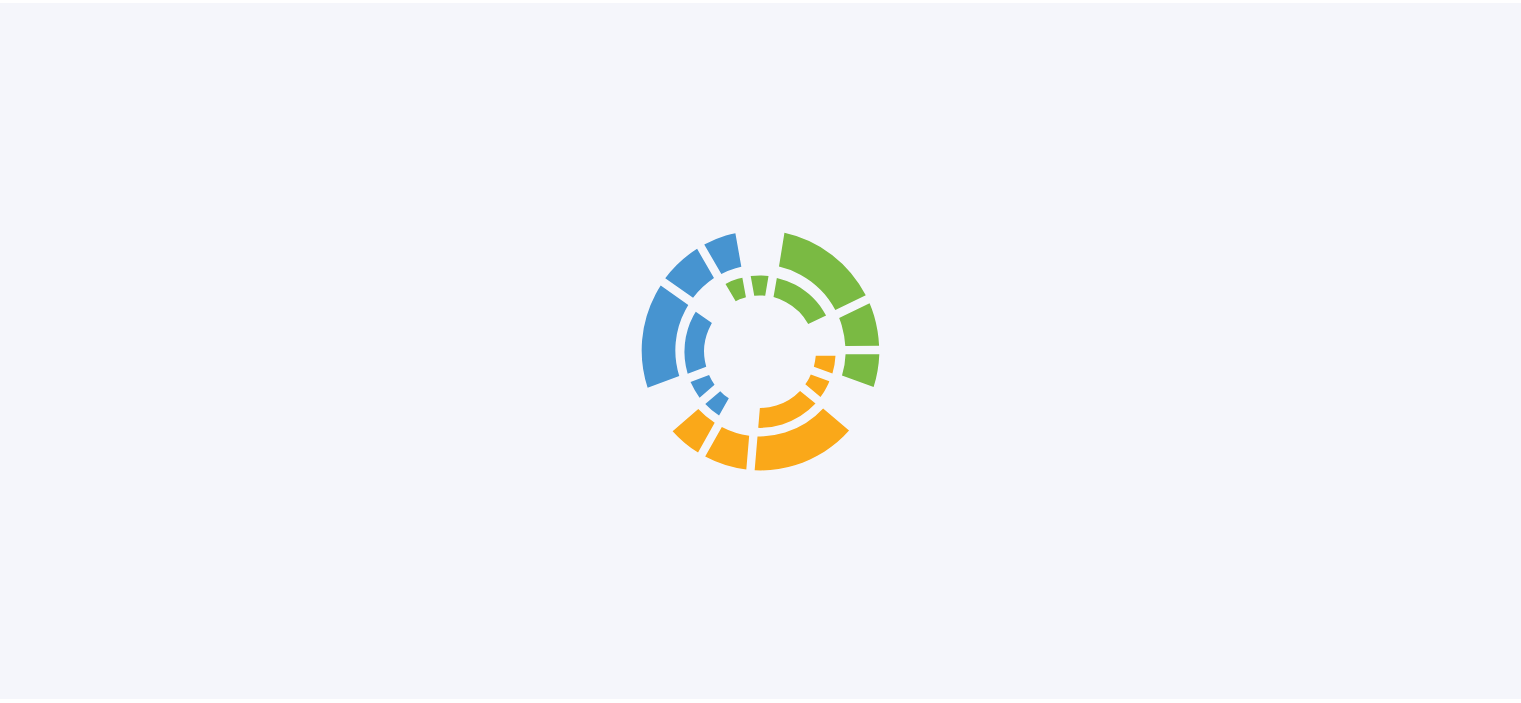 scroll, scrollTop: 0, scrollLeft: 0, axis: both 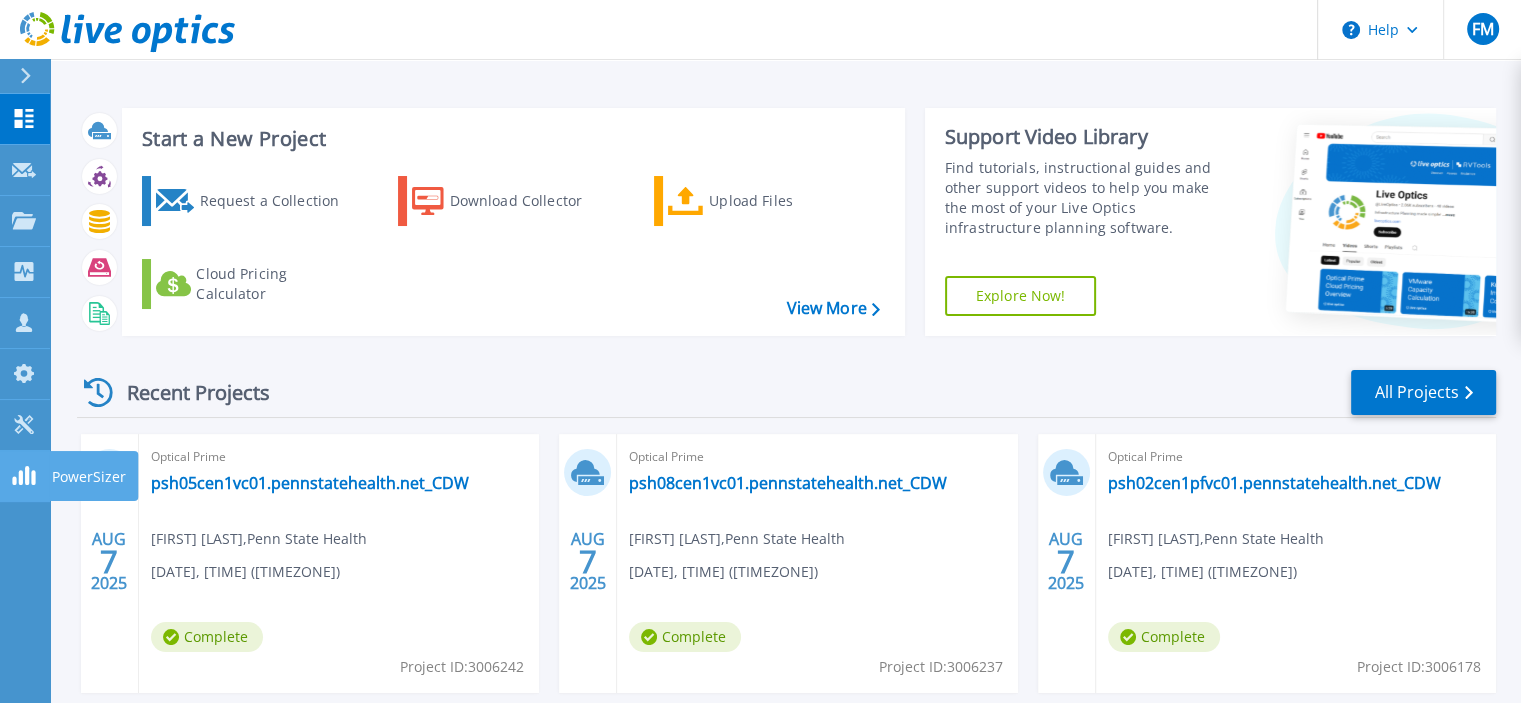 click on "PowerSizer PowerSizer" at bounding box center (25, 476) 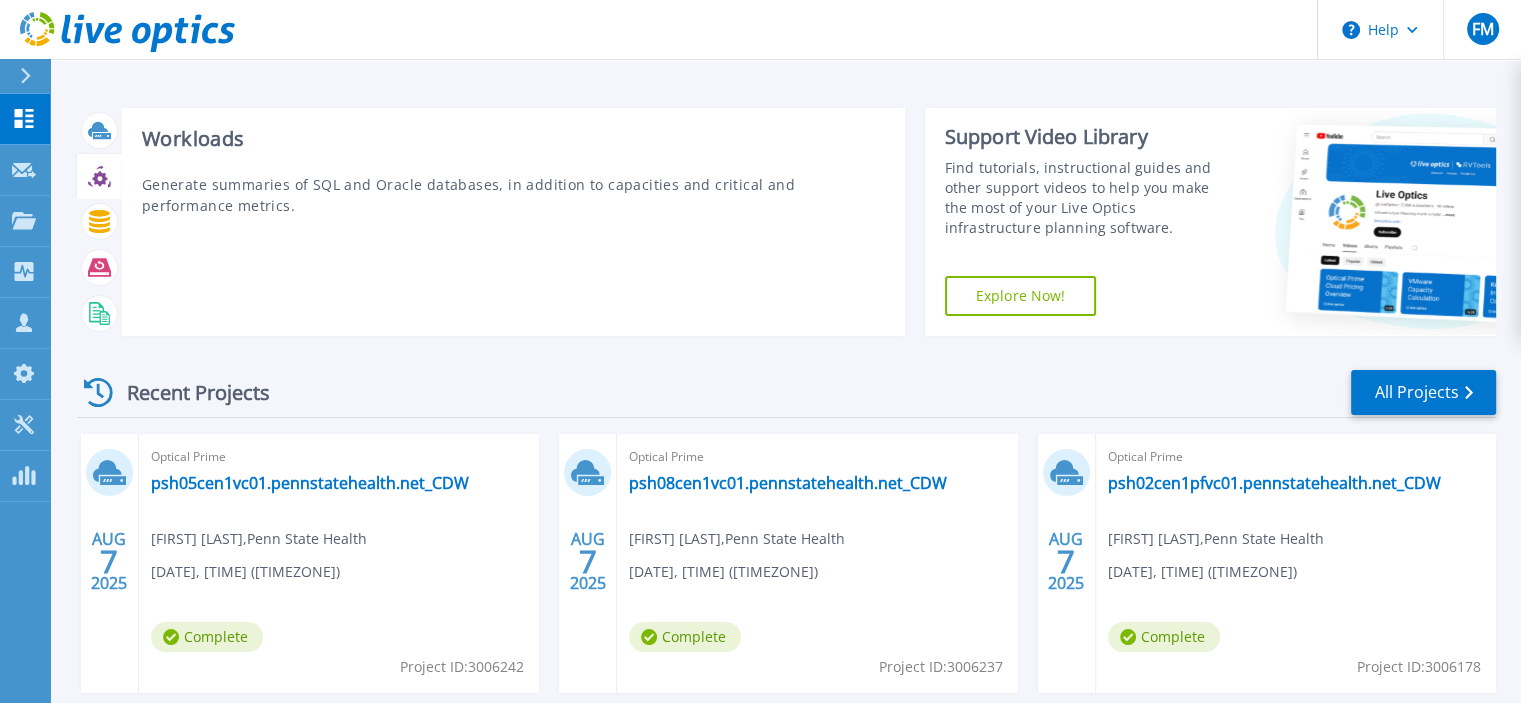 click 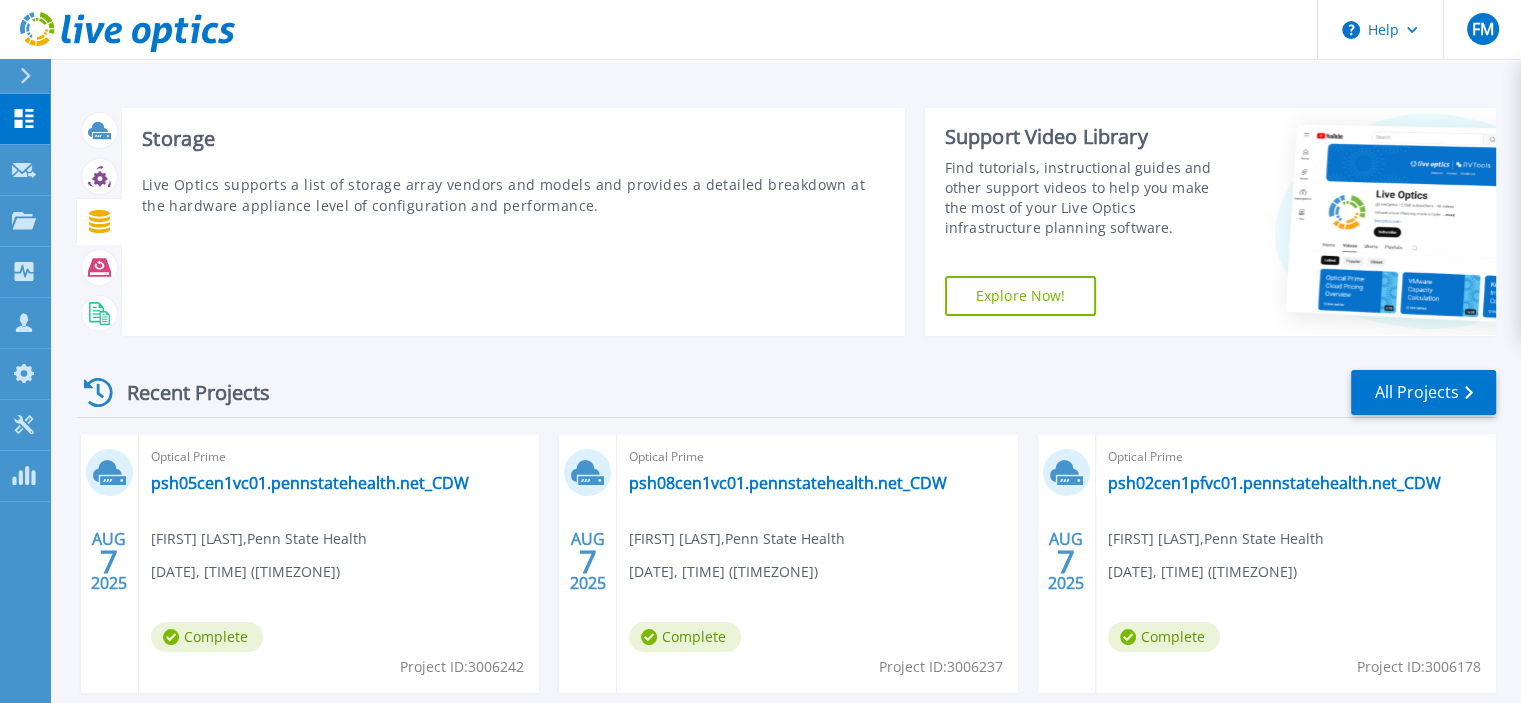 click 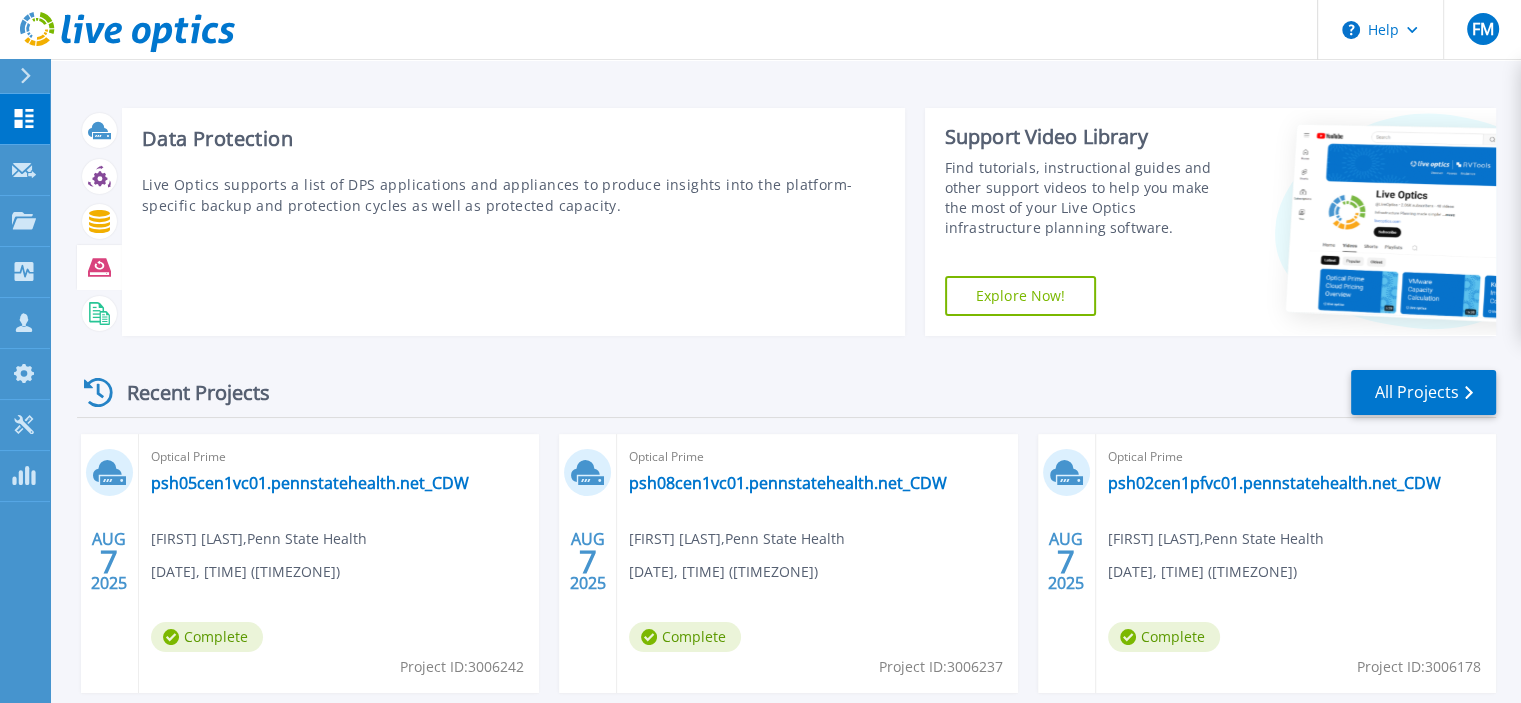click 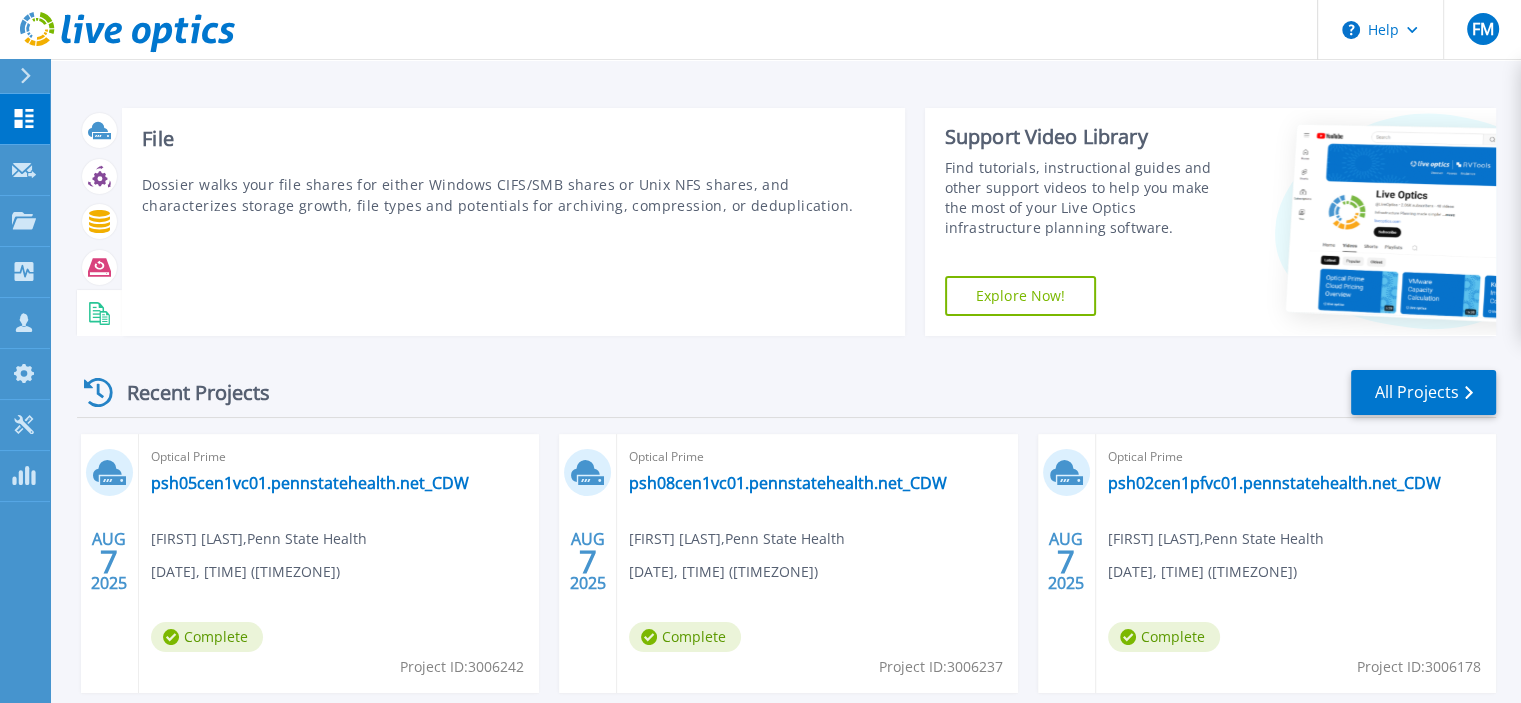 click 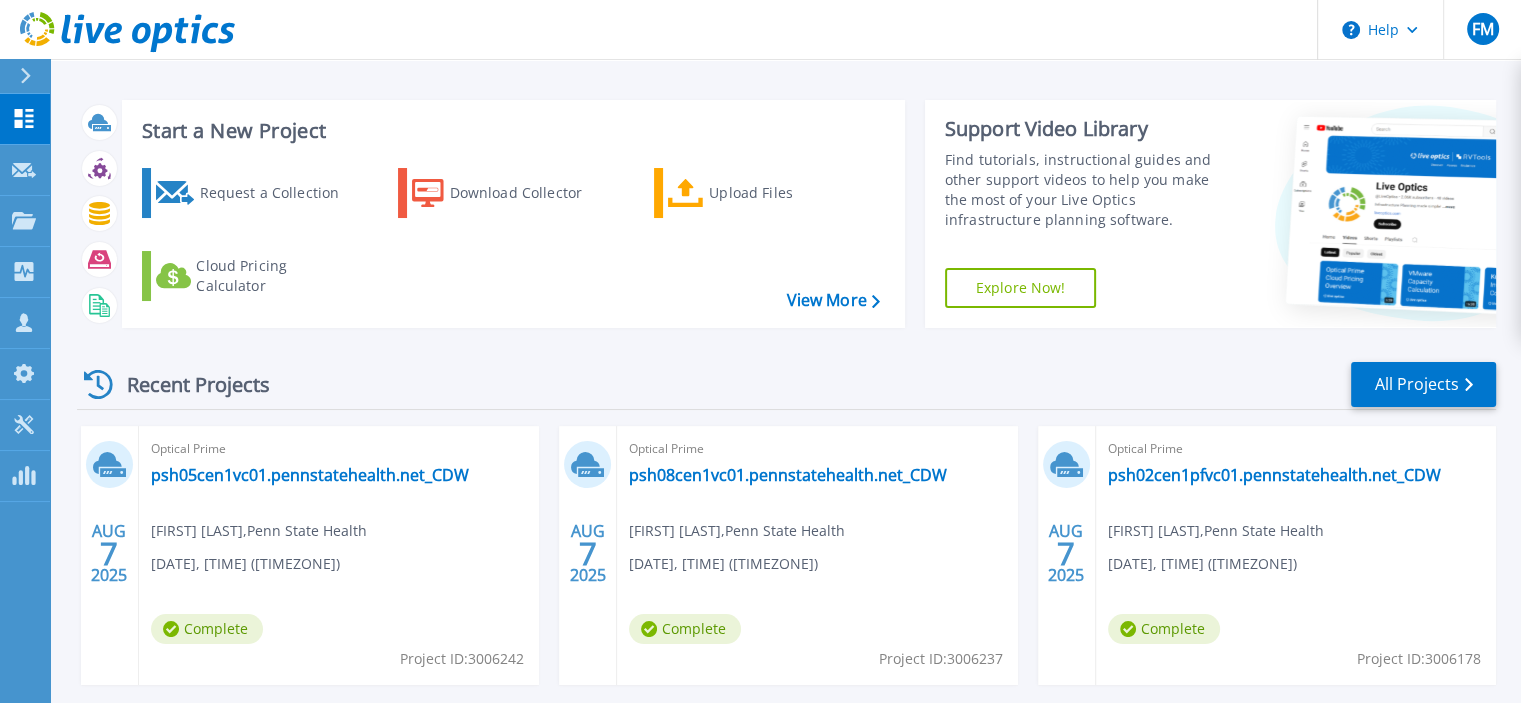 scroll, scrollTop: 4, scrollLeft: 0, axis: vertical 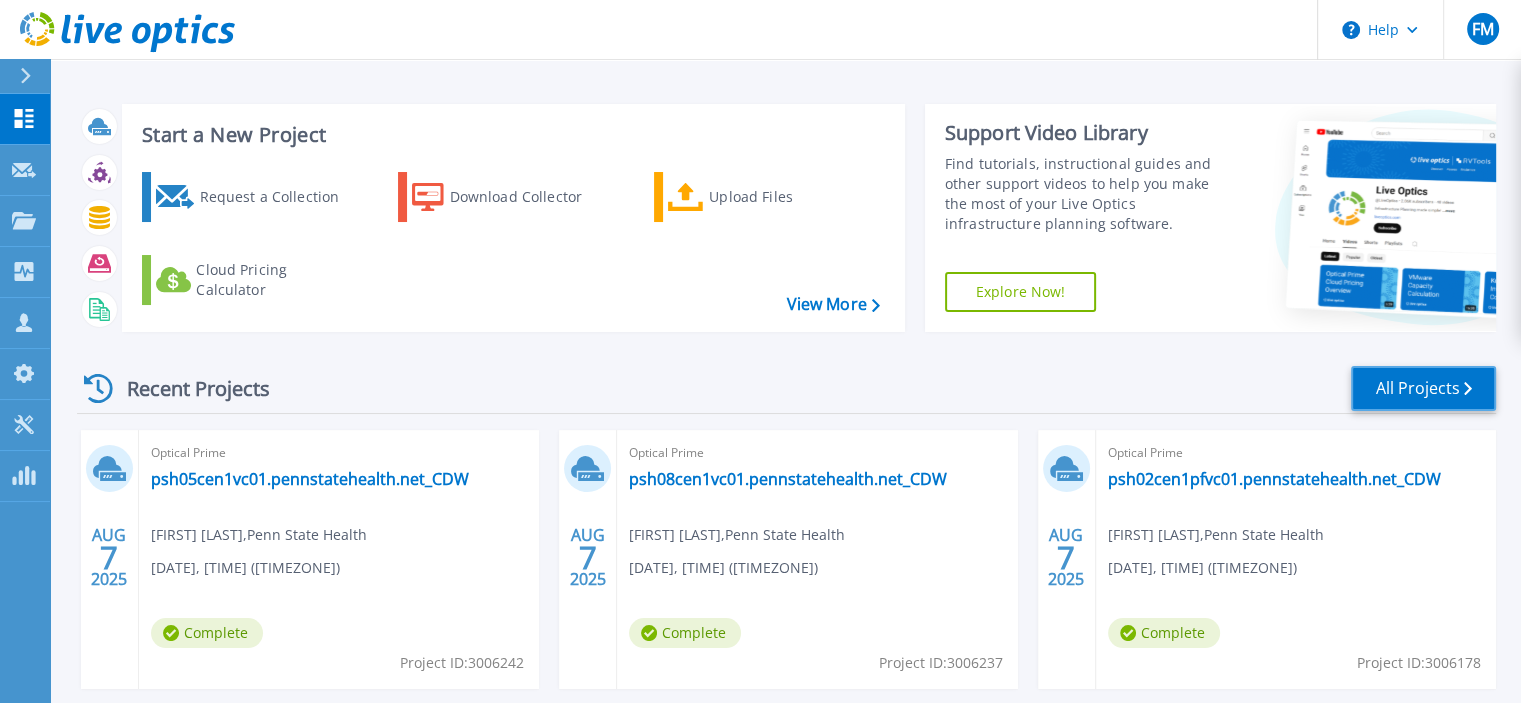 click on "All Projects" at bounding box center (1423, 388) 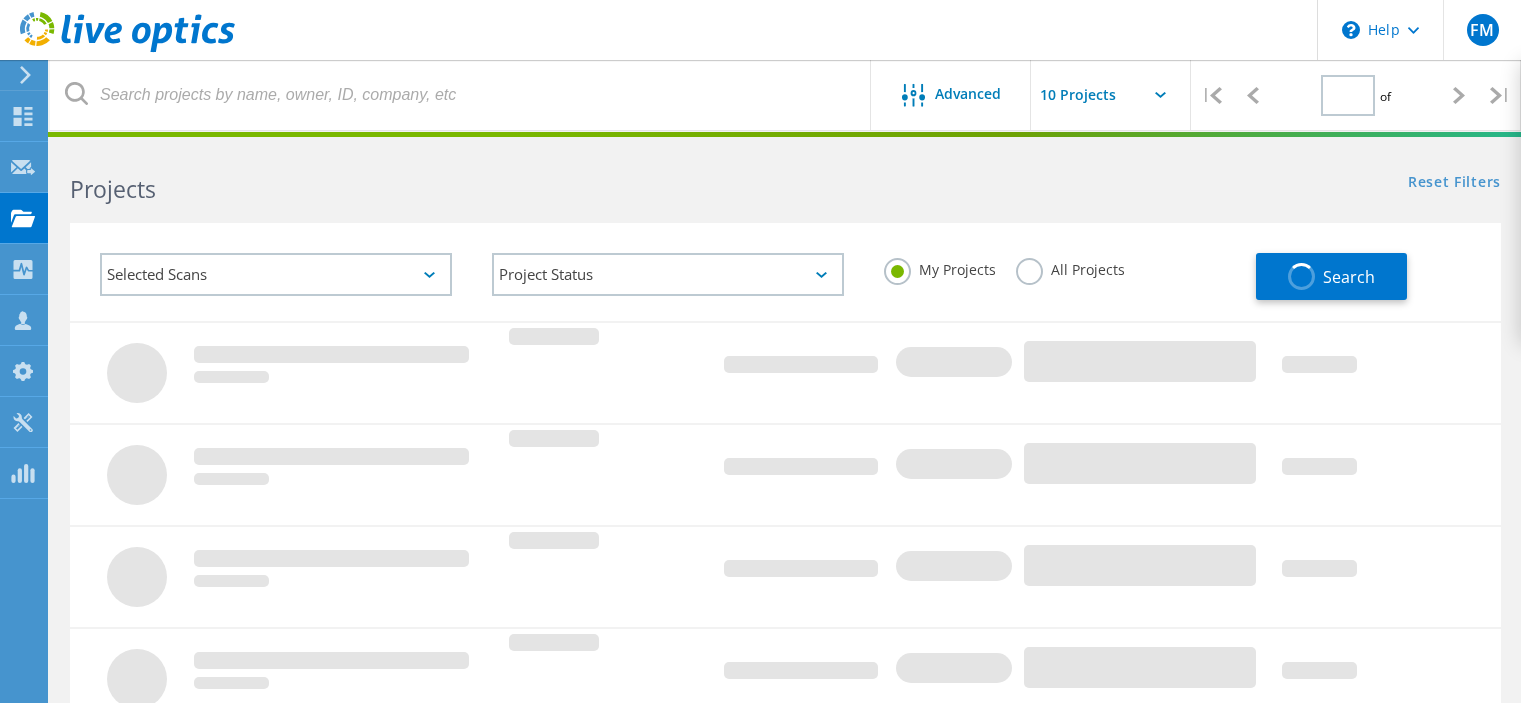 scroll, scrollTop: 0, scrollLeft: 0, axis: both 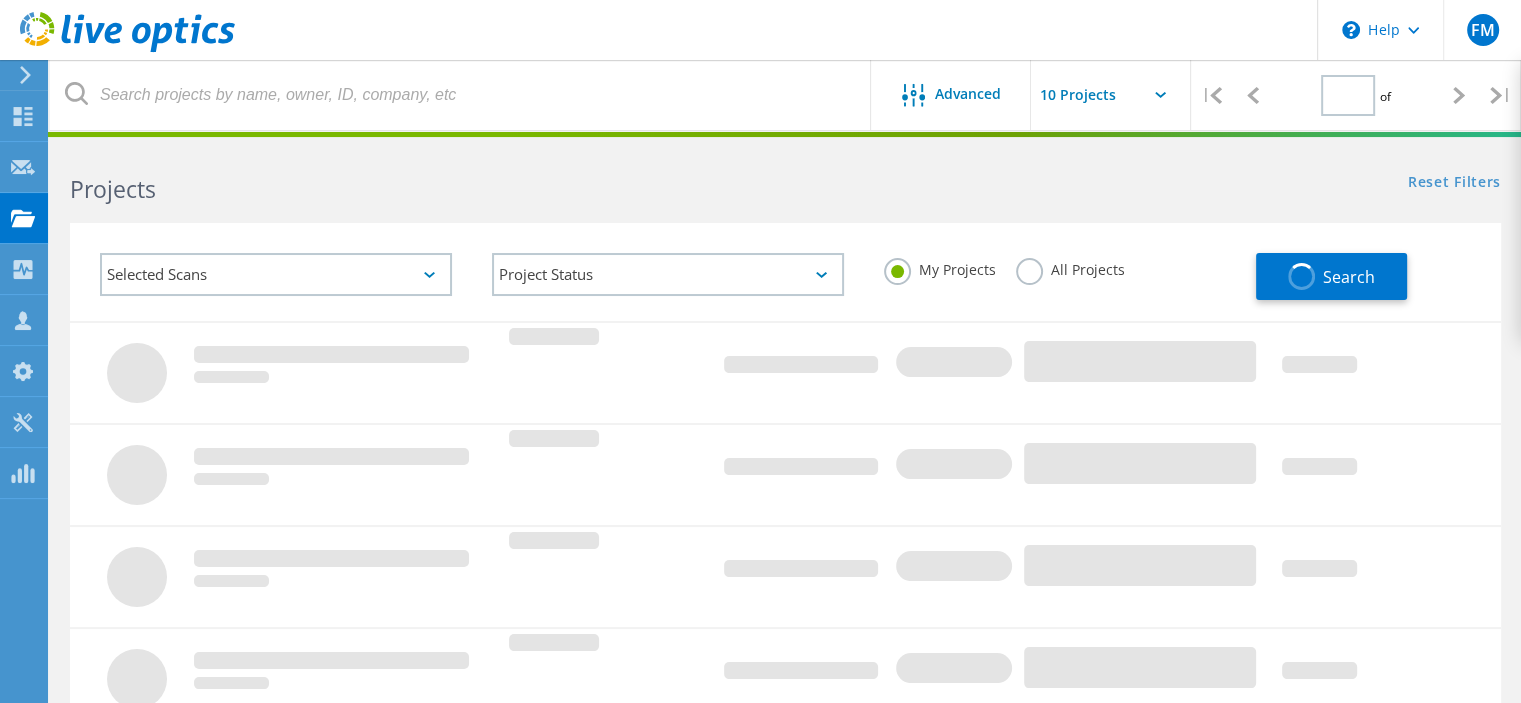 type on "1" 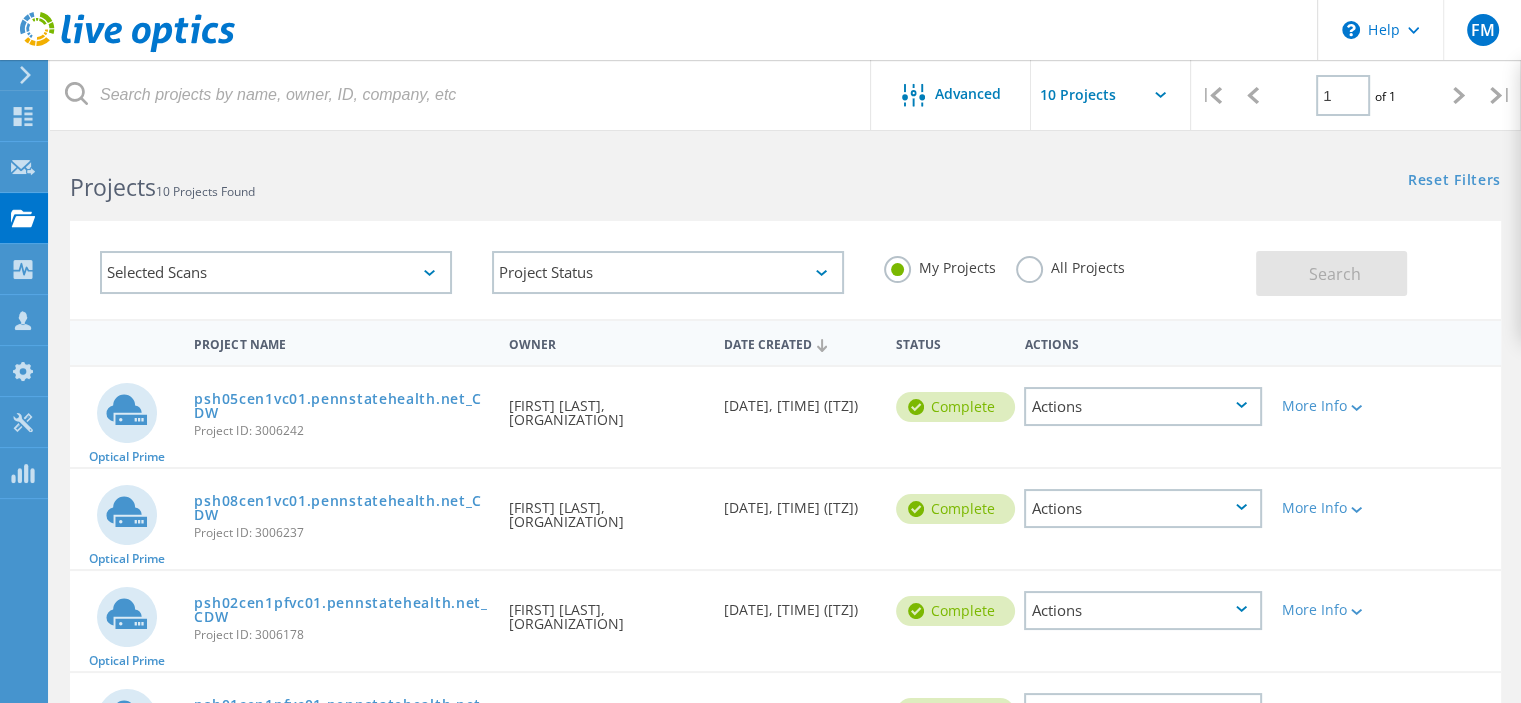 scroll, scrollTop: 0, scrollLeft: 0, axis: both 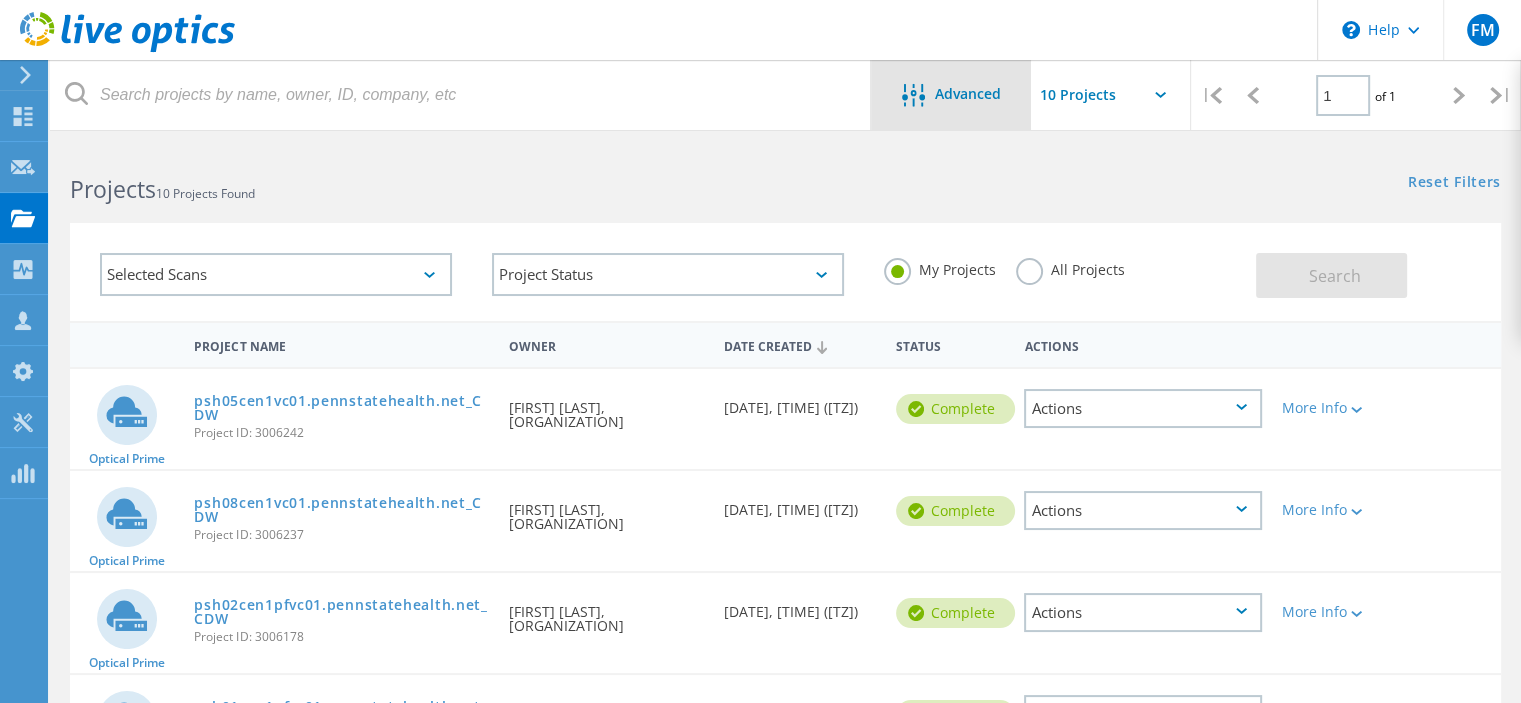 click 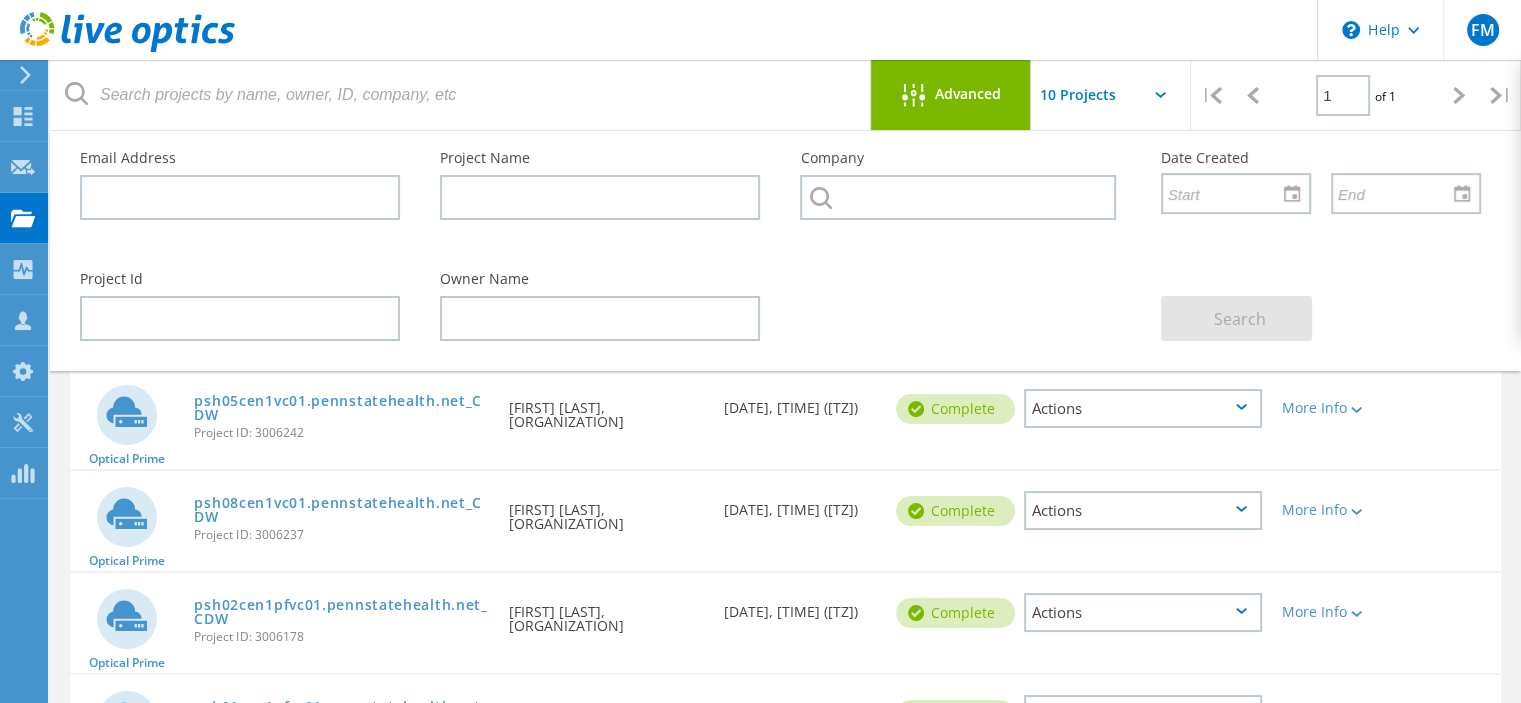 click on "Advanced" 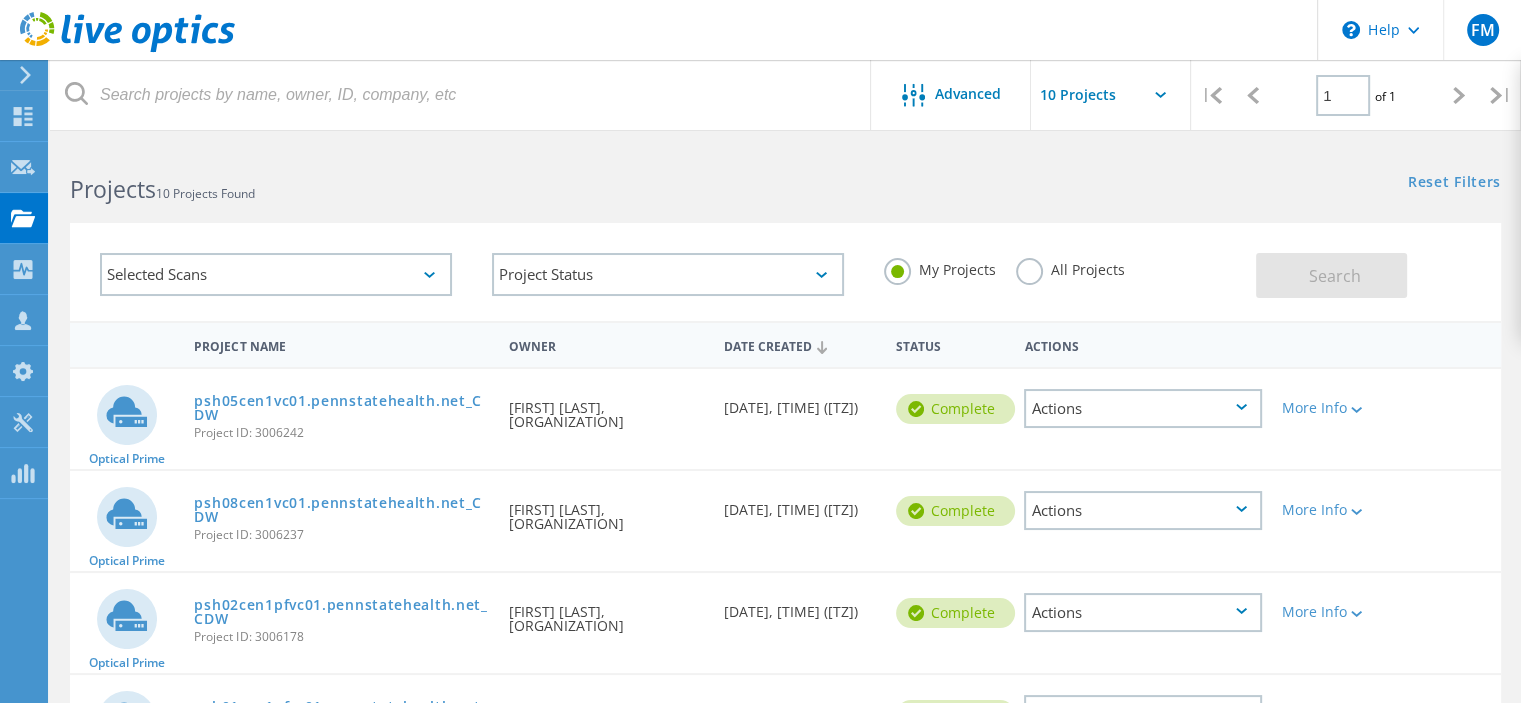 click on "\n   Help  Explore Helpful Articles Contact Support FM Channel Partner Frank Mazzotti frank.mazzotti@cdw.com CDW My Profile Log Out" at bounding box center (760, 30) 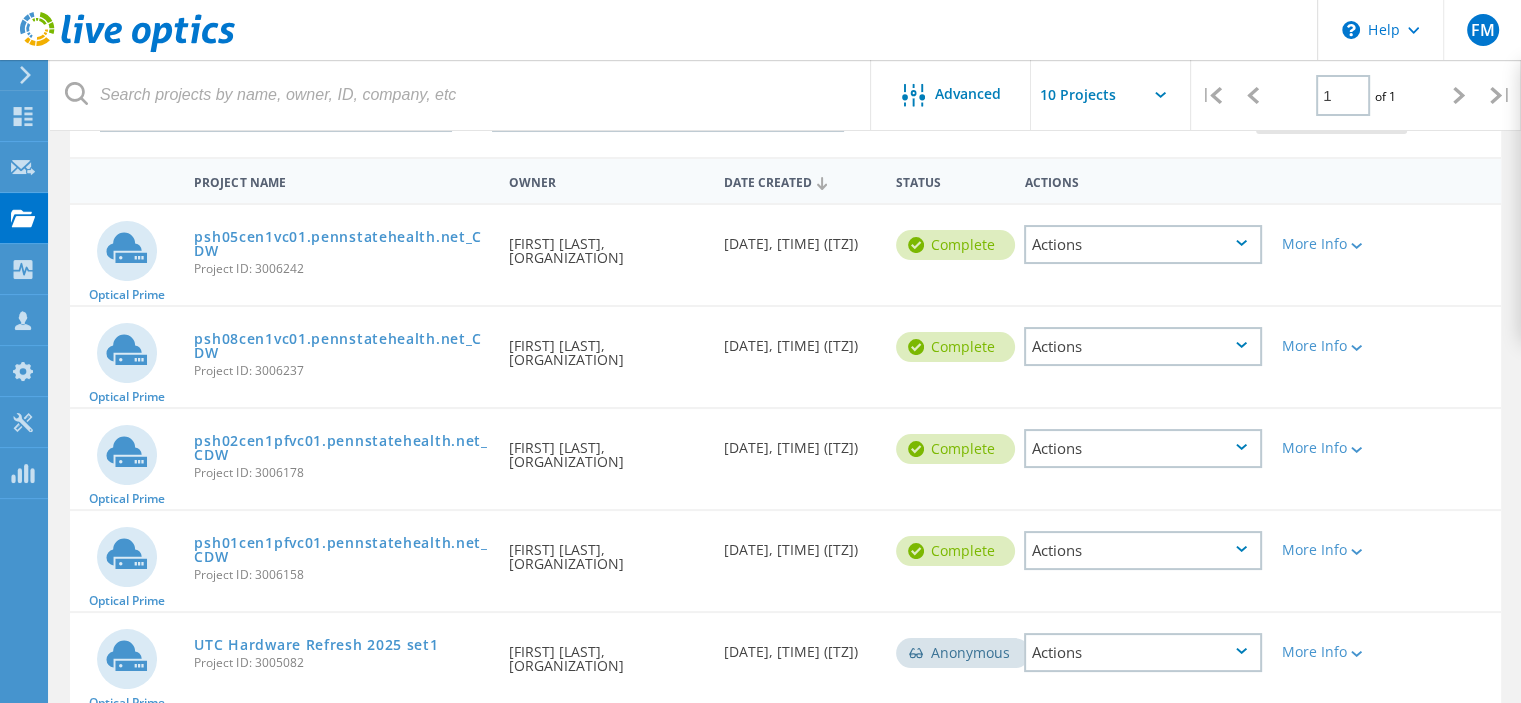 scroll, scrollTop: 166, scrollLeft: 0, axis: vertical 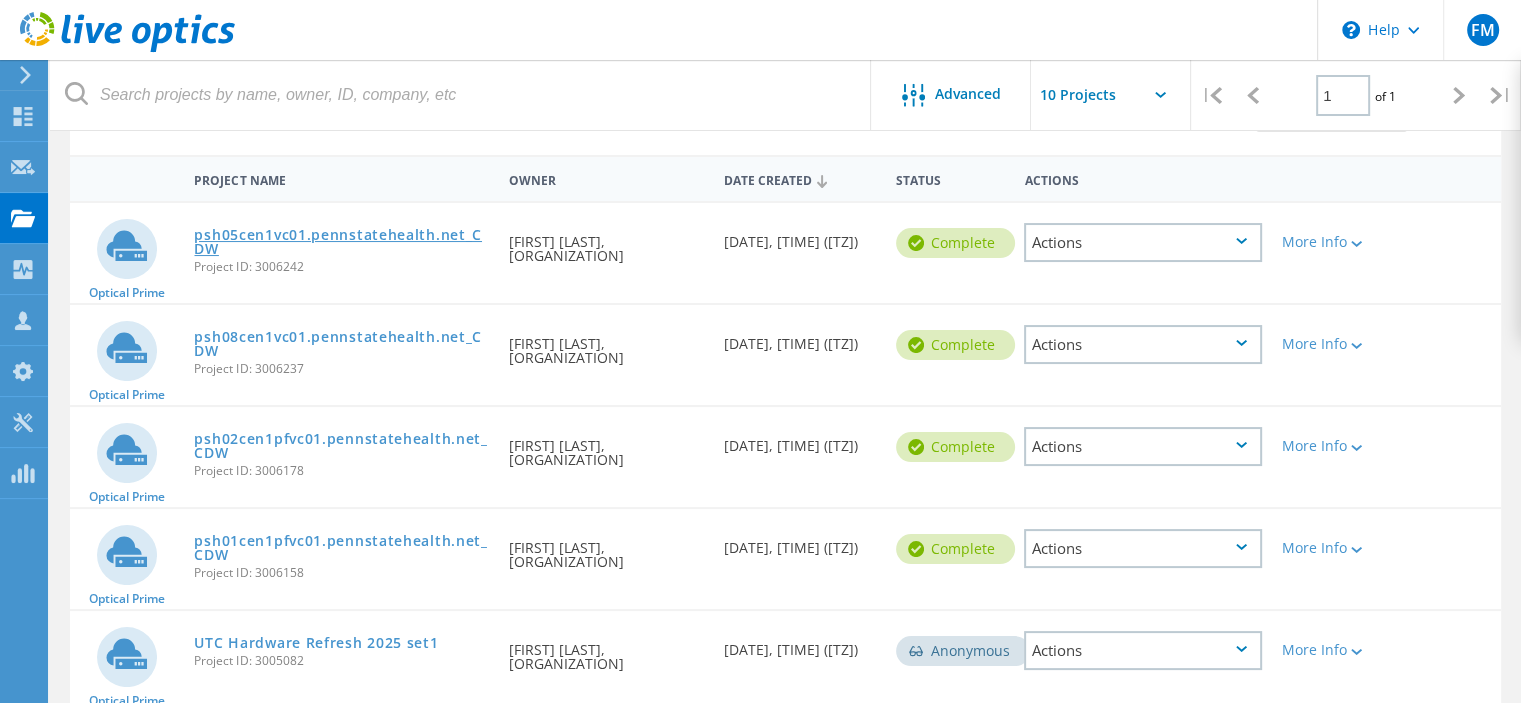 click on "psh05cen1vc01.pennstatehealth.net_CDW" 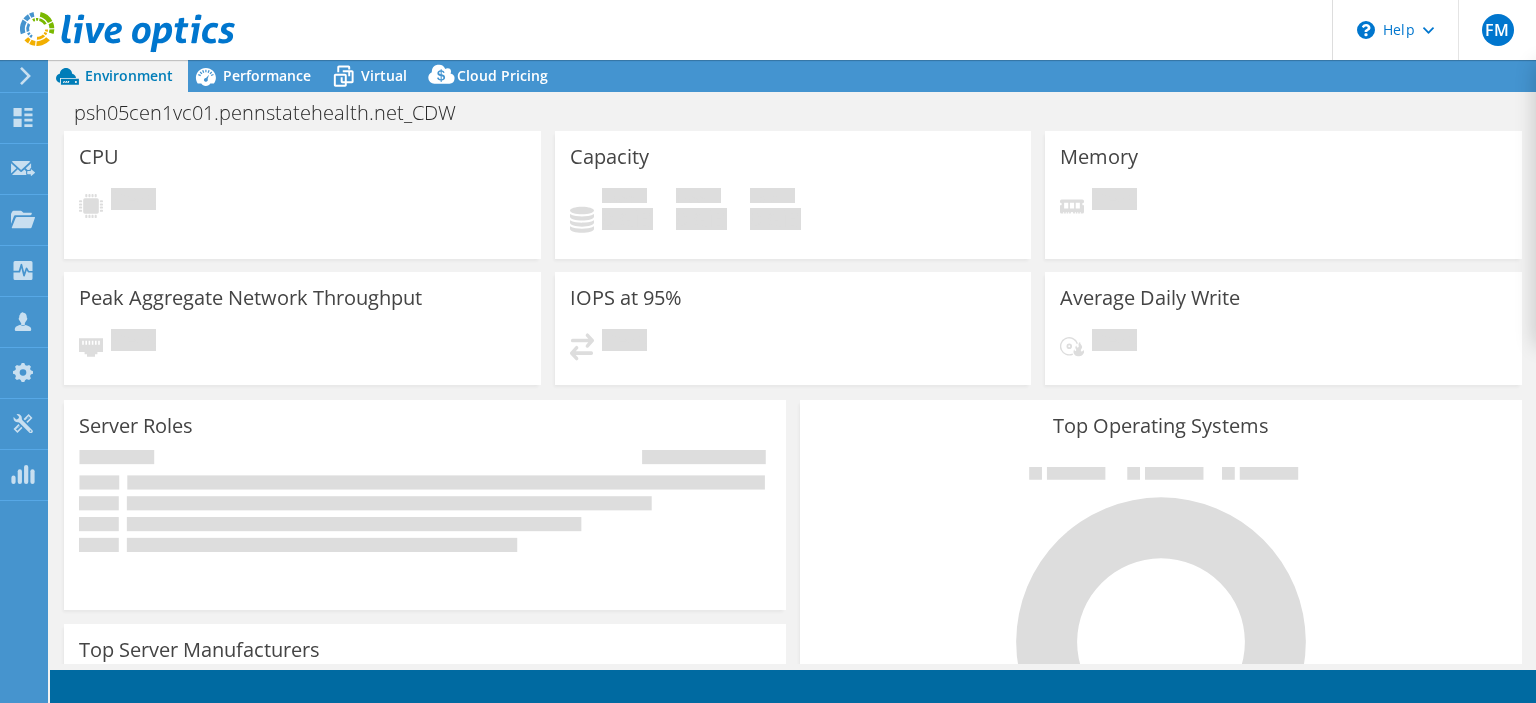 scroll, scrollTop: 0, scrollLeft: 0, axis: both 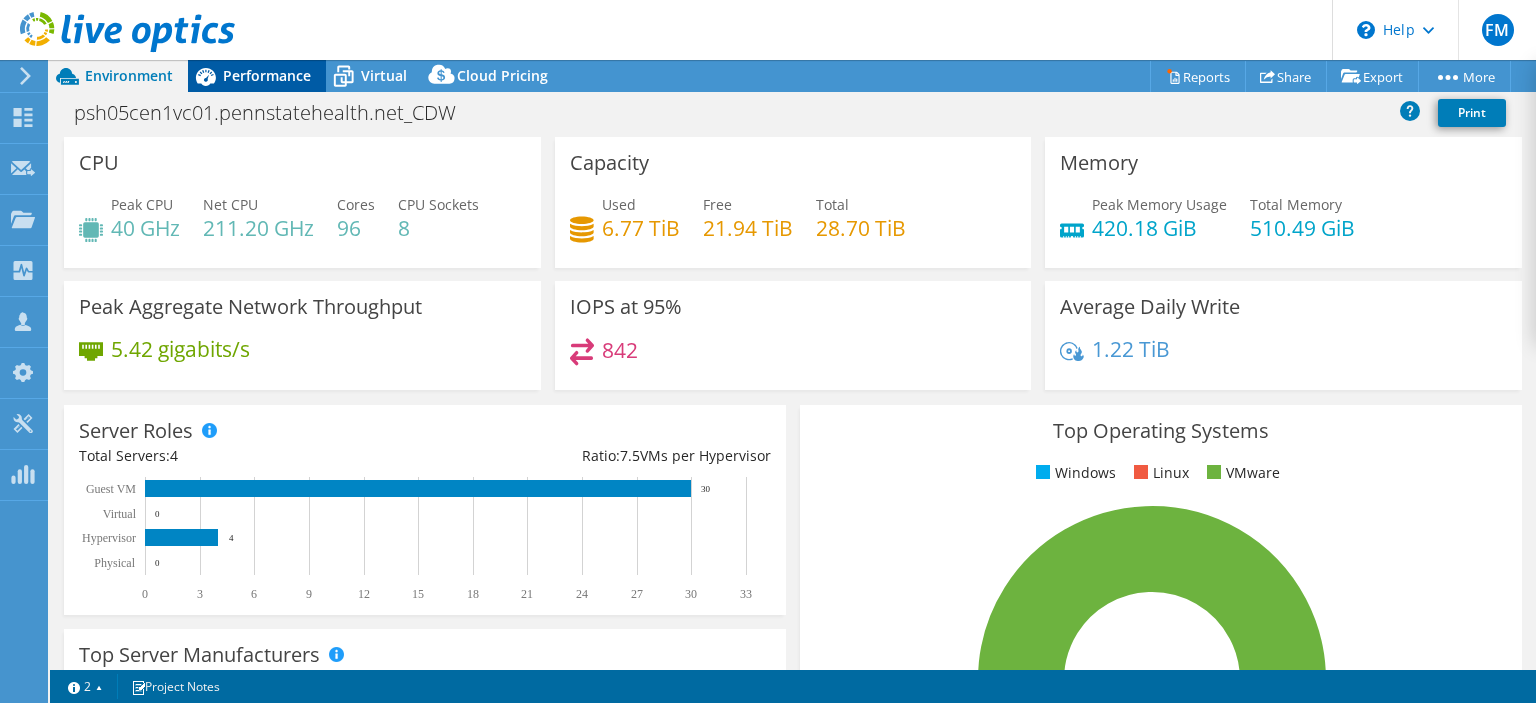 click 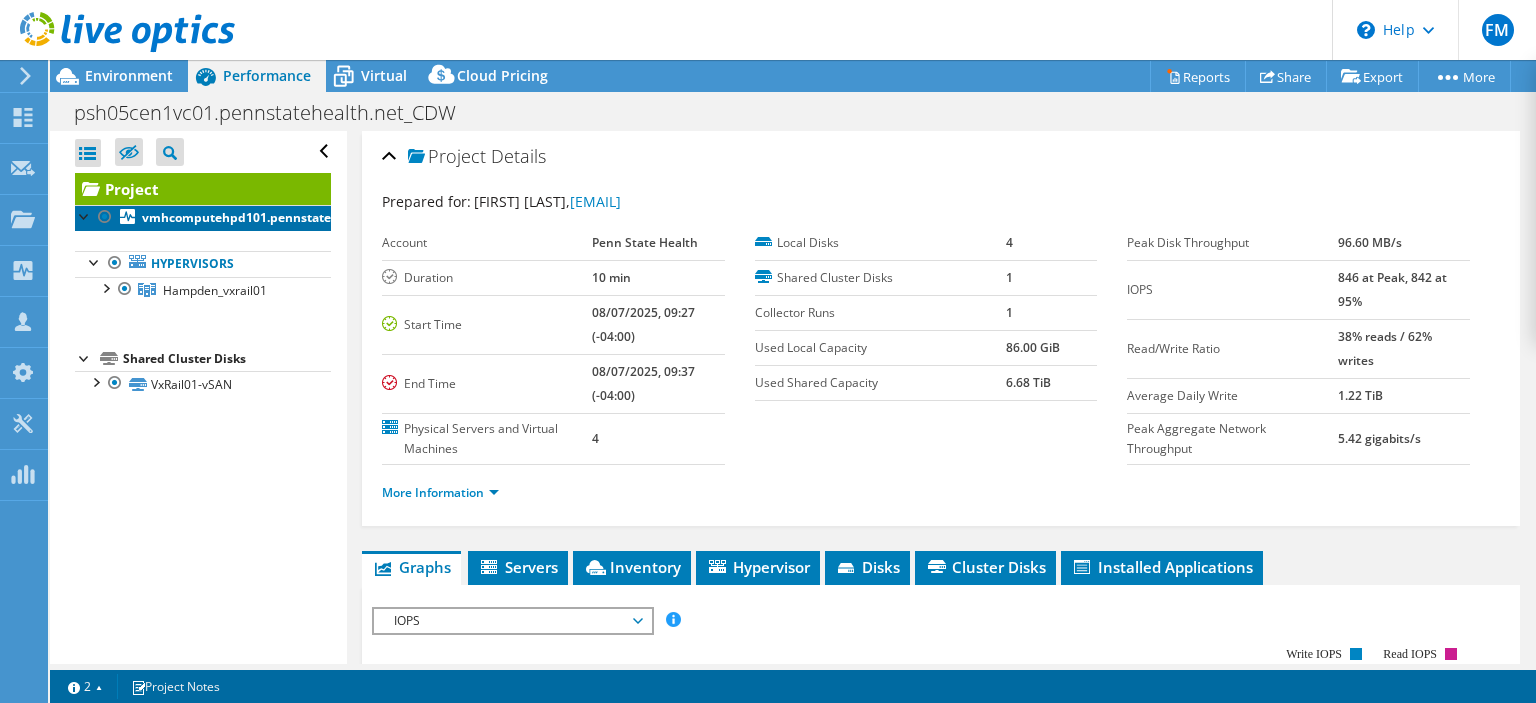 click on "vmhcomputehpd101.pennstatehealth.net" at bounding box center (267, 217) 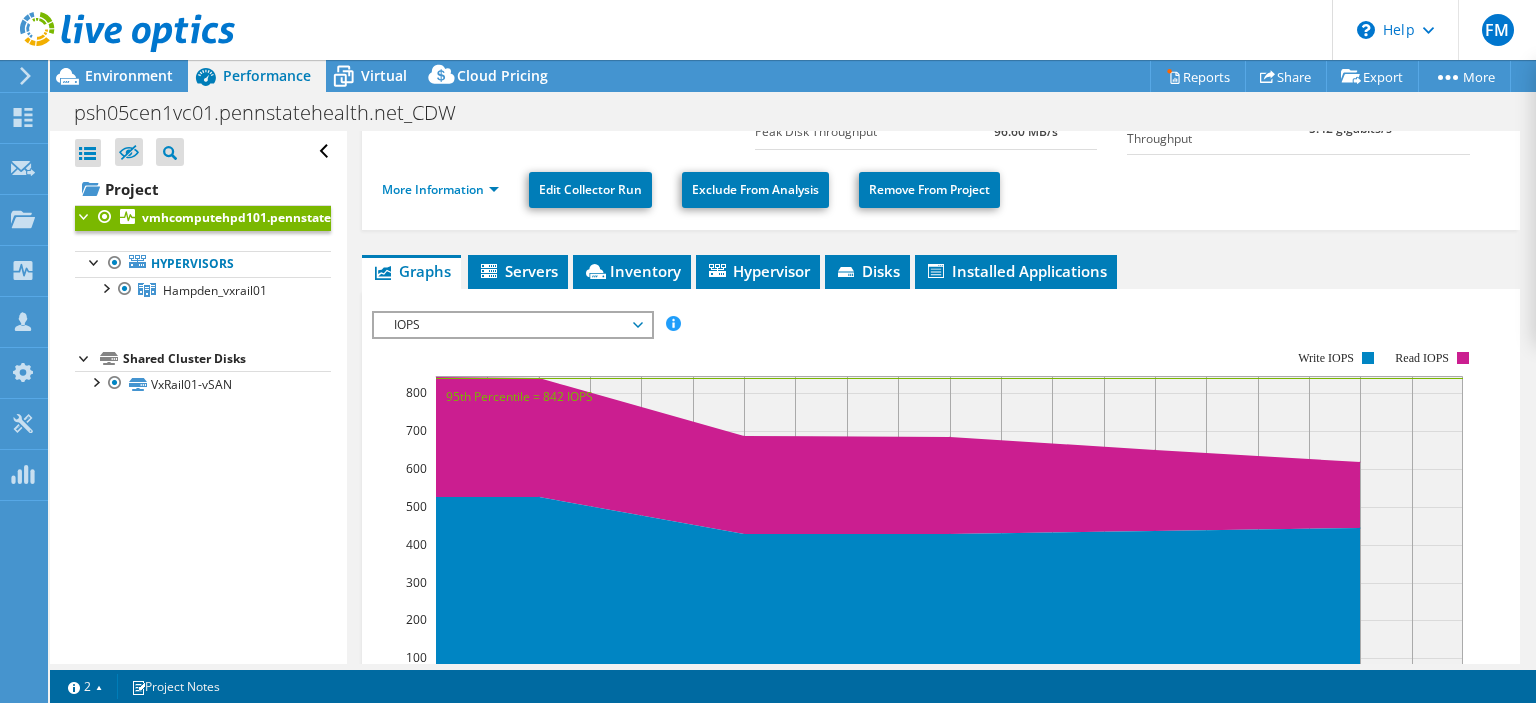 scroll, scrollTop: 249, scrollLeft: 0, axis: vertical 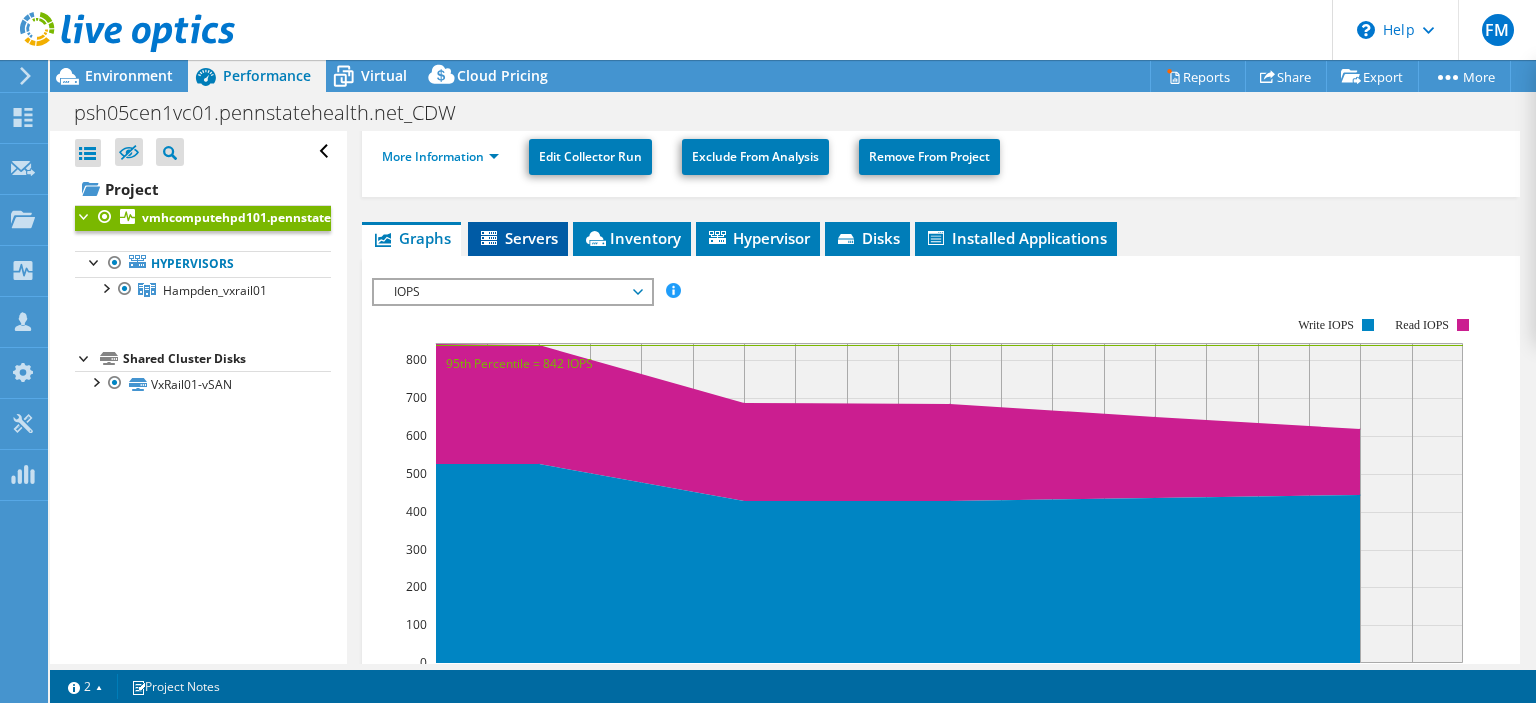 click on "Servers" at bounding box center (518, 238) 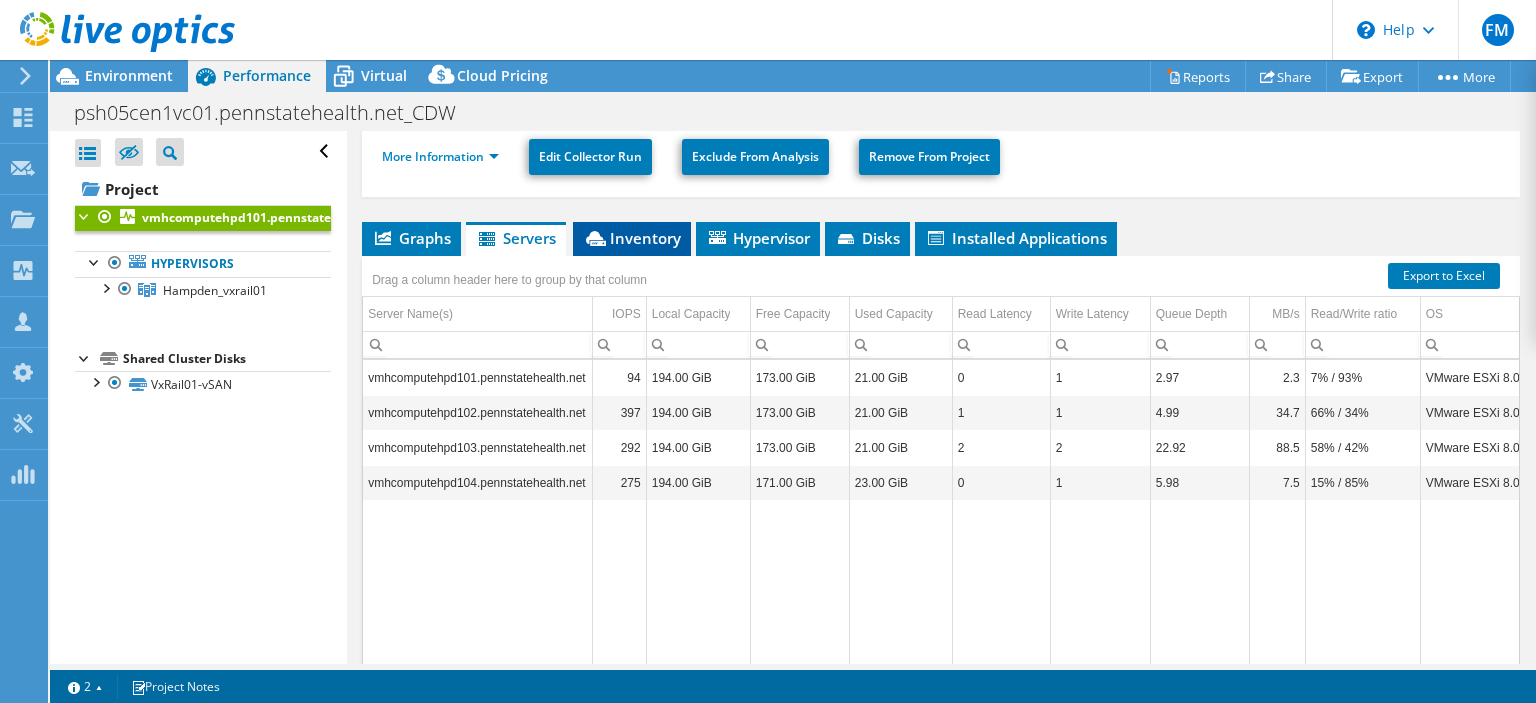 click on "Inventory" at bounding box center [632, 238] 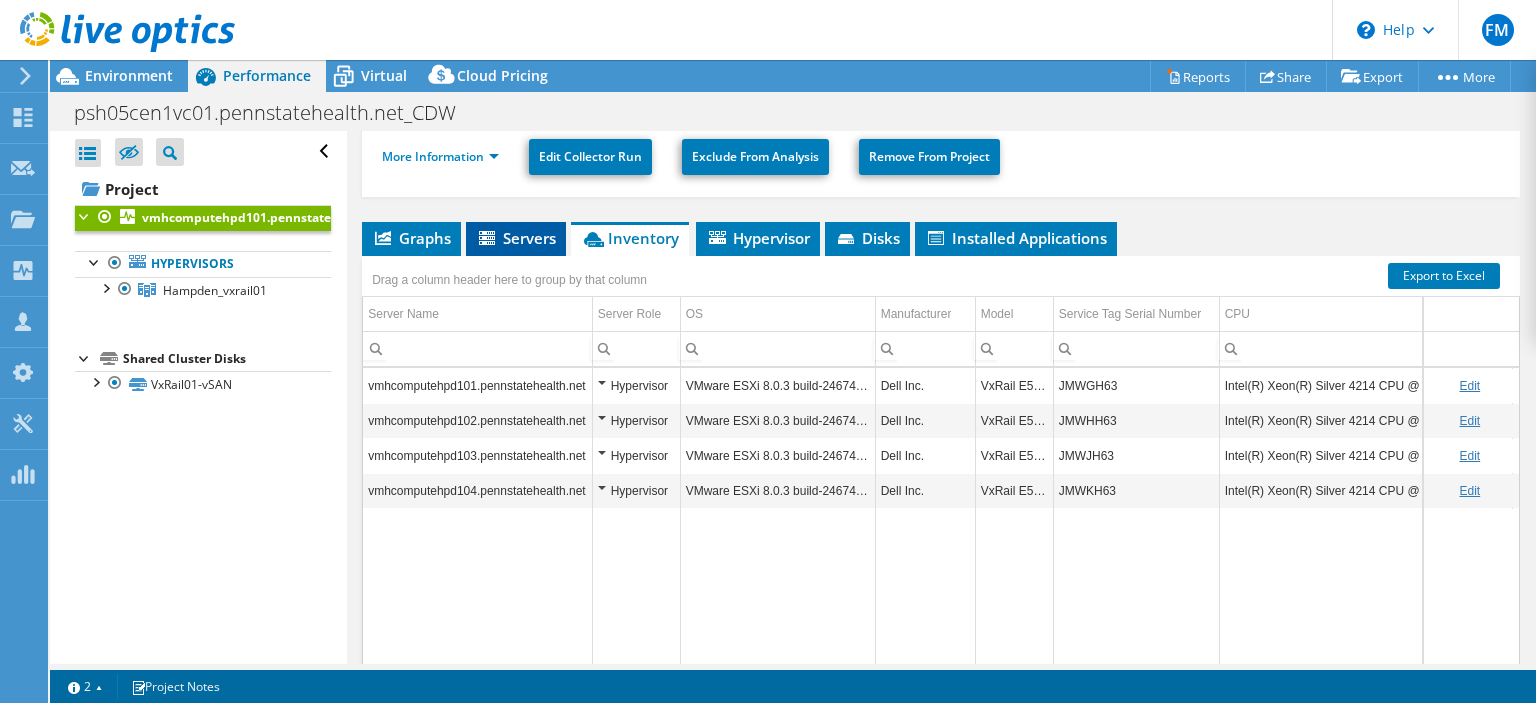 click on "Servers" at bounding box center (516, 238) 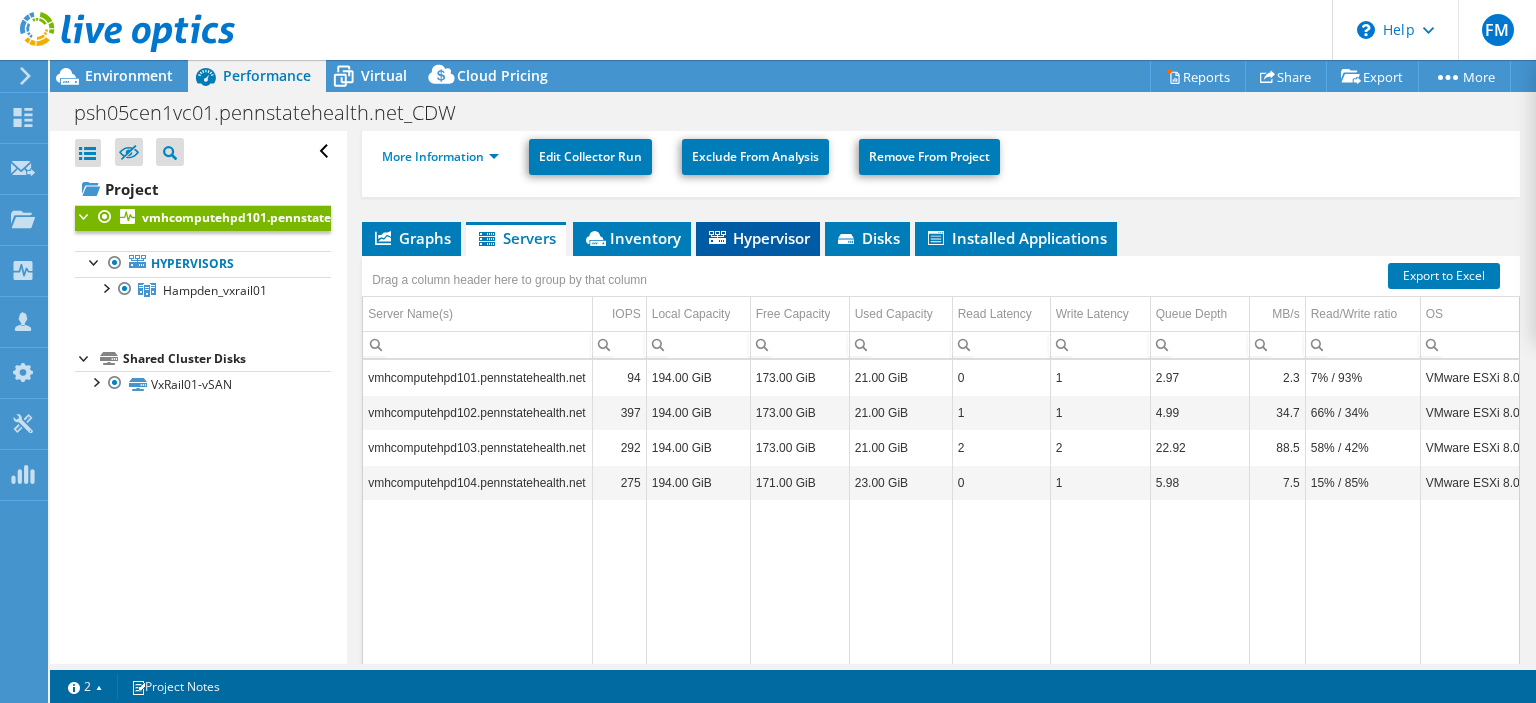 click on "Hypervisor" at bounding box center (758, 238) 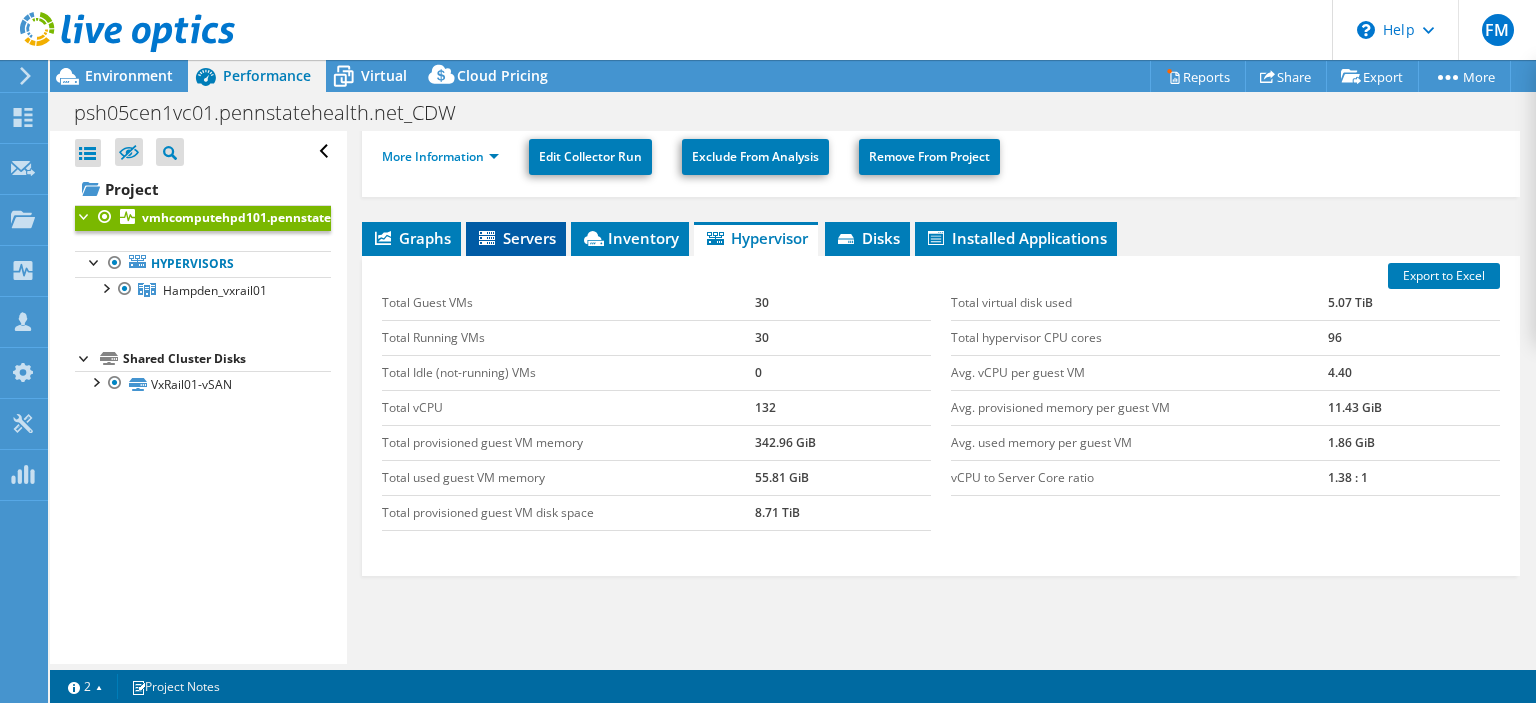 click on "Servers" at bounding box center [516, 238] 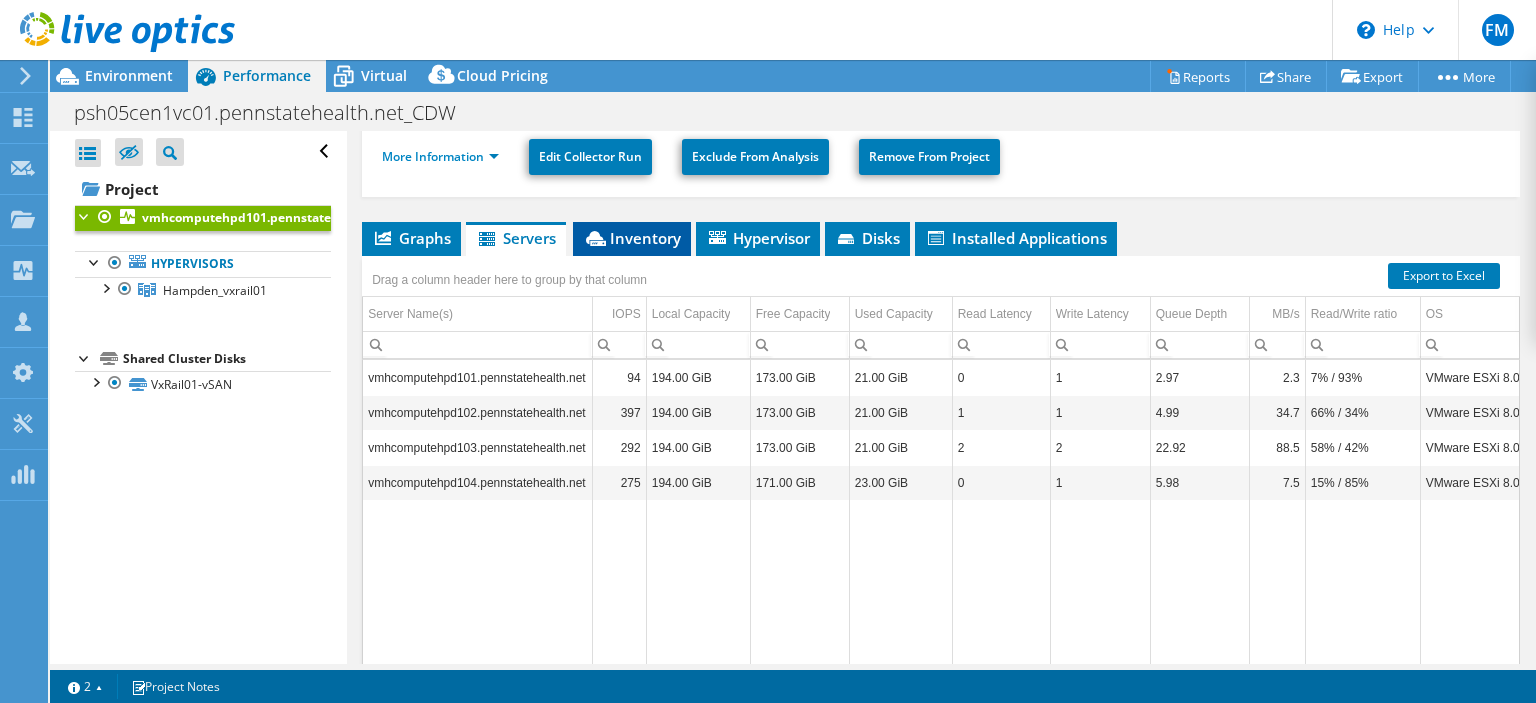 click 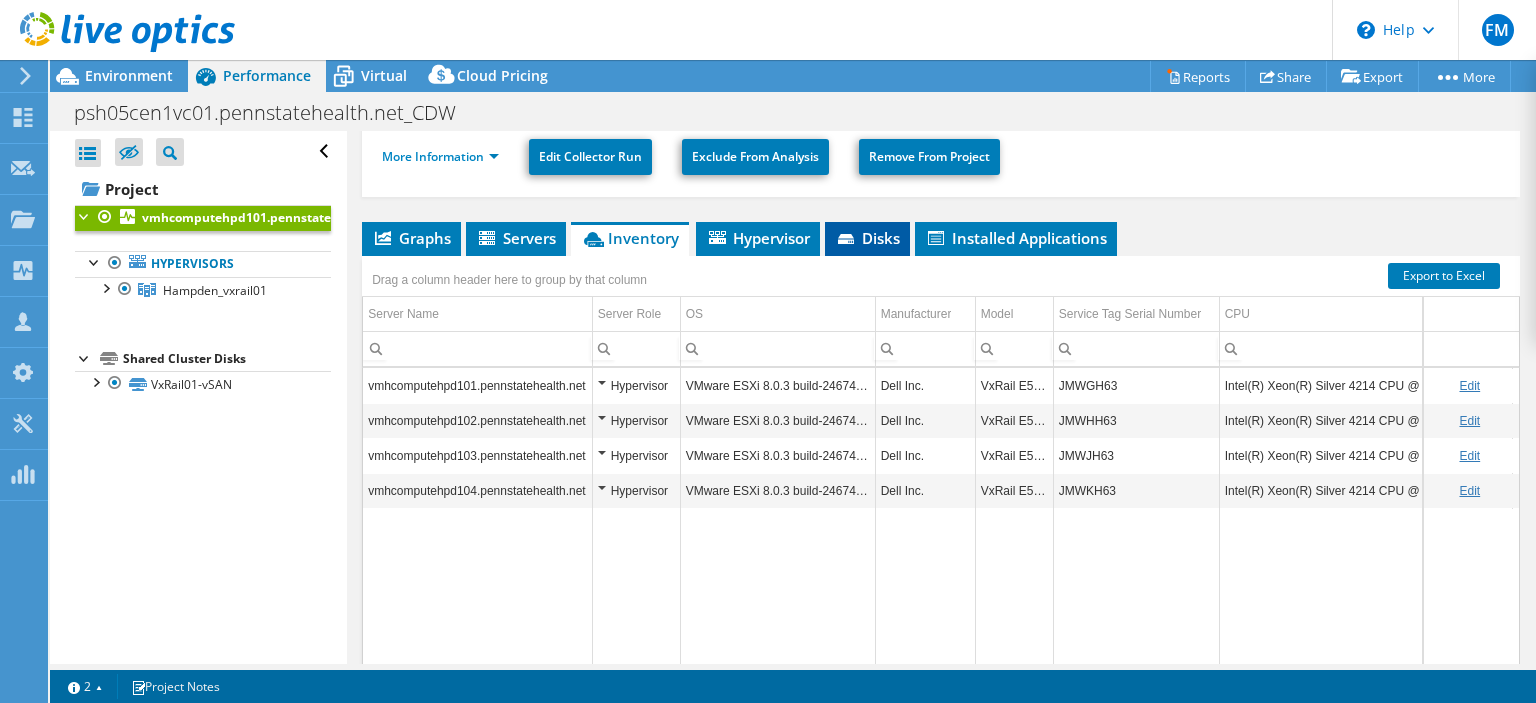 click 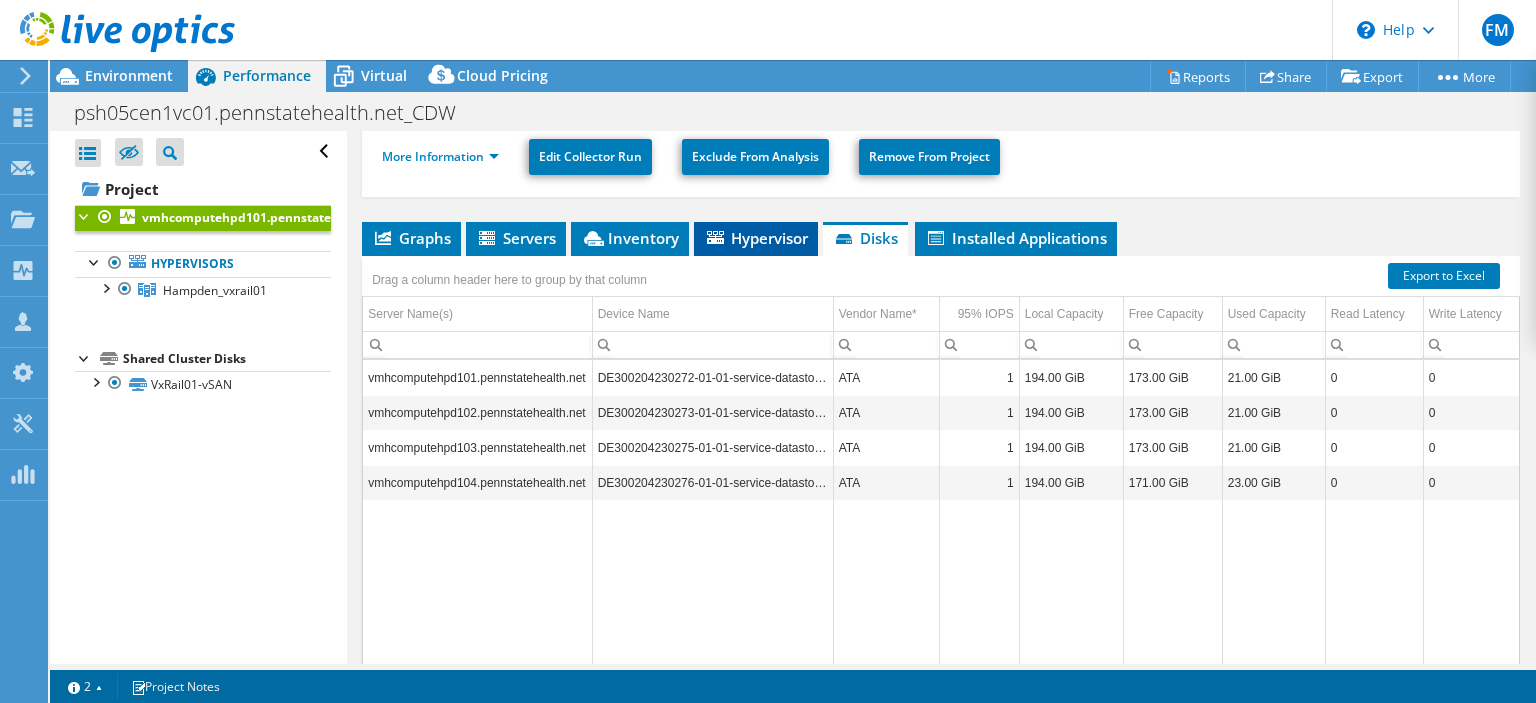 click 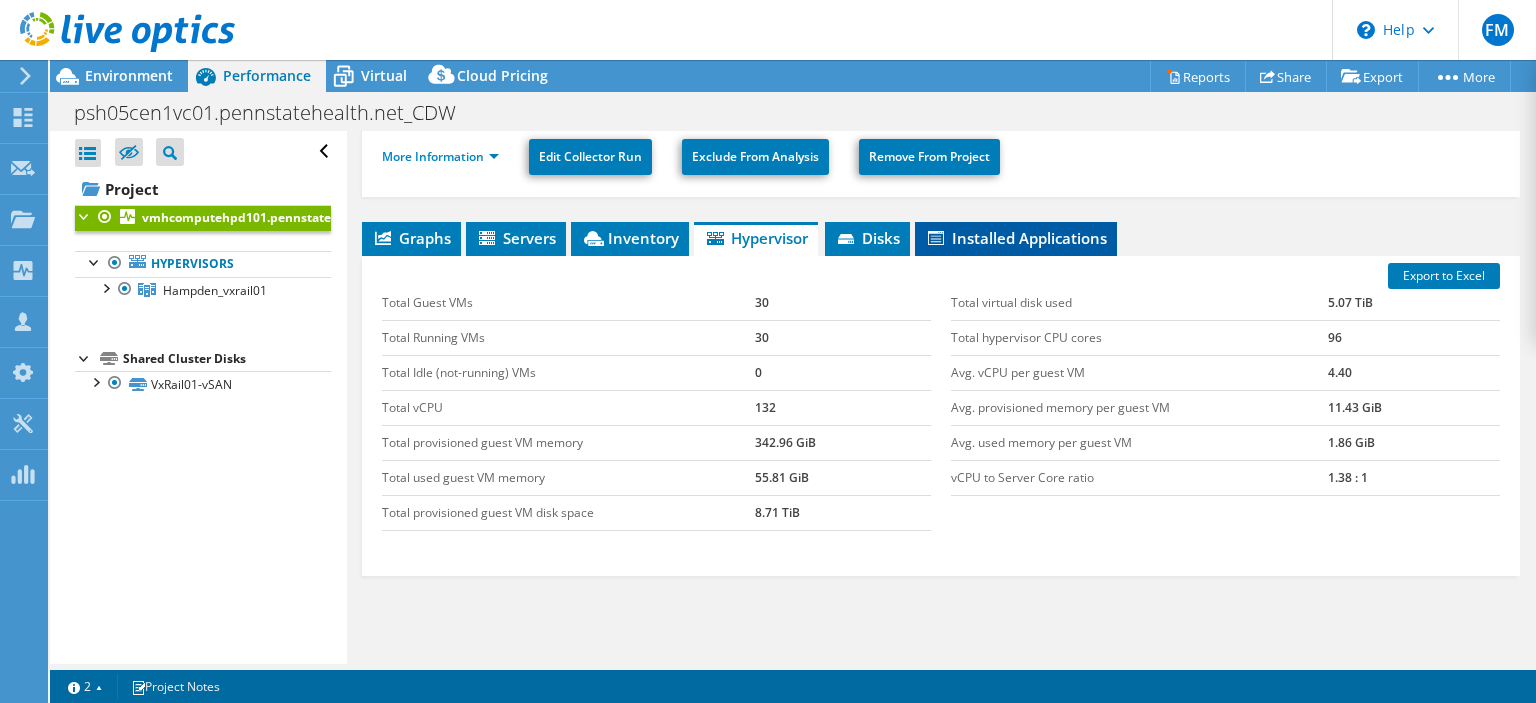 click on "Installed Applications" at bounding box center [1016, 238] 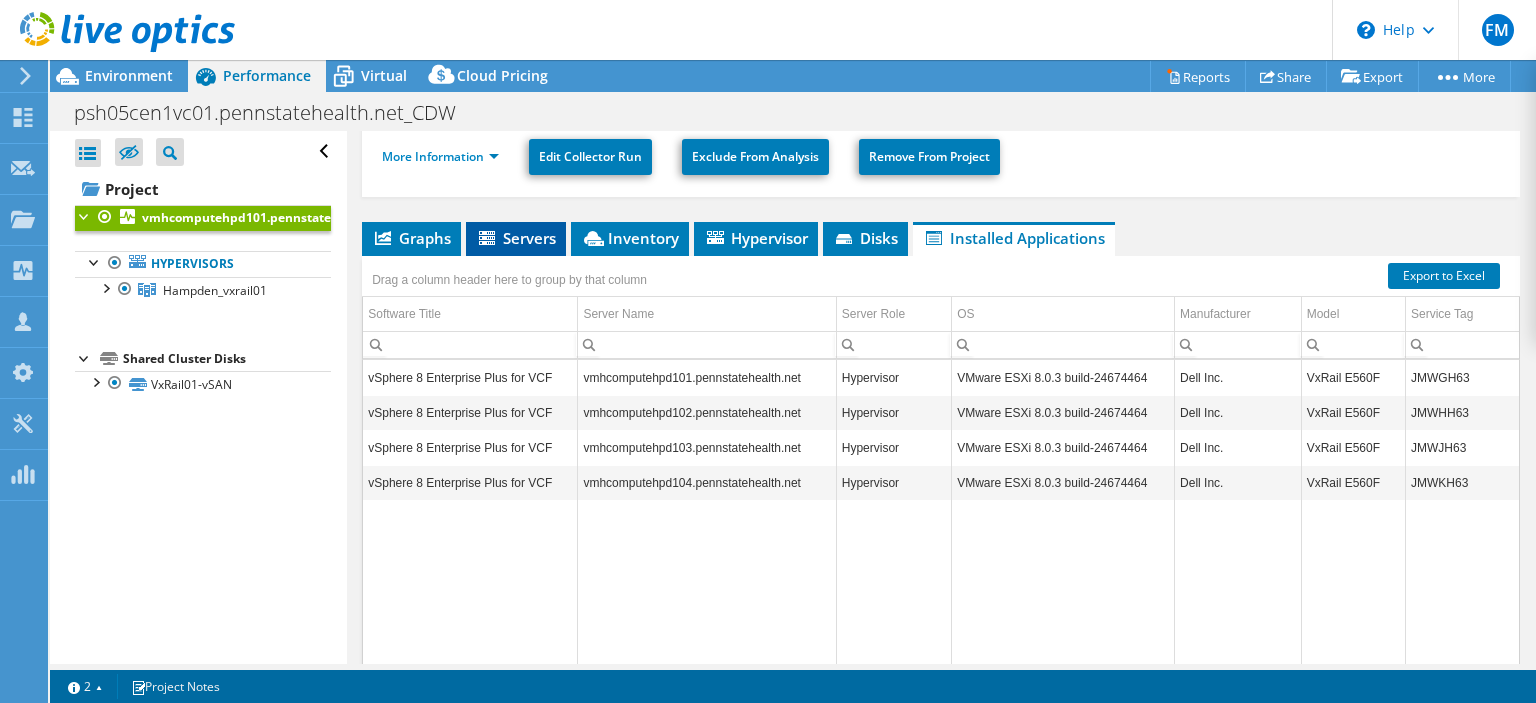 click on "Servers" at bounding box center (516, 238) 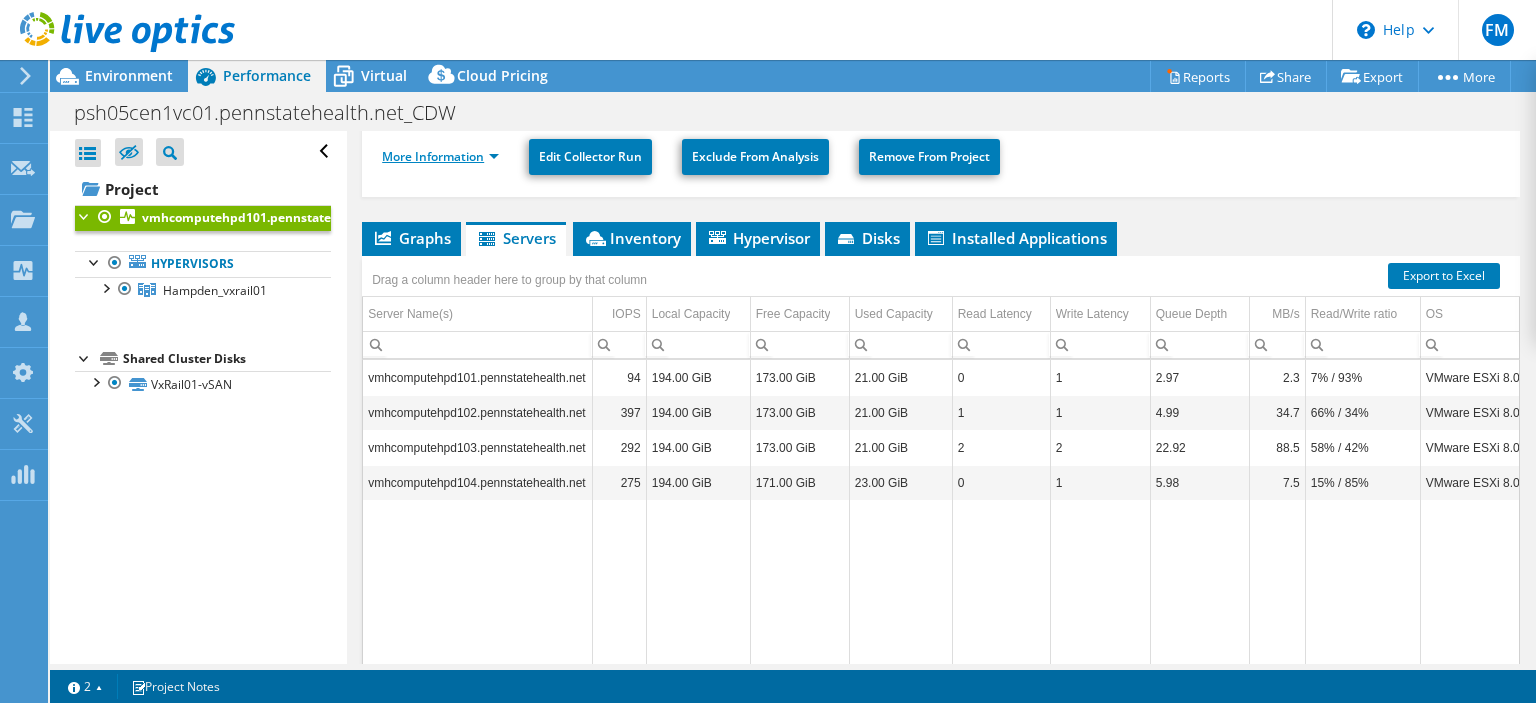 click on "More Information" at bounding box center [440, 156] 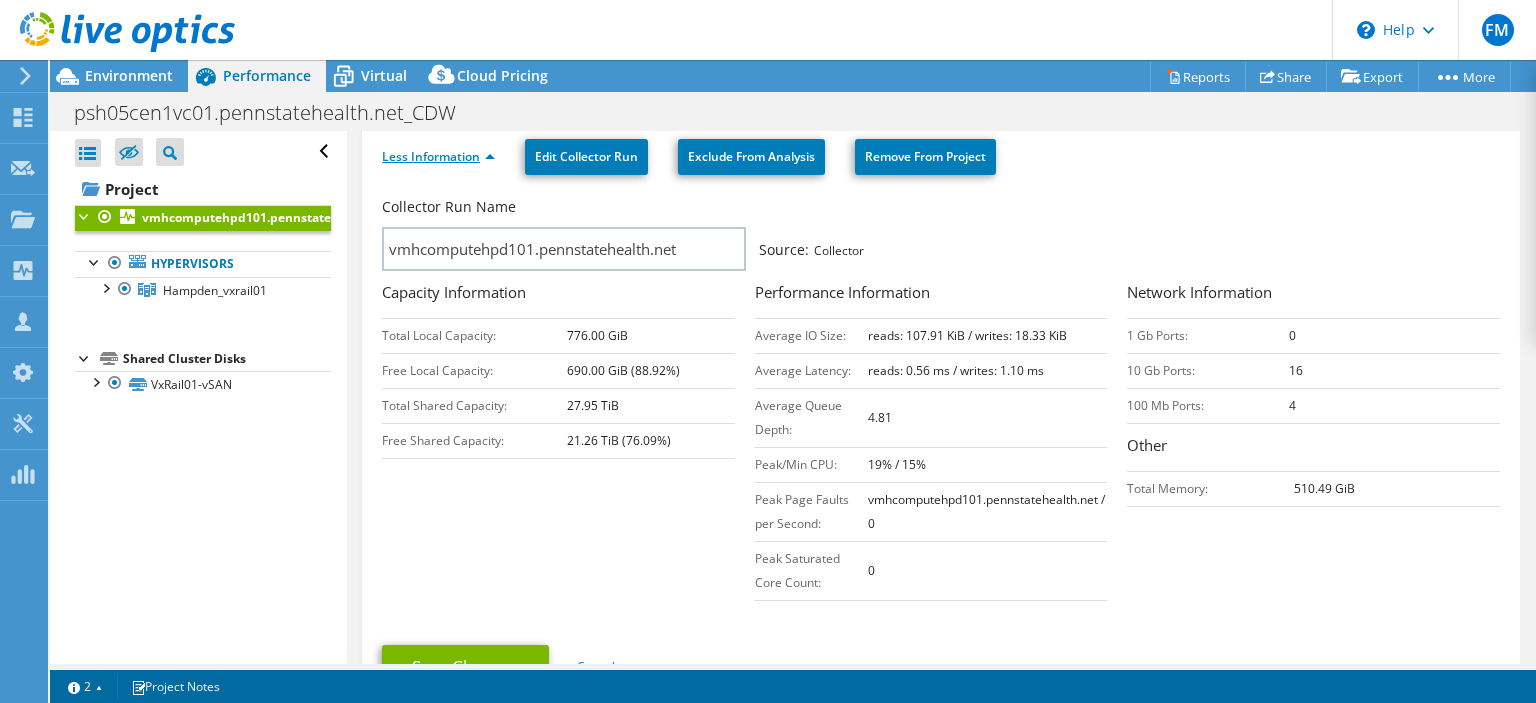 click on "Less Information" at bounding box center (438, 156) 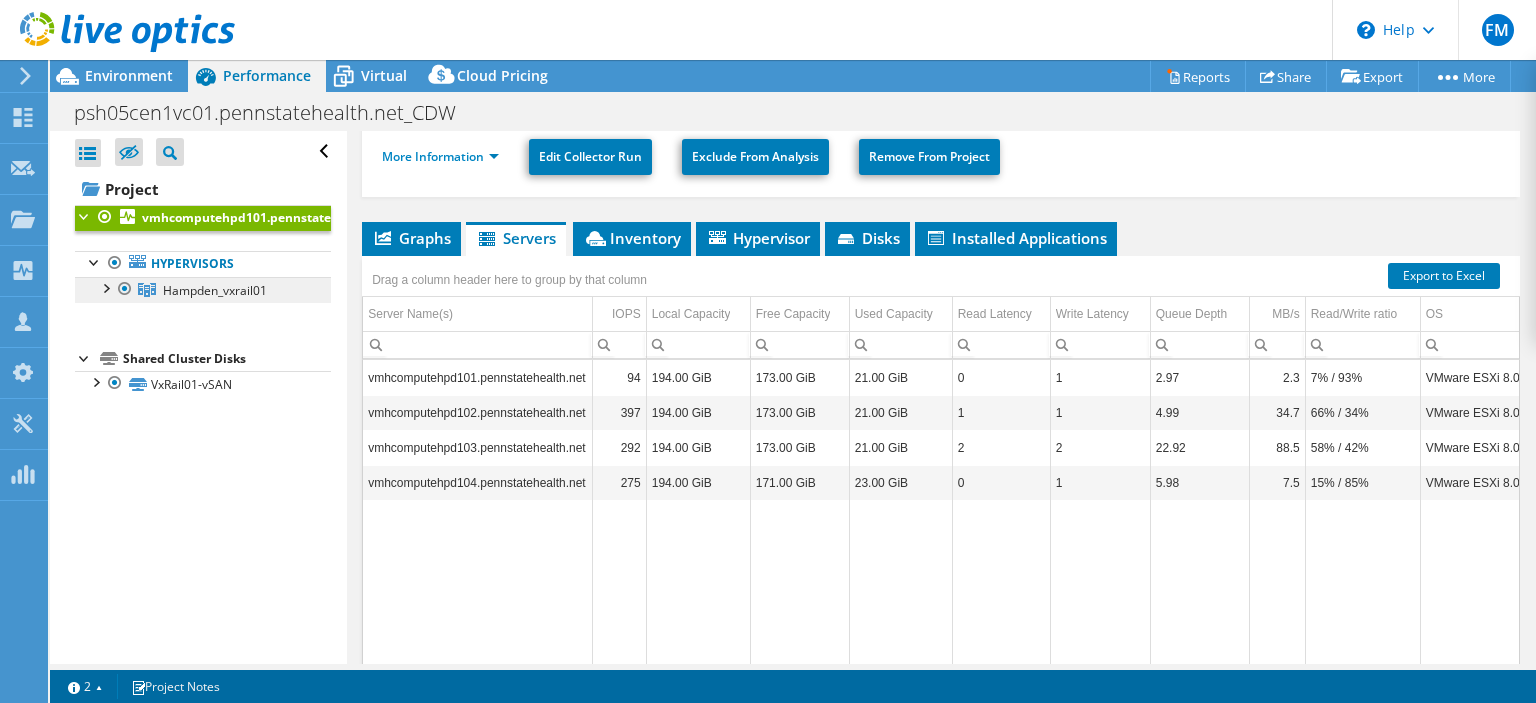 click on "Hampden_vxrail01" at bounding box center [215, 290] 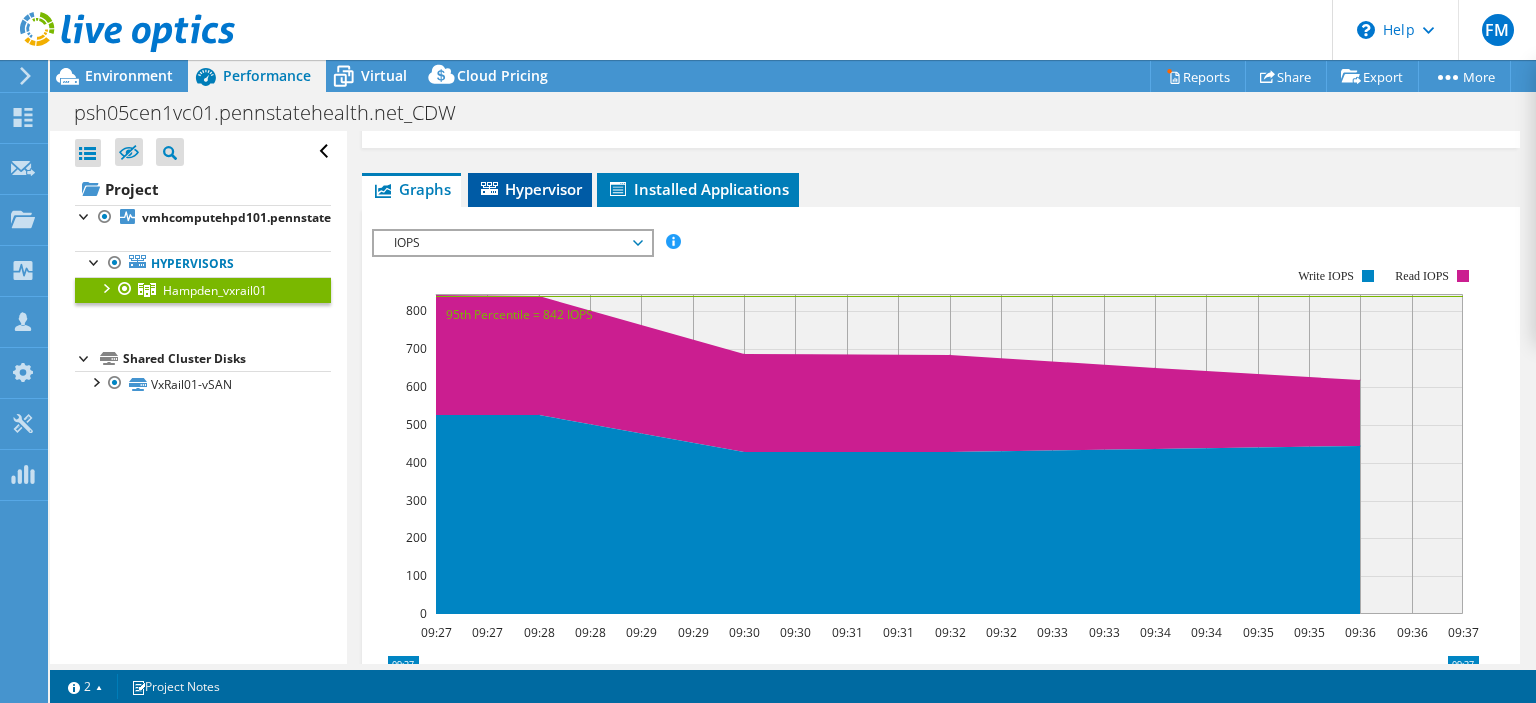 click on "Hypervisor" at bounding box center (530, 190) 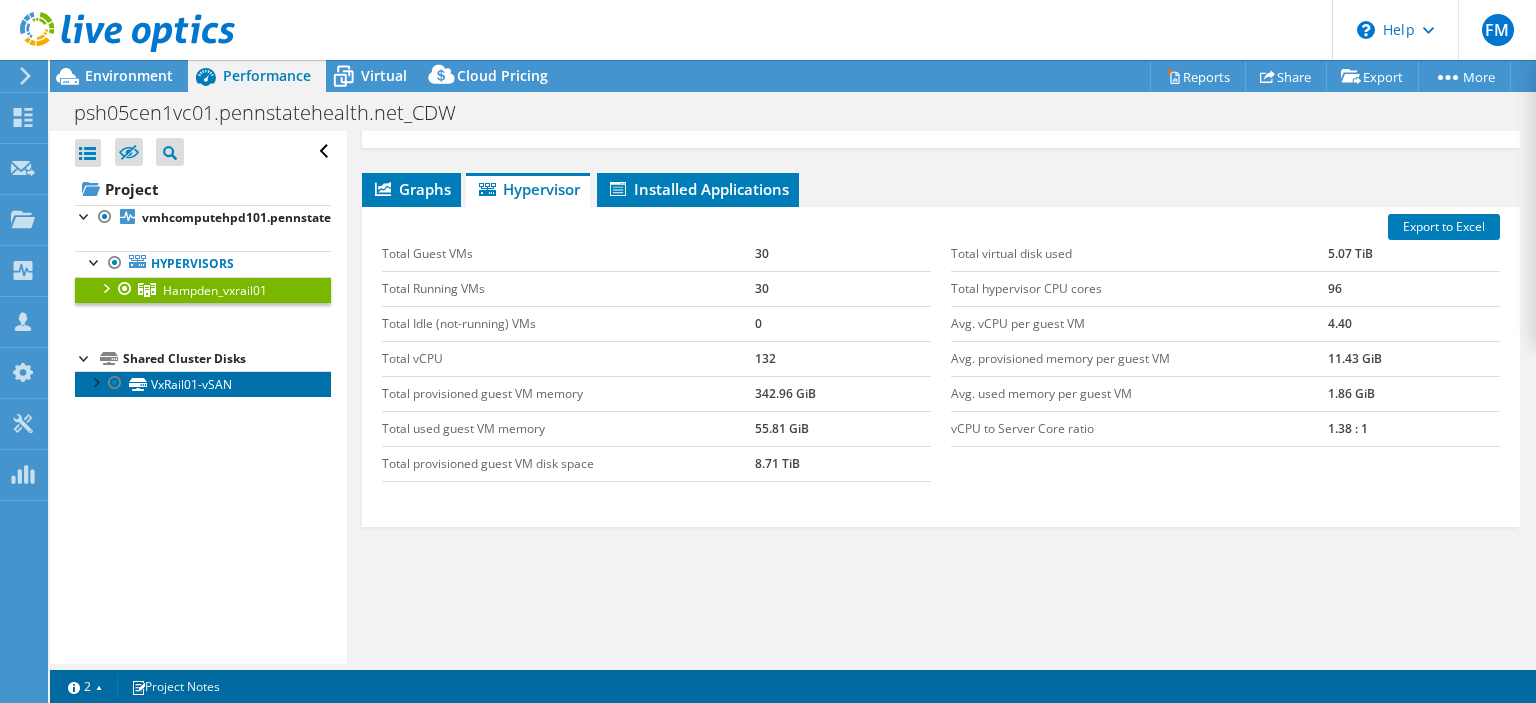 click on "VxRail01-vSAN" at bounding box center (203, 384) 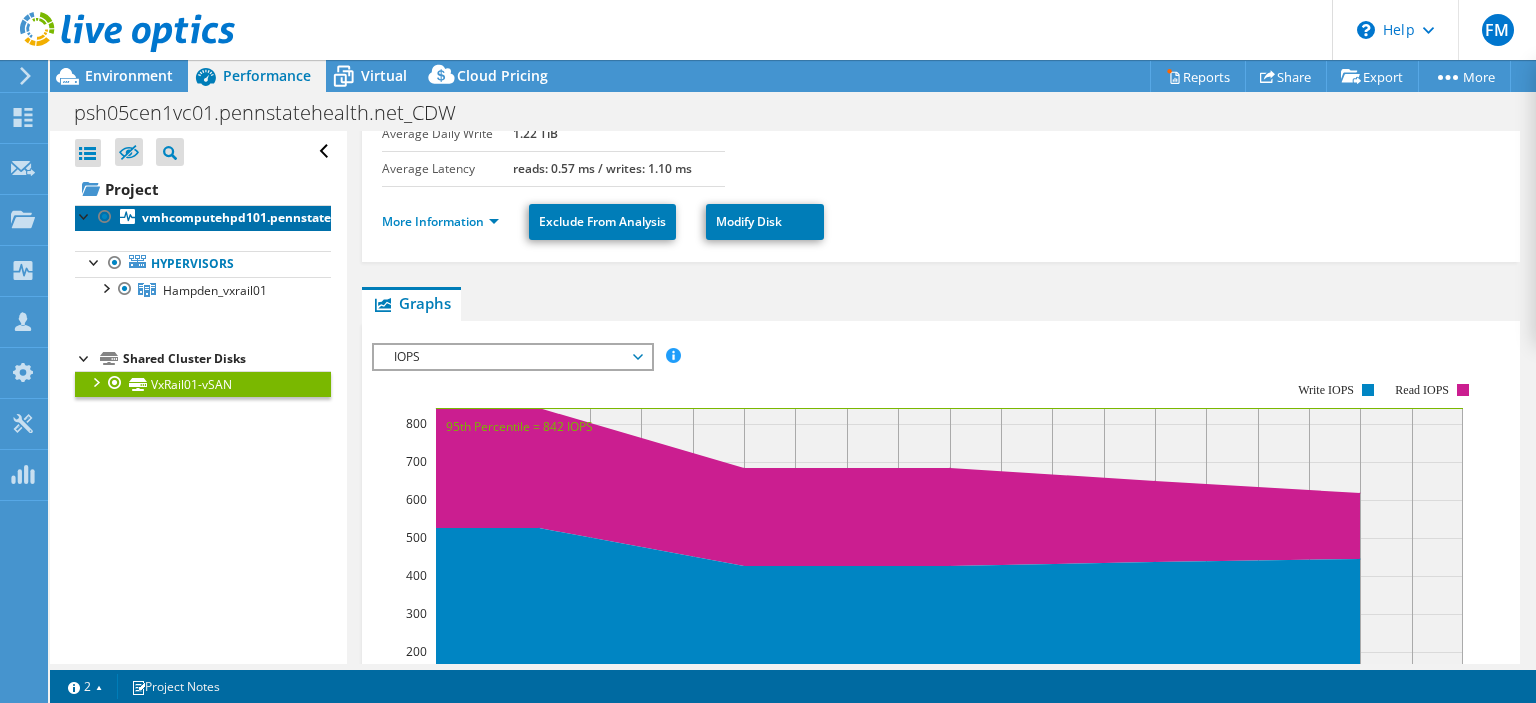 click on "vmhcomputehpd101.pennstatehealth.net" at bounding box center (267, 217) 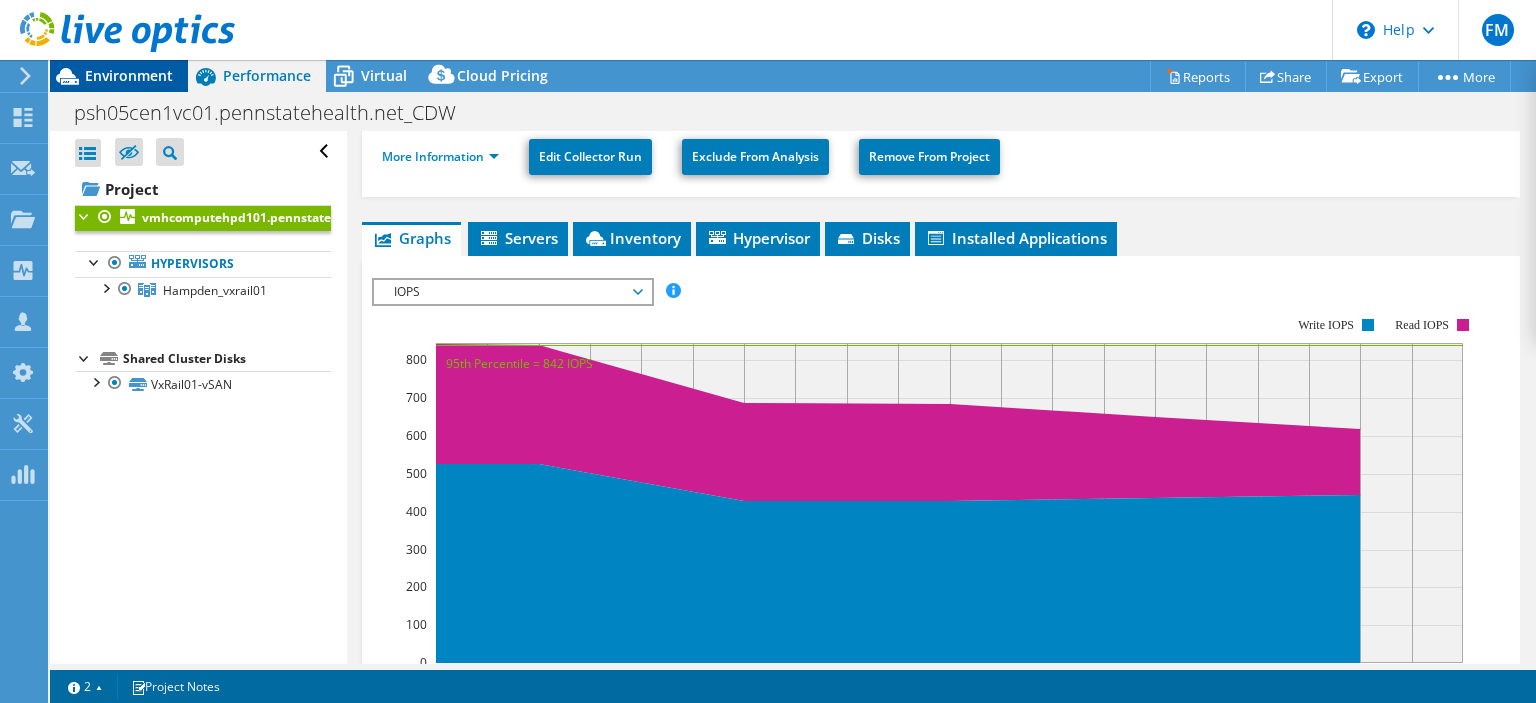 click on "Environment" at bounding box center (129, 75) 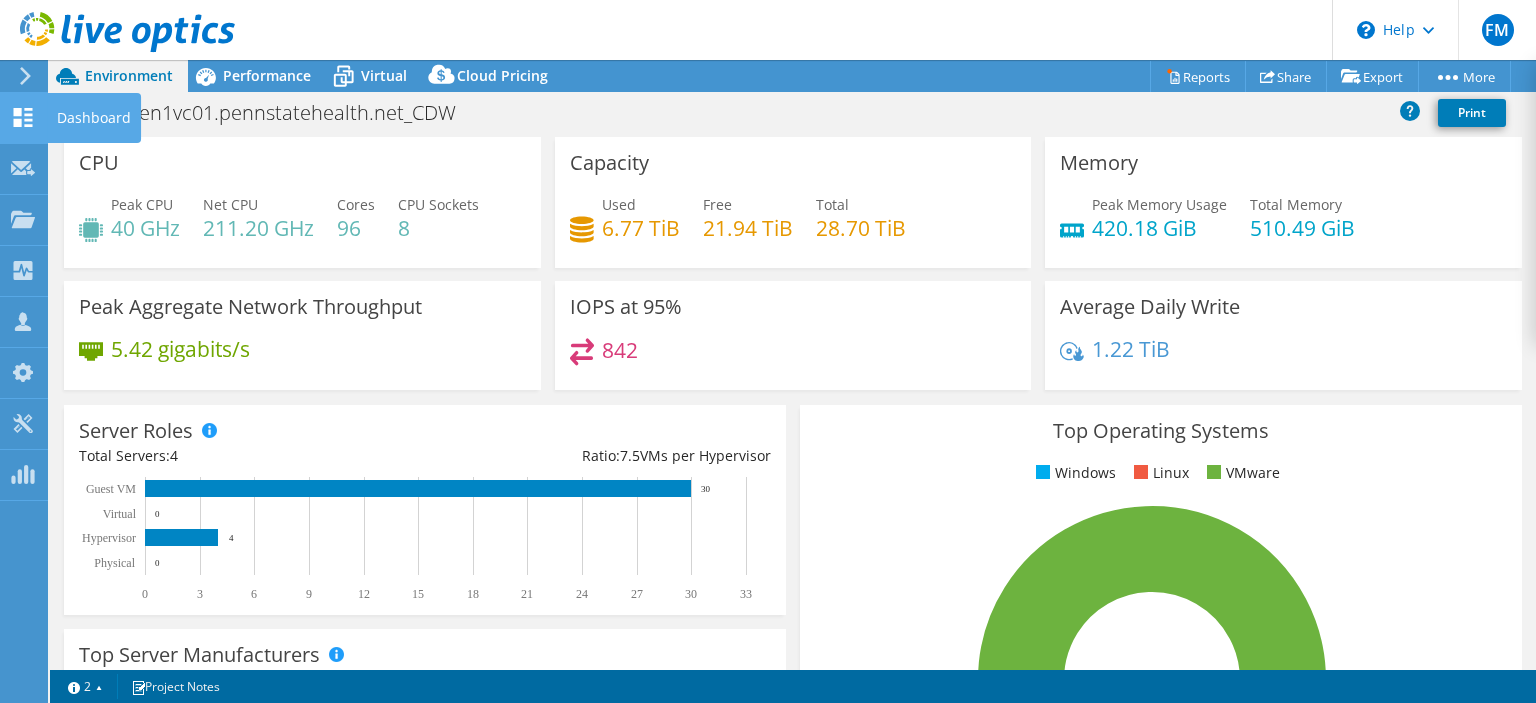 click at bounding box center (23, 120) 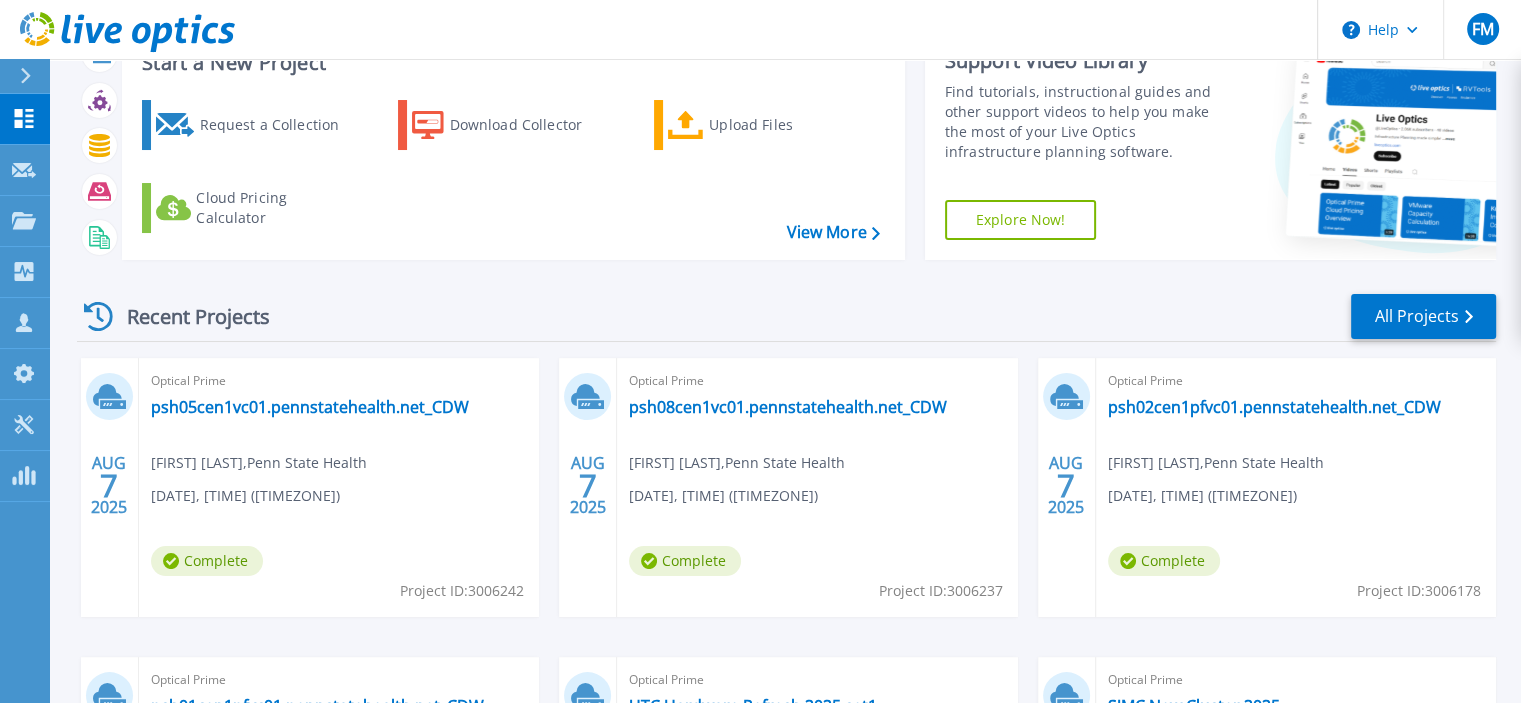 scroll, scrollTop: 83, scrollLeft: 0, axis: vertical 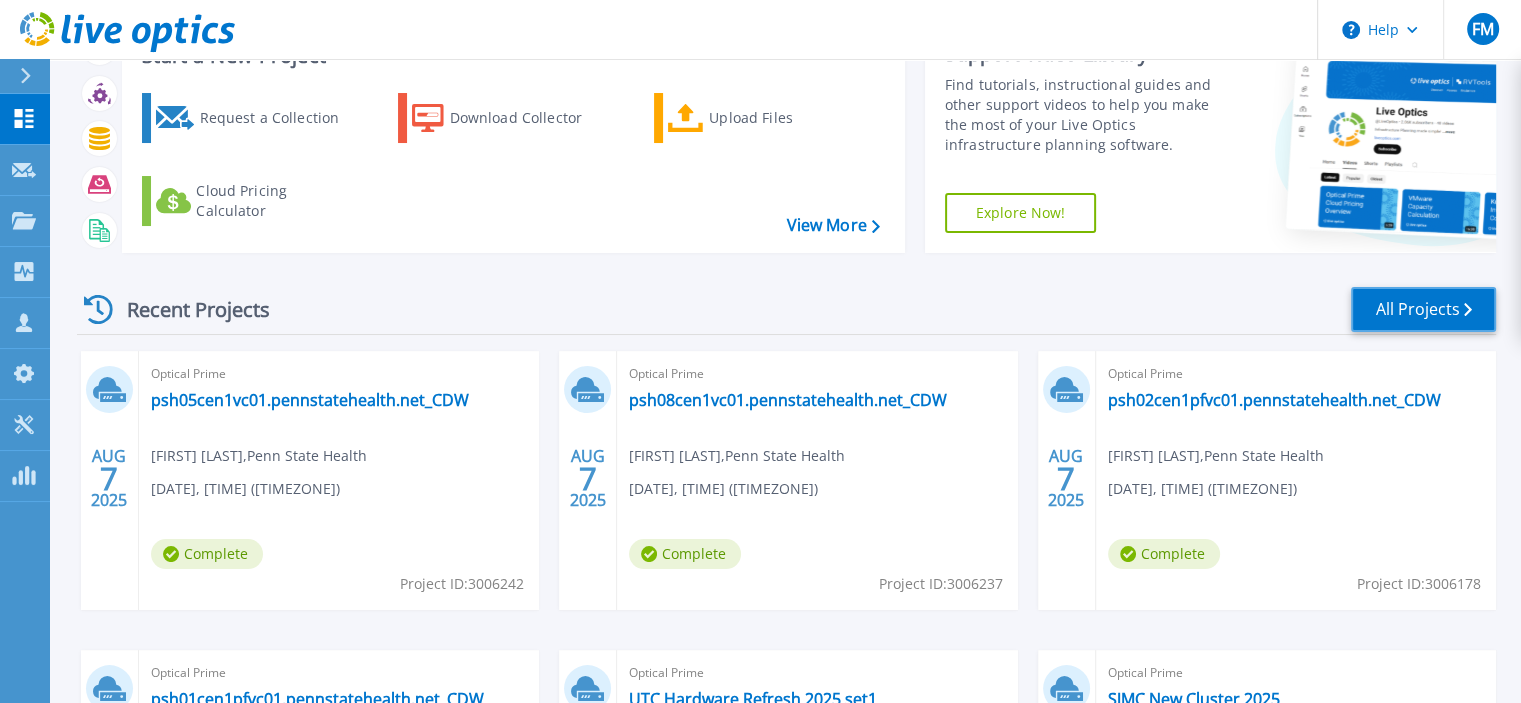 click on "All Projects" at bounding box center [1423, 309] 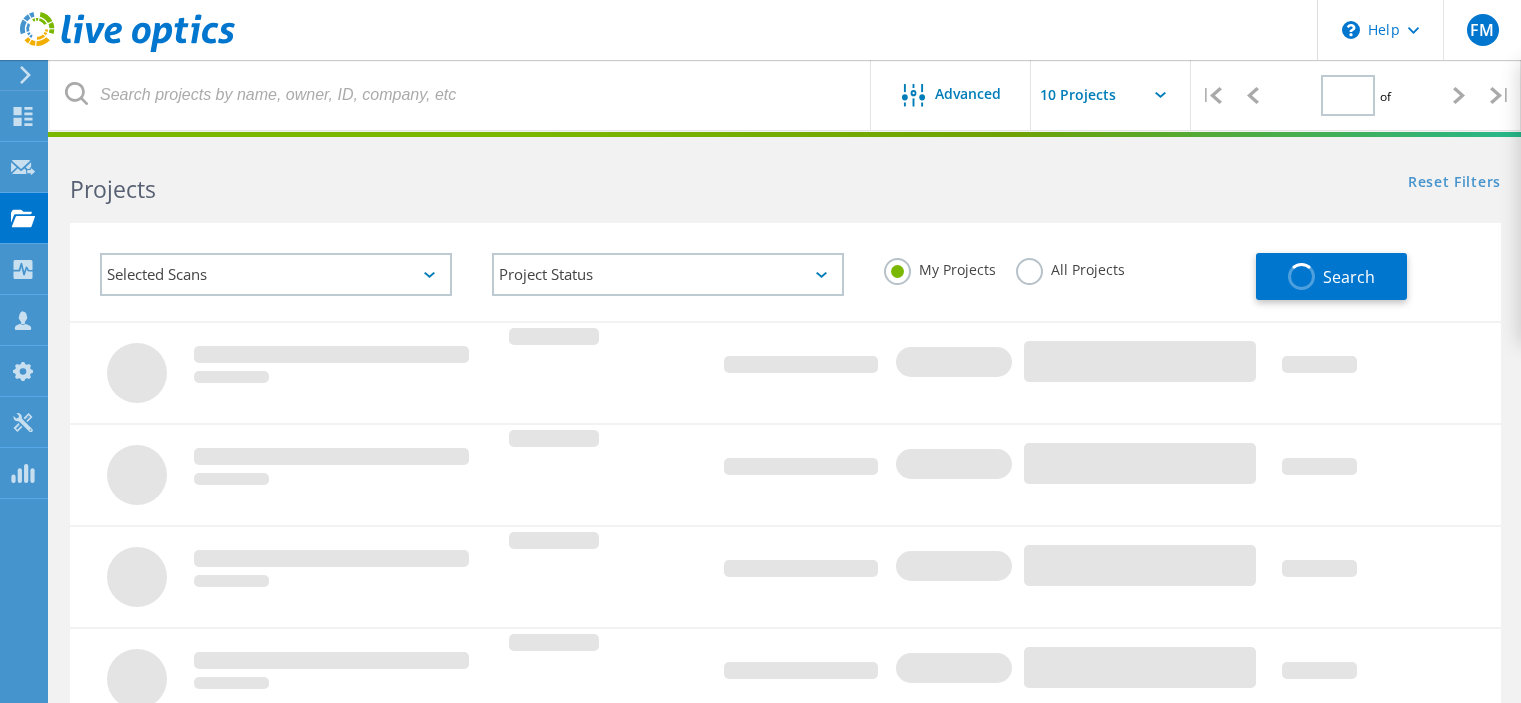 scroll, scrollTop: 0, scrollLeft: 0, axis: both 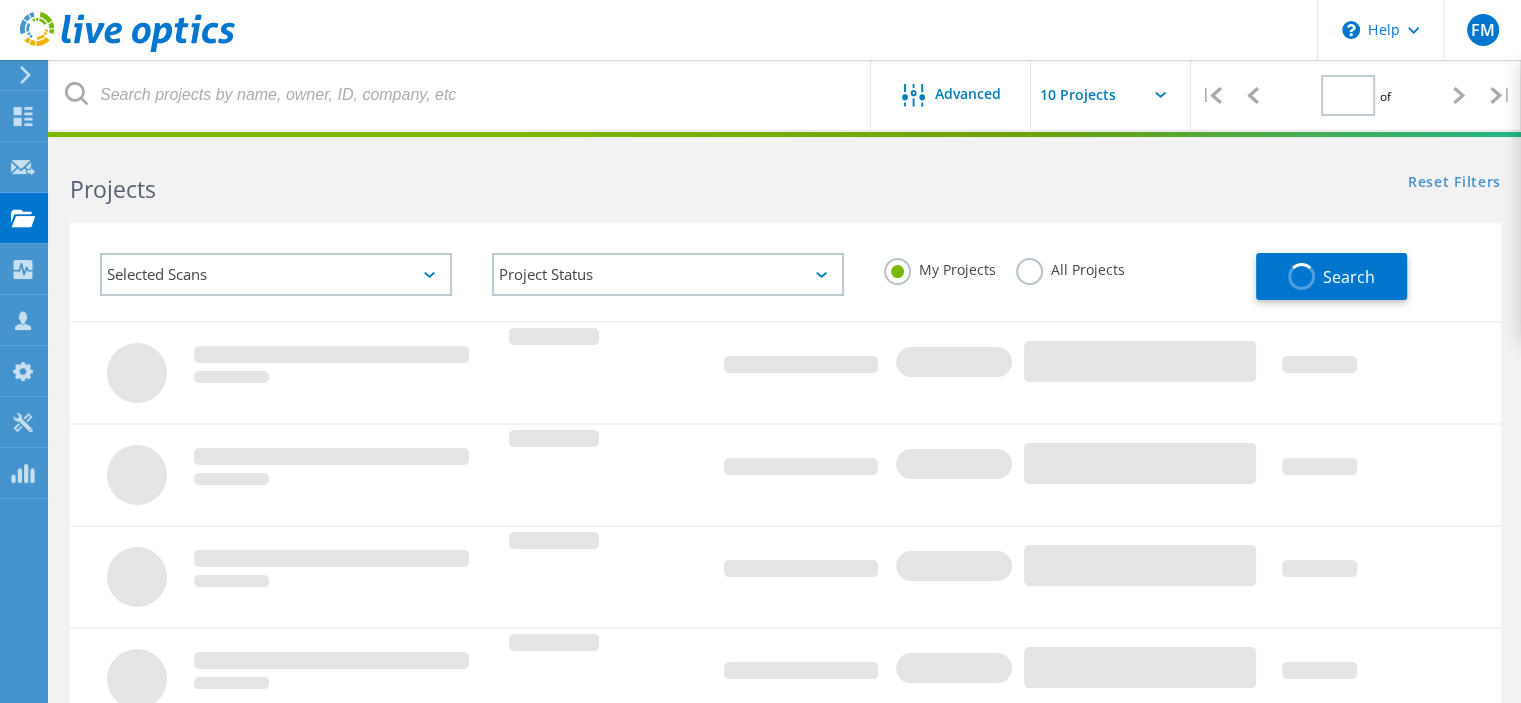 type on "1" 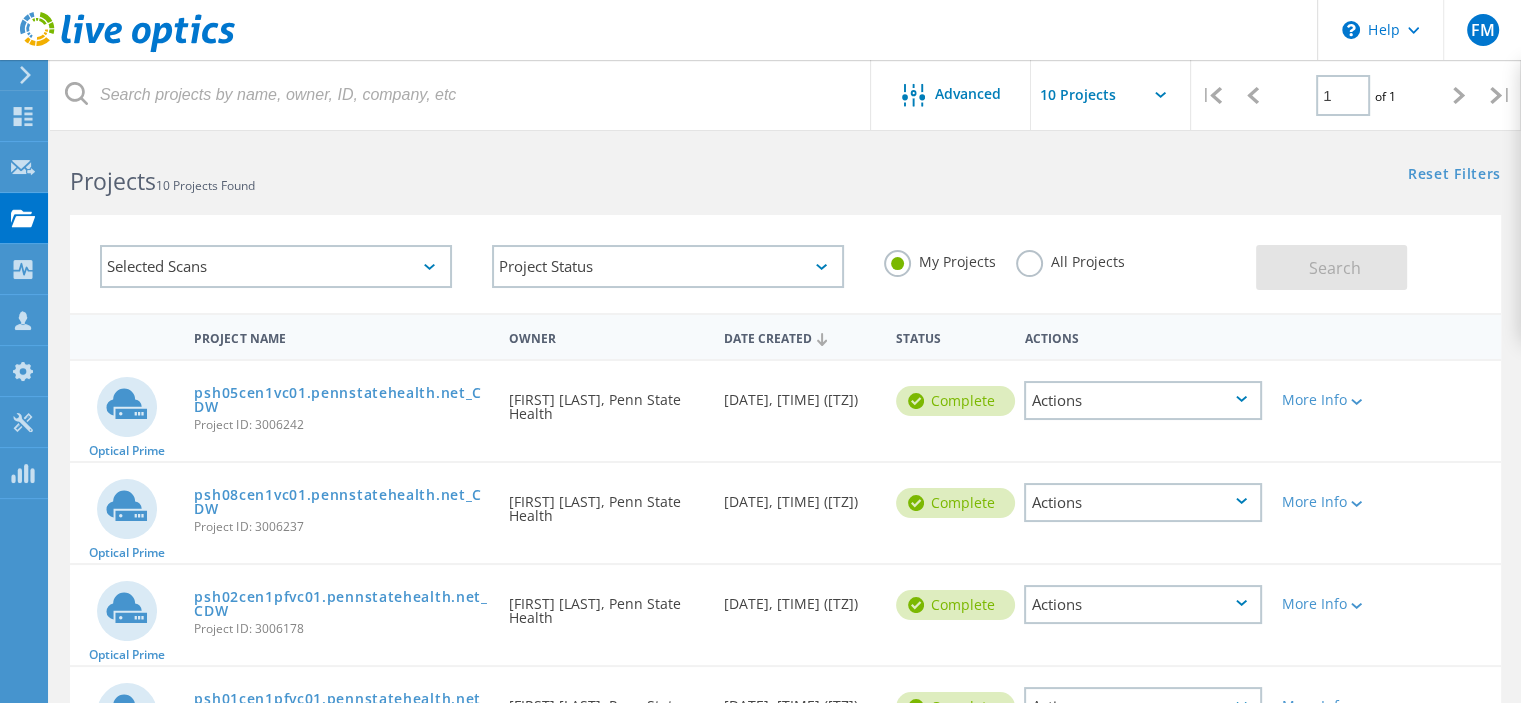 scroll, scrollTop: 0, scrollLeft: 0, axis: both 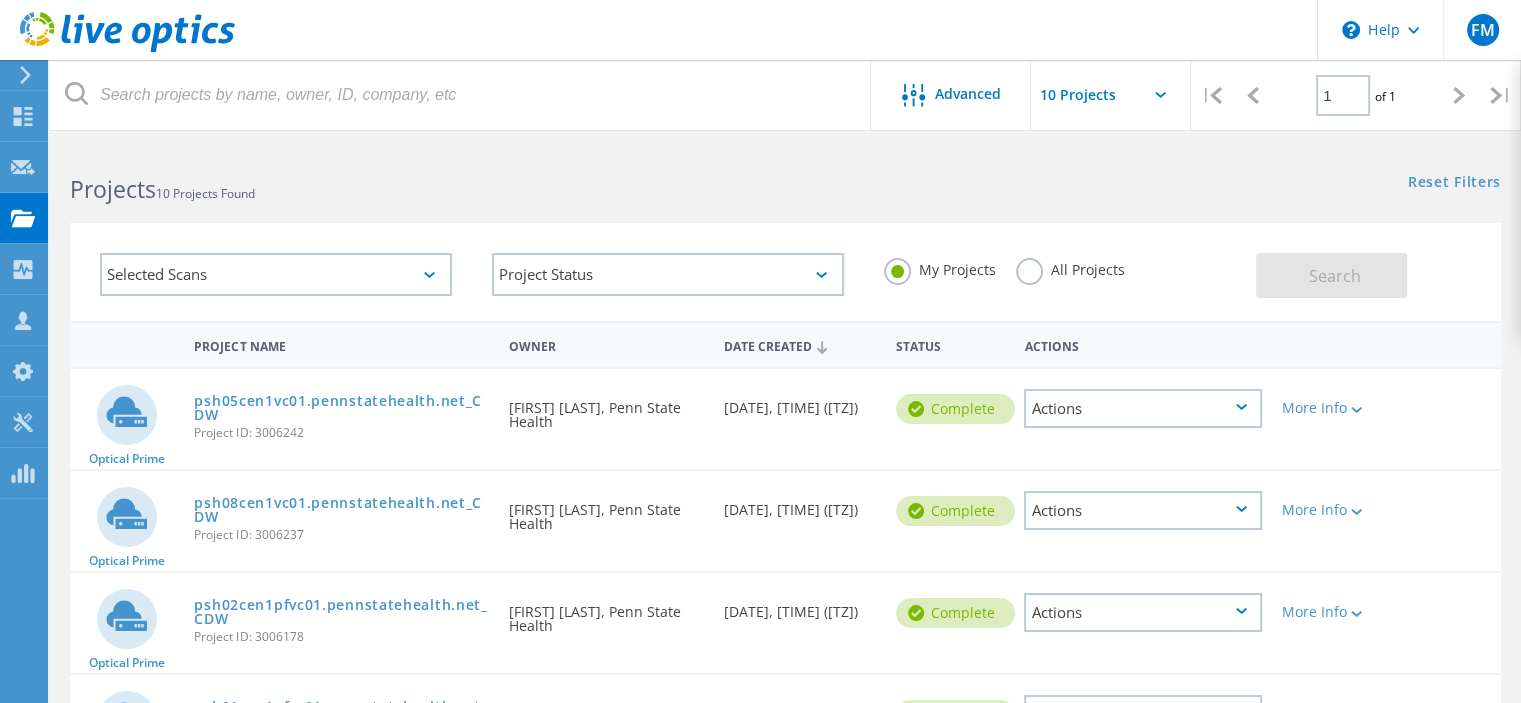 click on "All Projects" 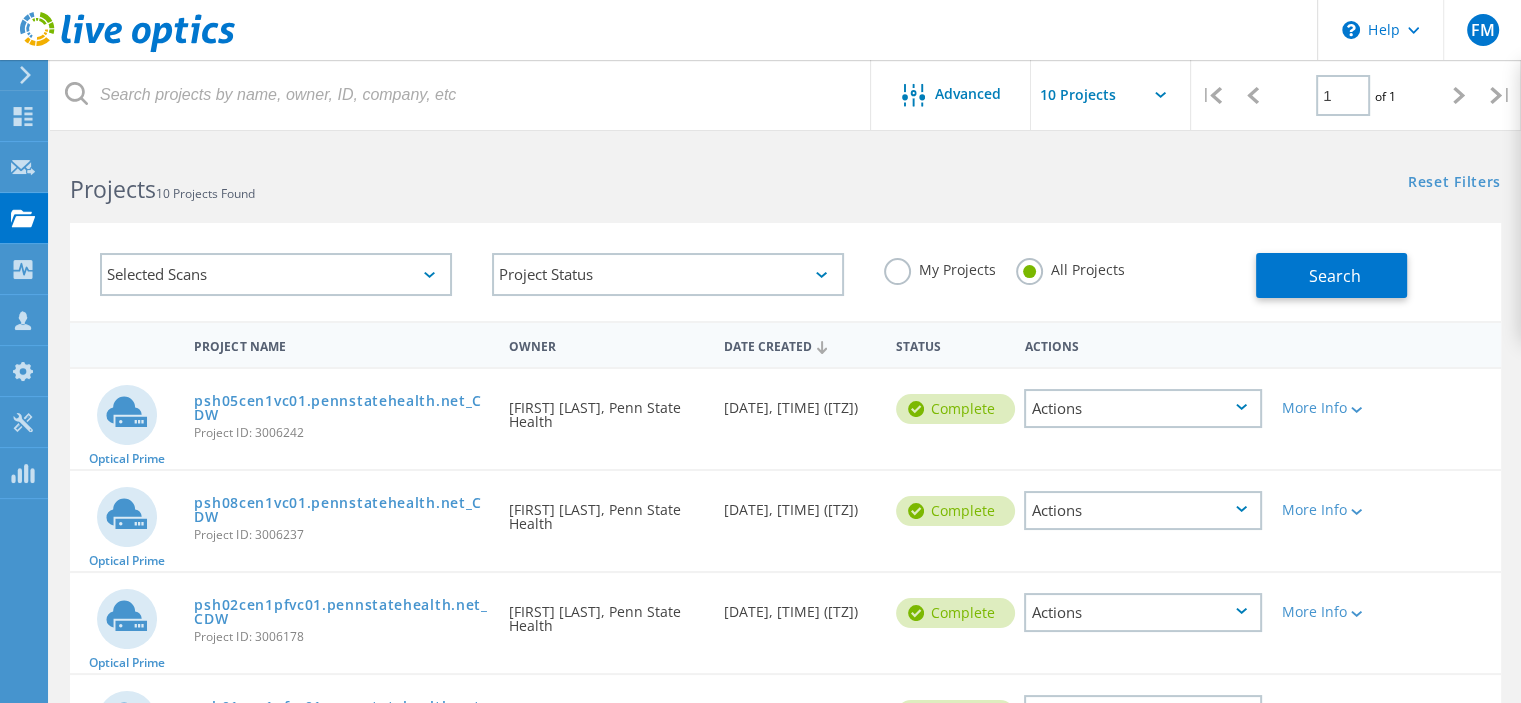 click on "My Projects" 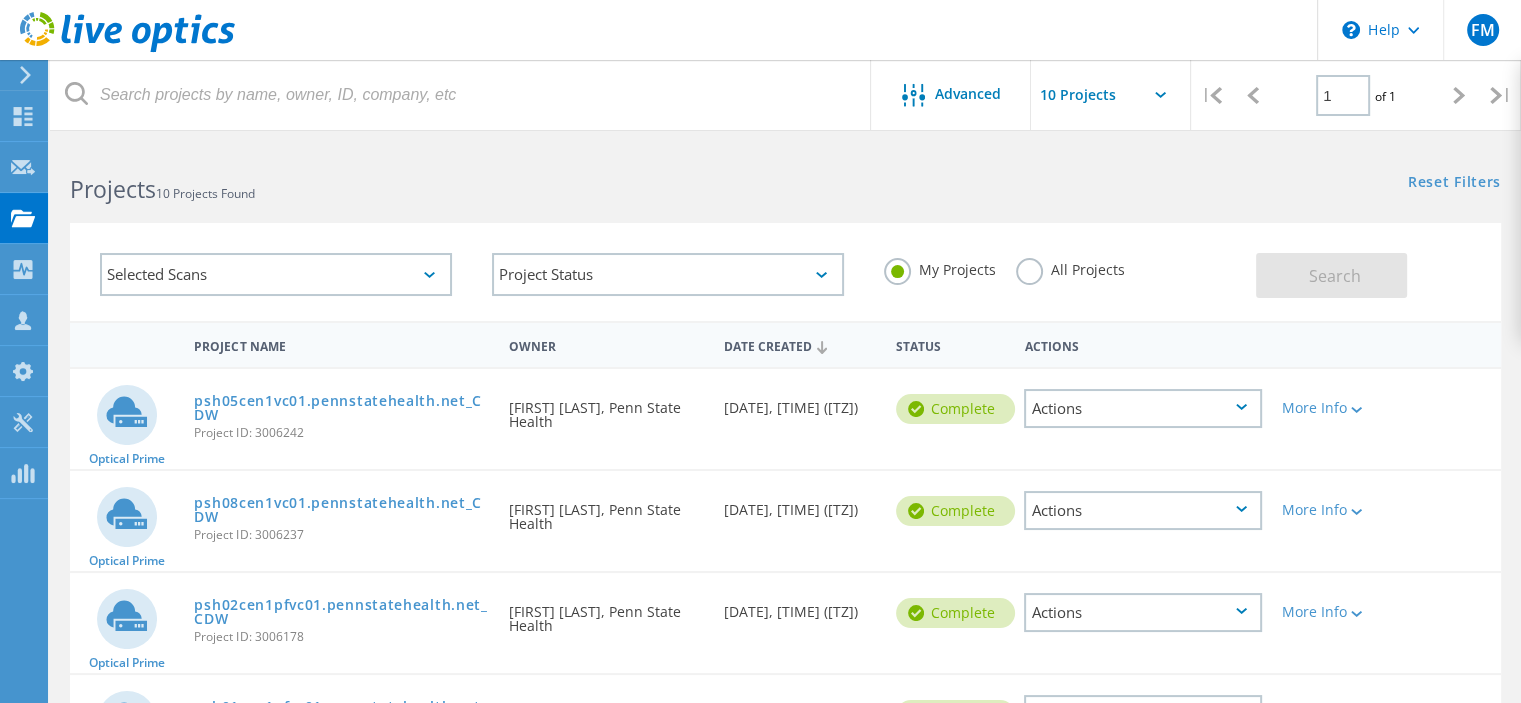 click on "Selected Scans" 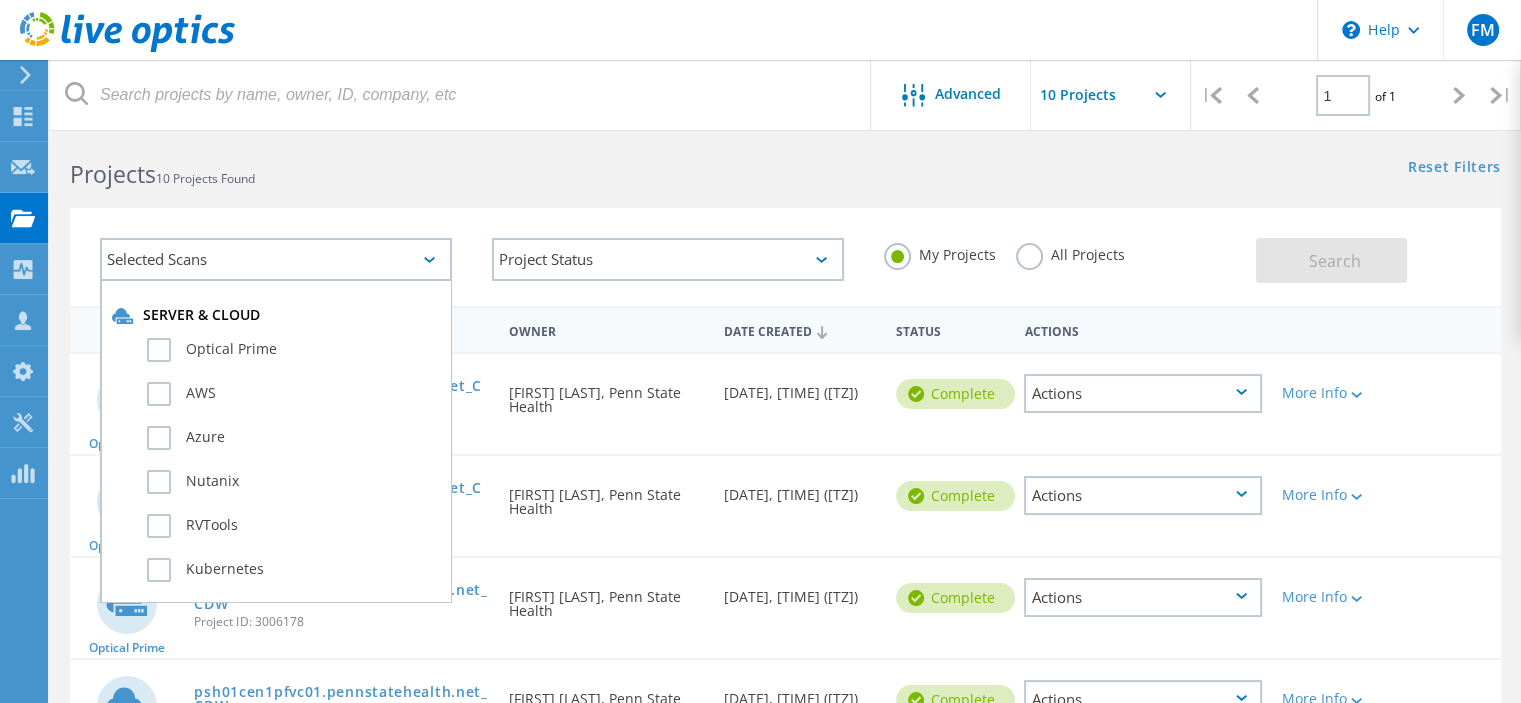 scroll, scrollTop: 0, scrollLeft: 0, axis: both 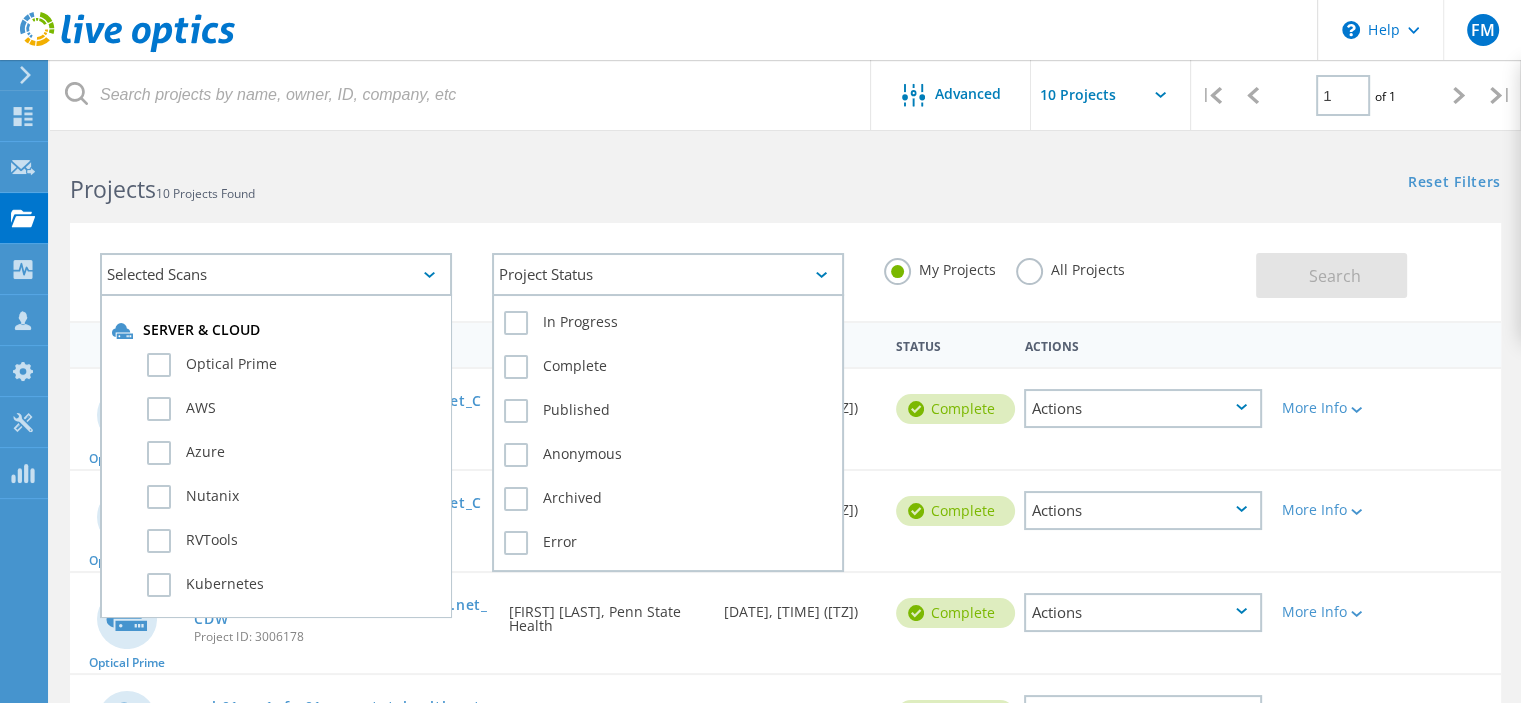 click on "Project Status" 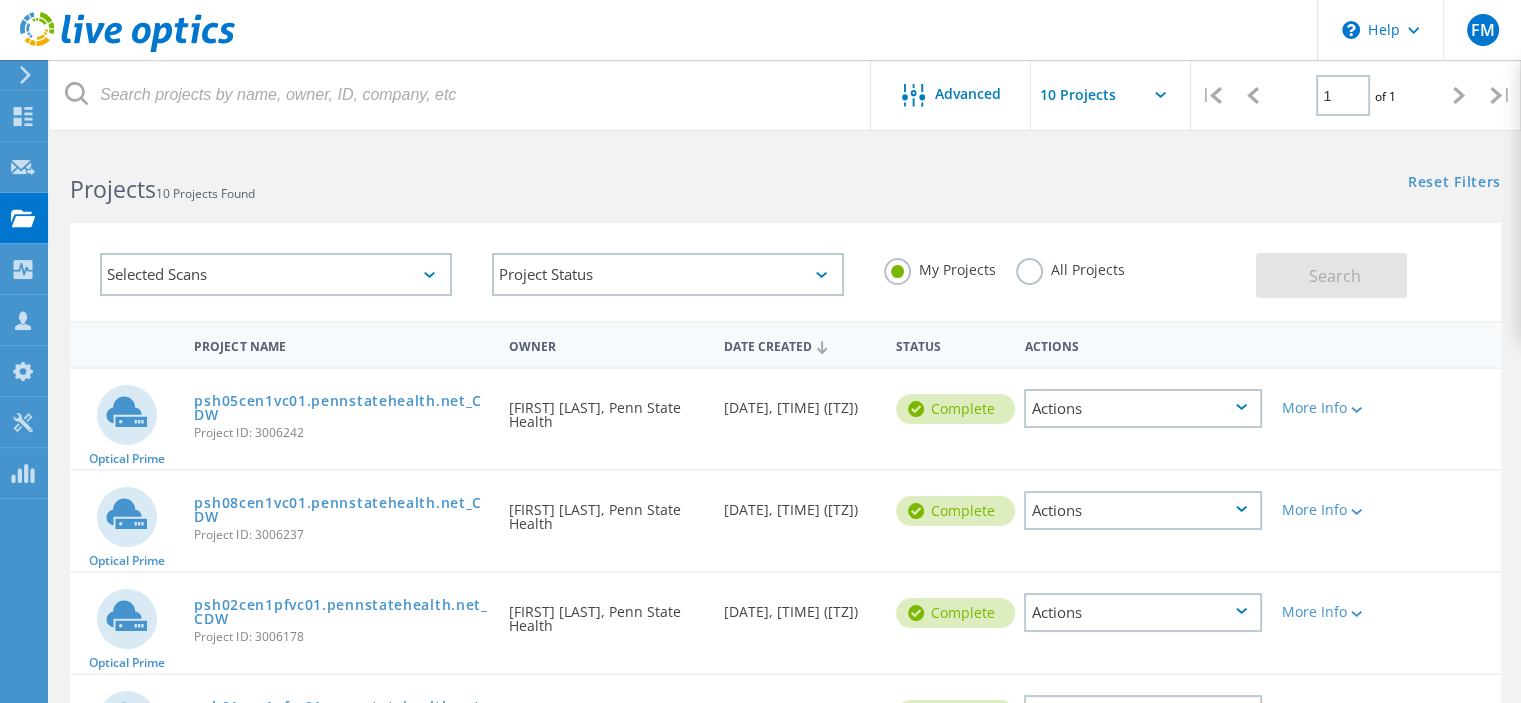 click on "Project Status  In Progress Complete Published Anonymous Archived Error" 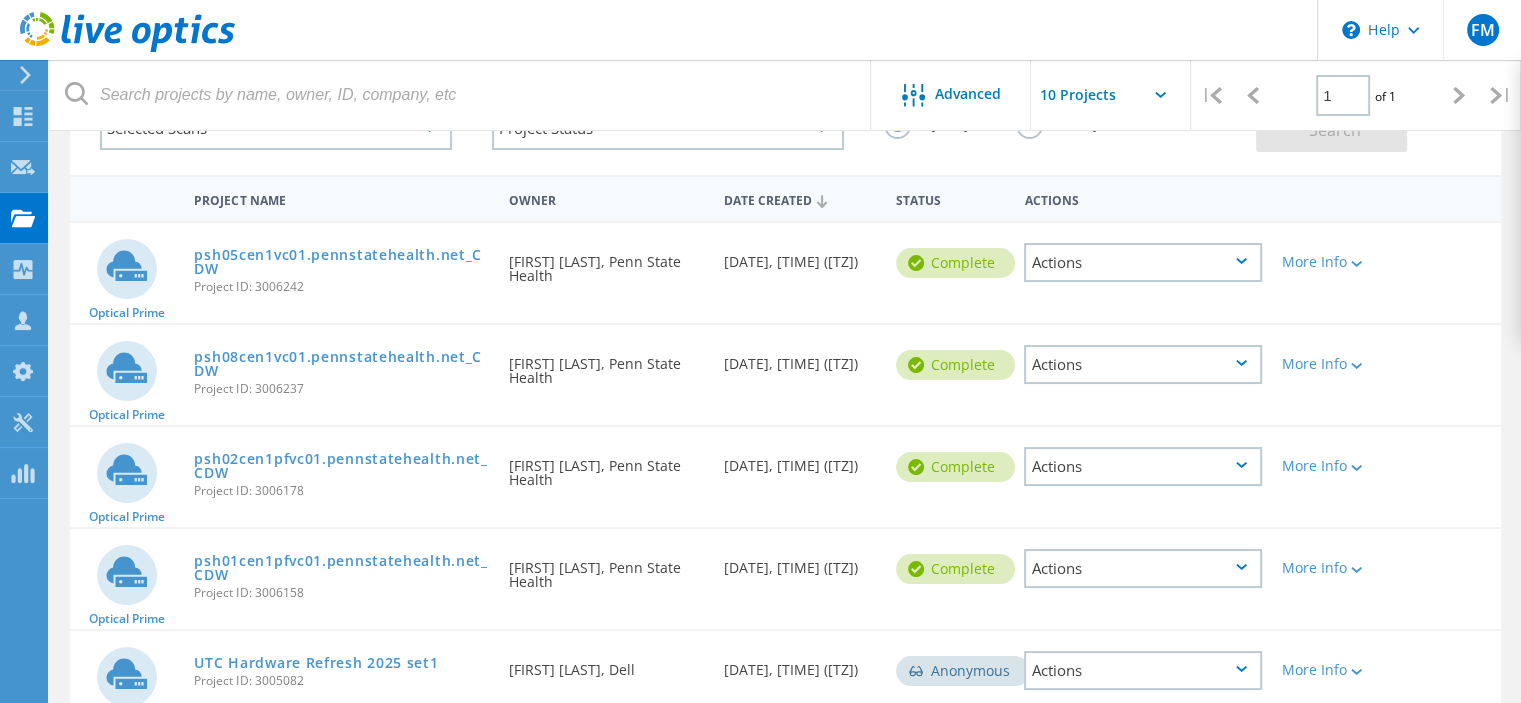 scroll, scrollTop: 149, scrollLeft: 0, axis: vertical 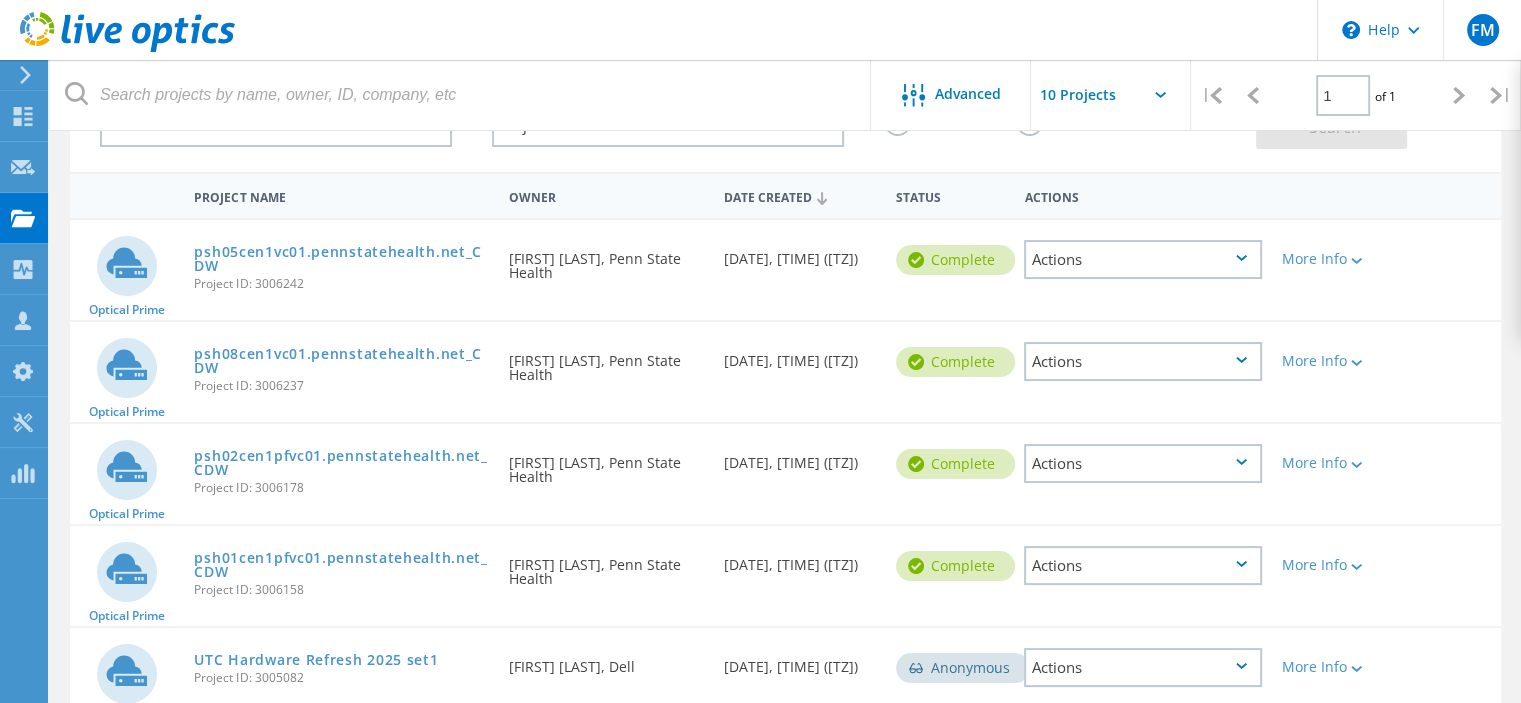 click on "Actions" 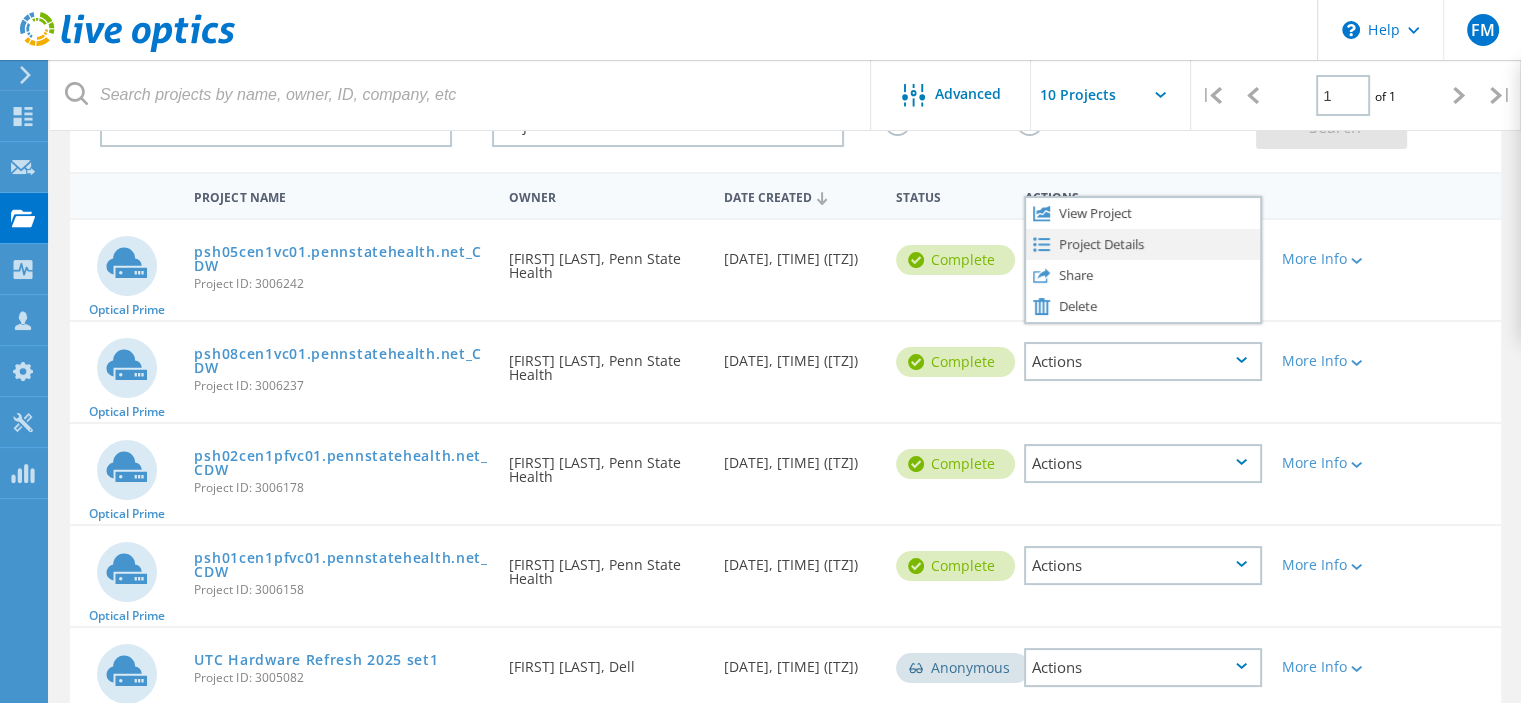 click on "Project Details" 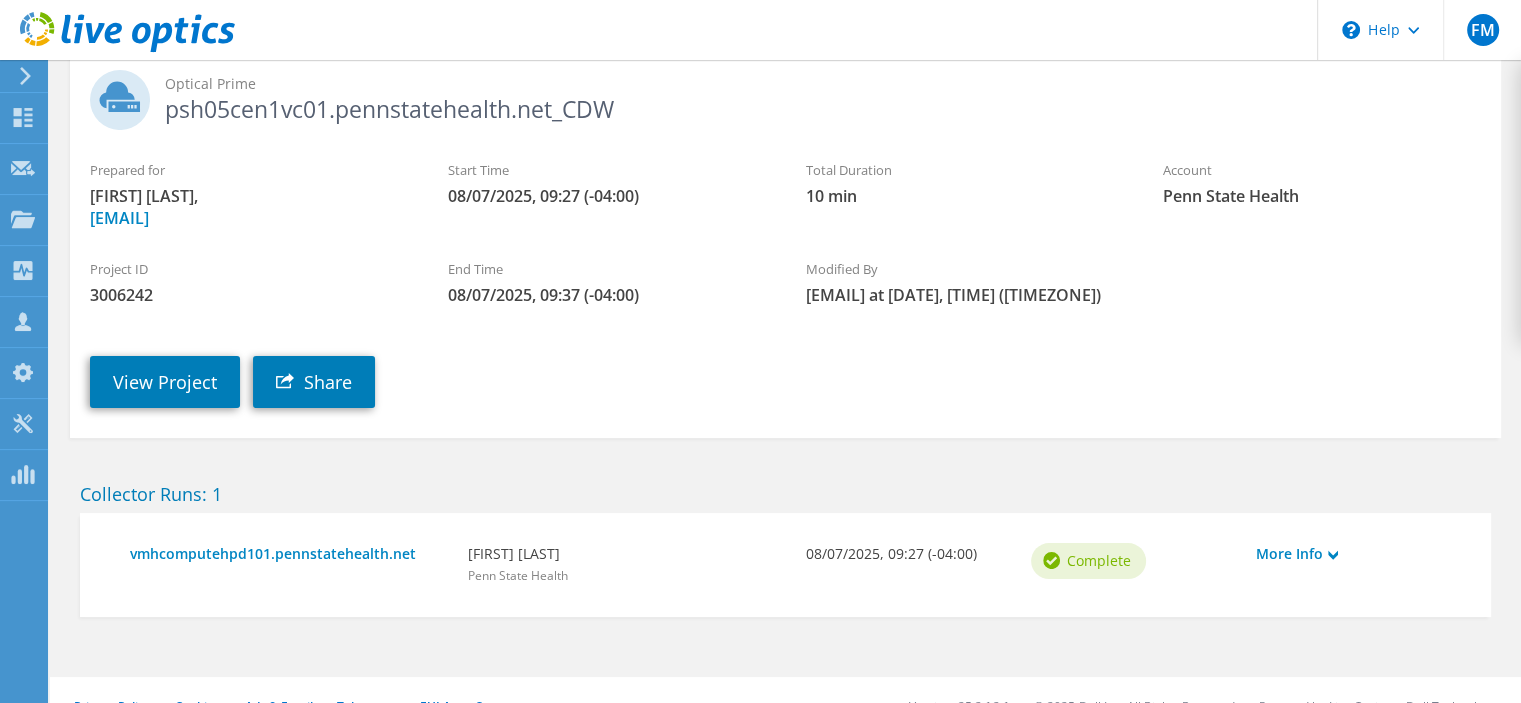 scroll, scrollTop: 114, scrollLeft: 0, axis: vertical 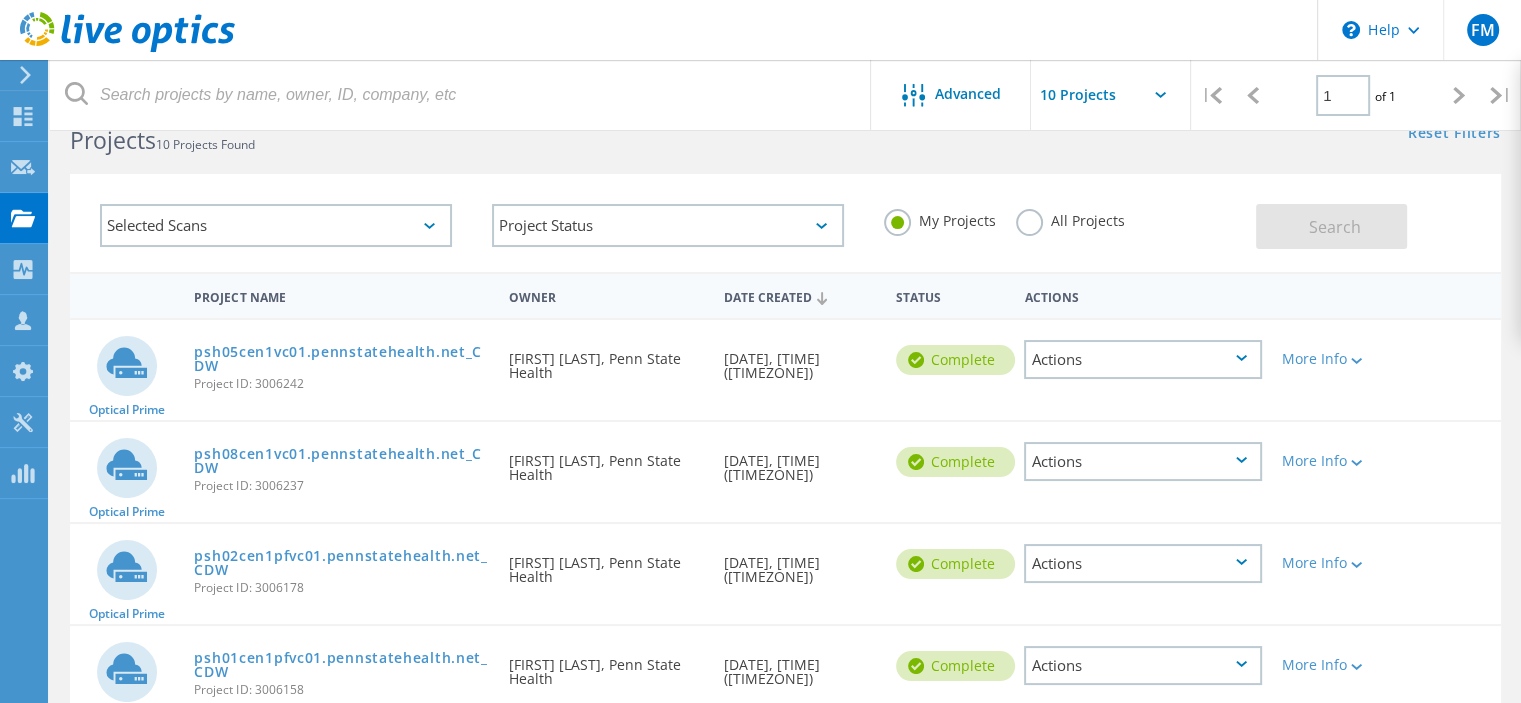 click on "Selected Scans" 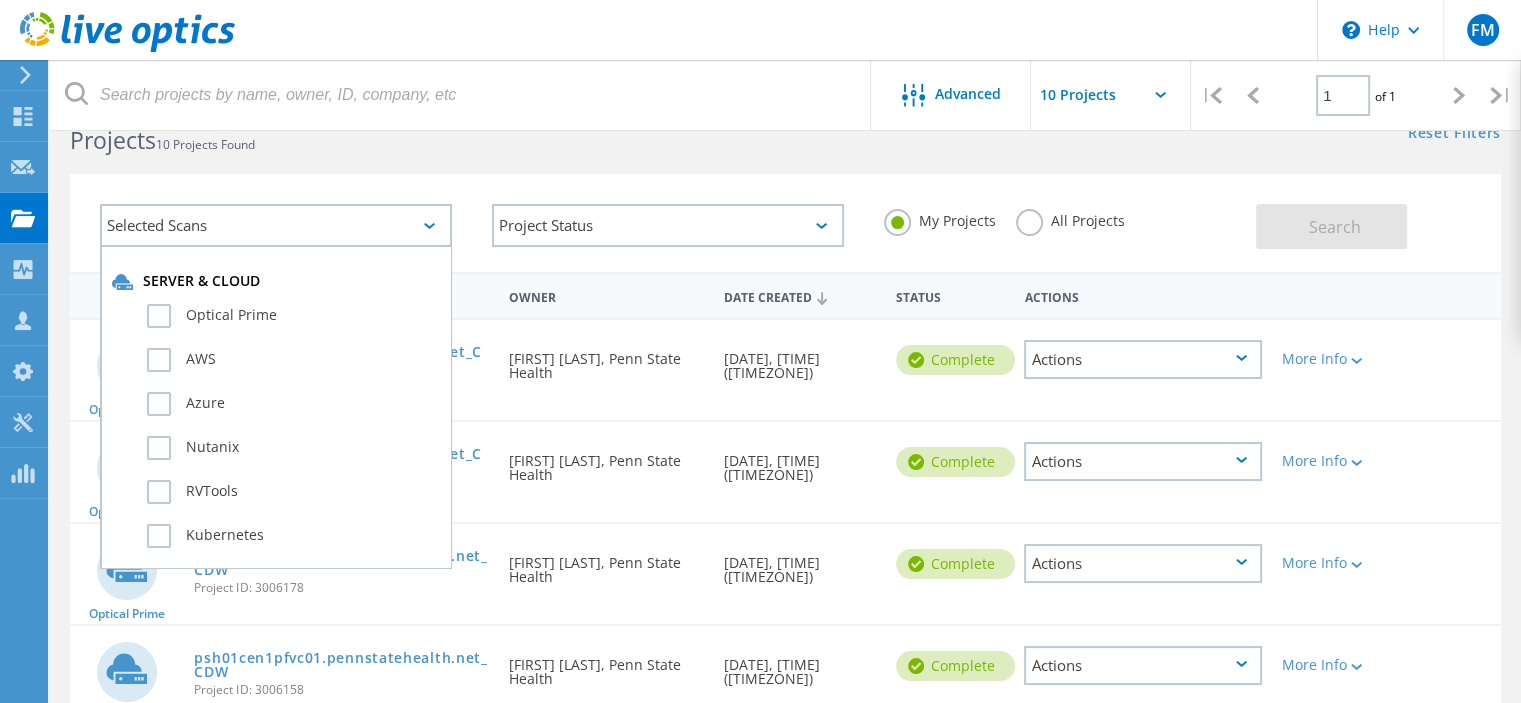 click on "Selected Scans" 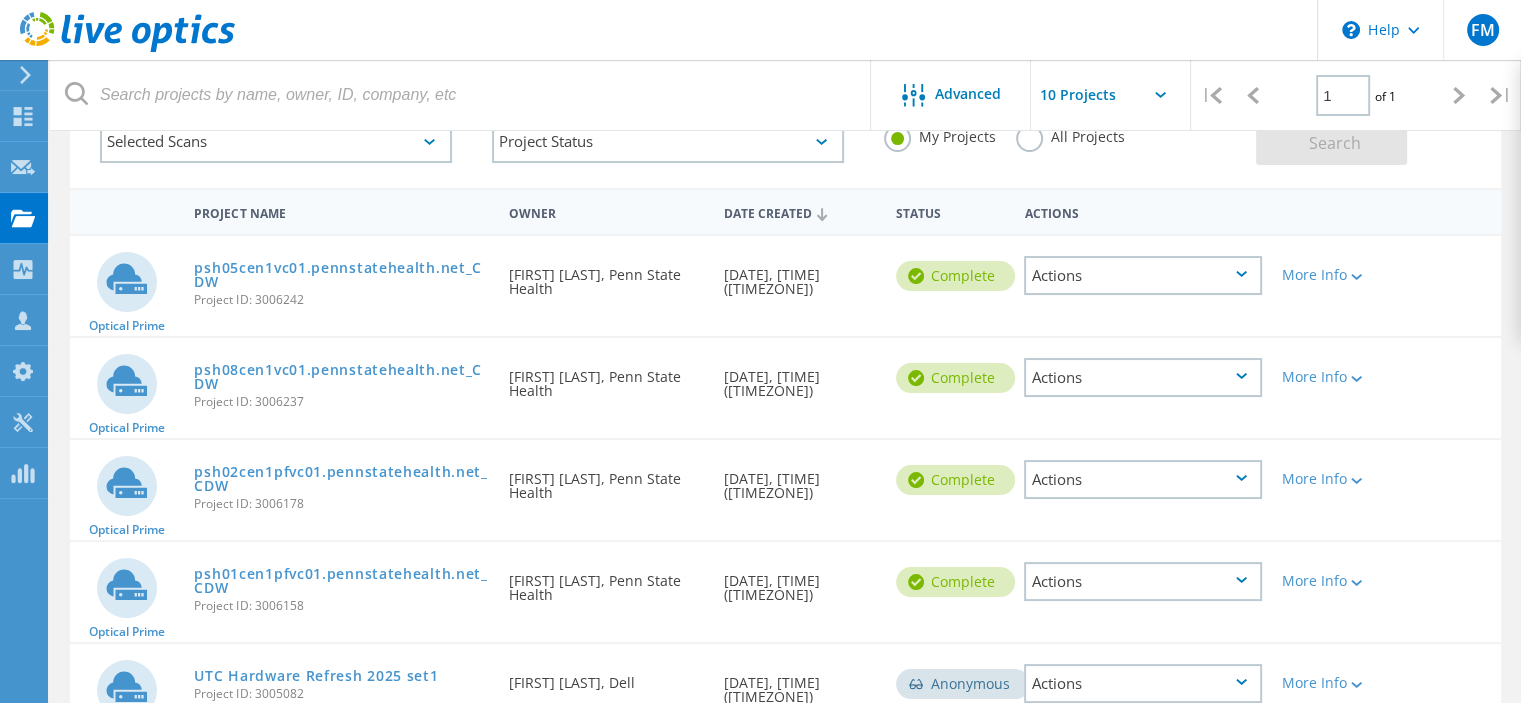scroll, scrollTop: 0, scrollLeft: 0, axis: both 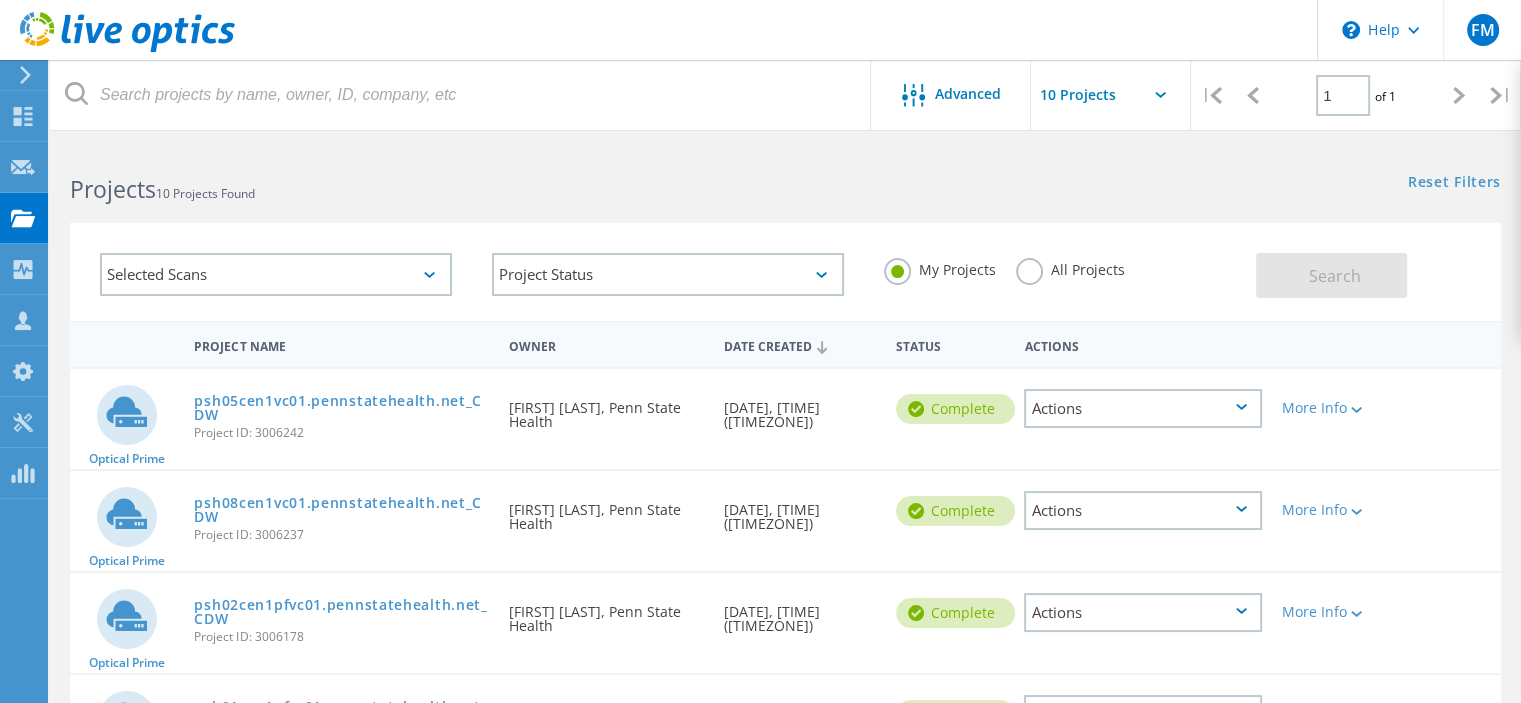click on "Selected Scans   Project Status  In Progress Complete Published Anonymous Archived Error My Projects All Projects Search" 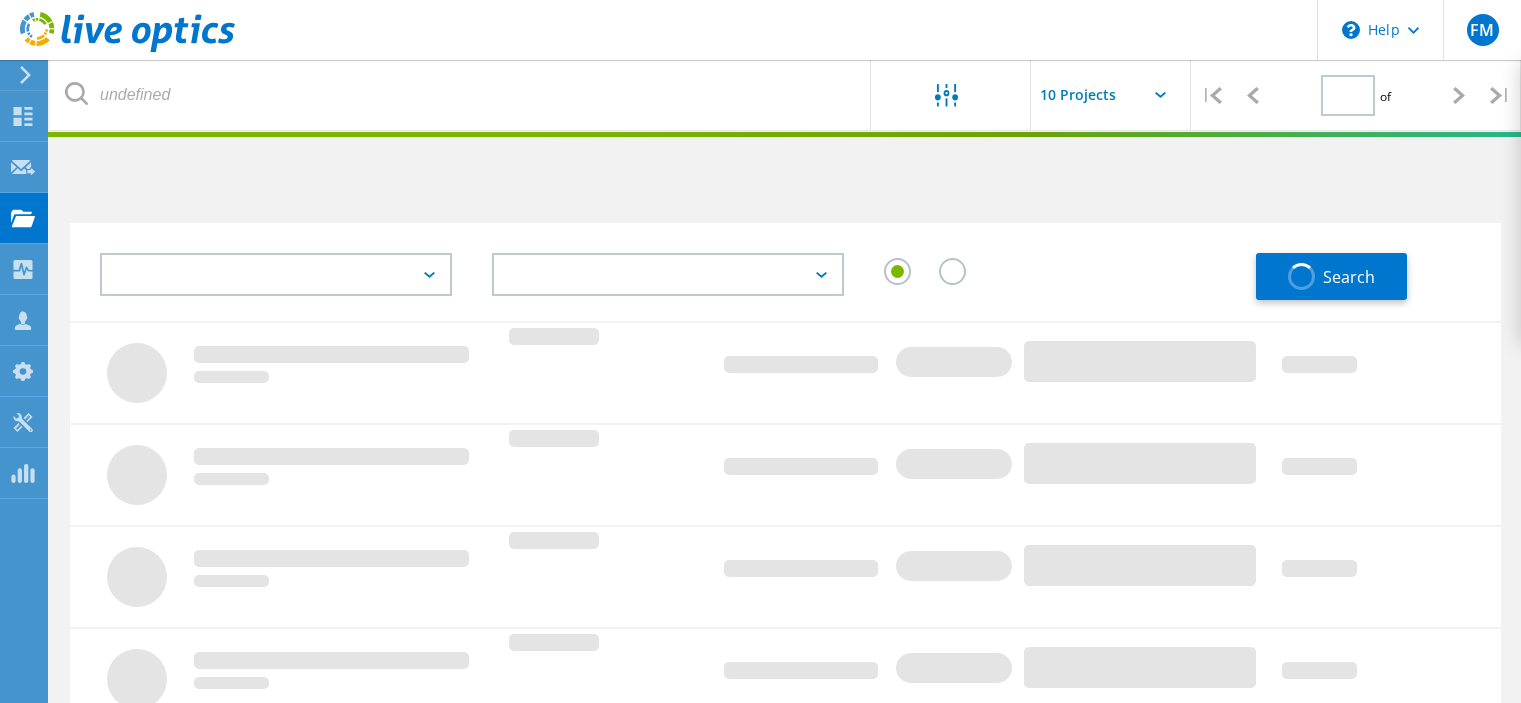 scroll, scrollTop: 0, scrollLeft: 0, axis: both 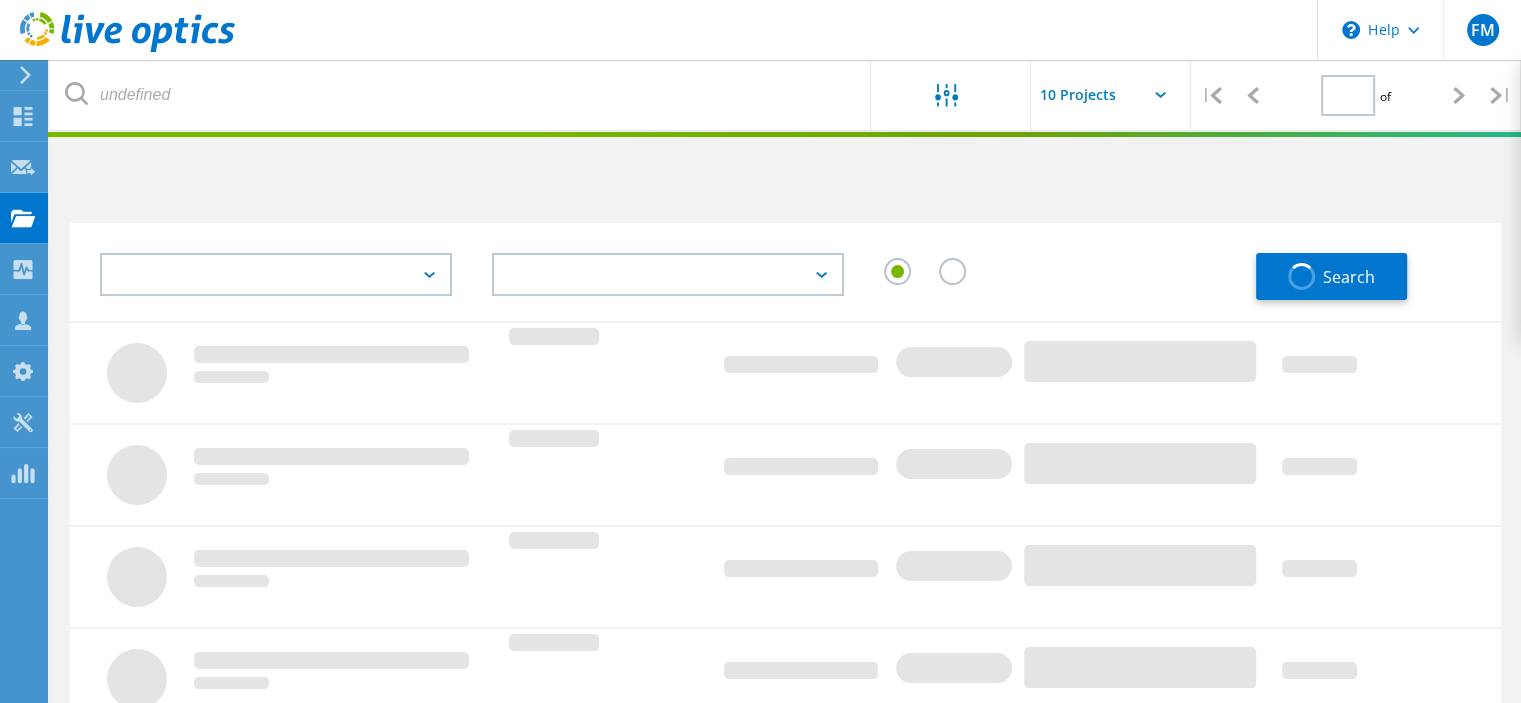 type on "1" 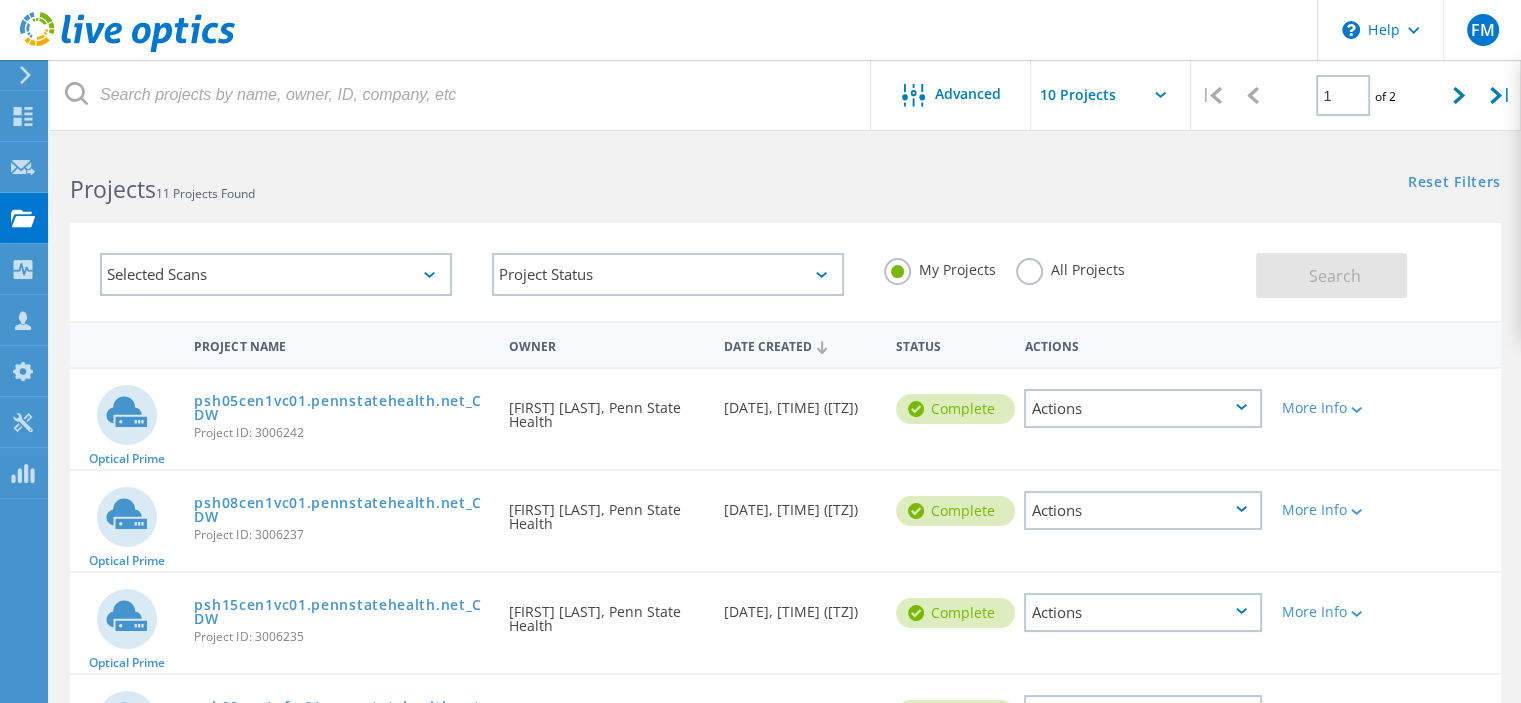 click 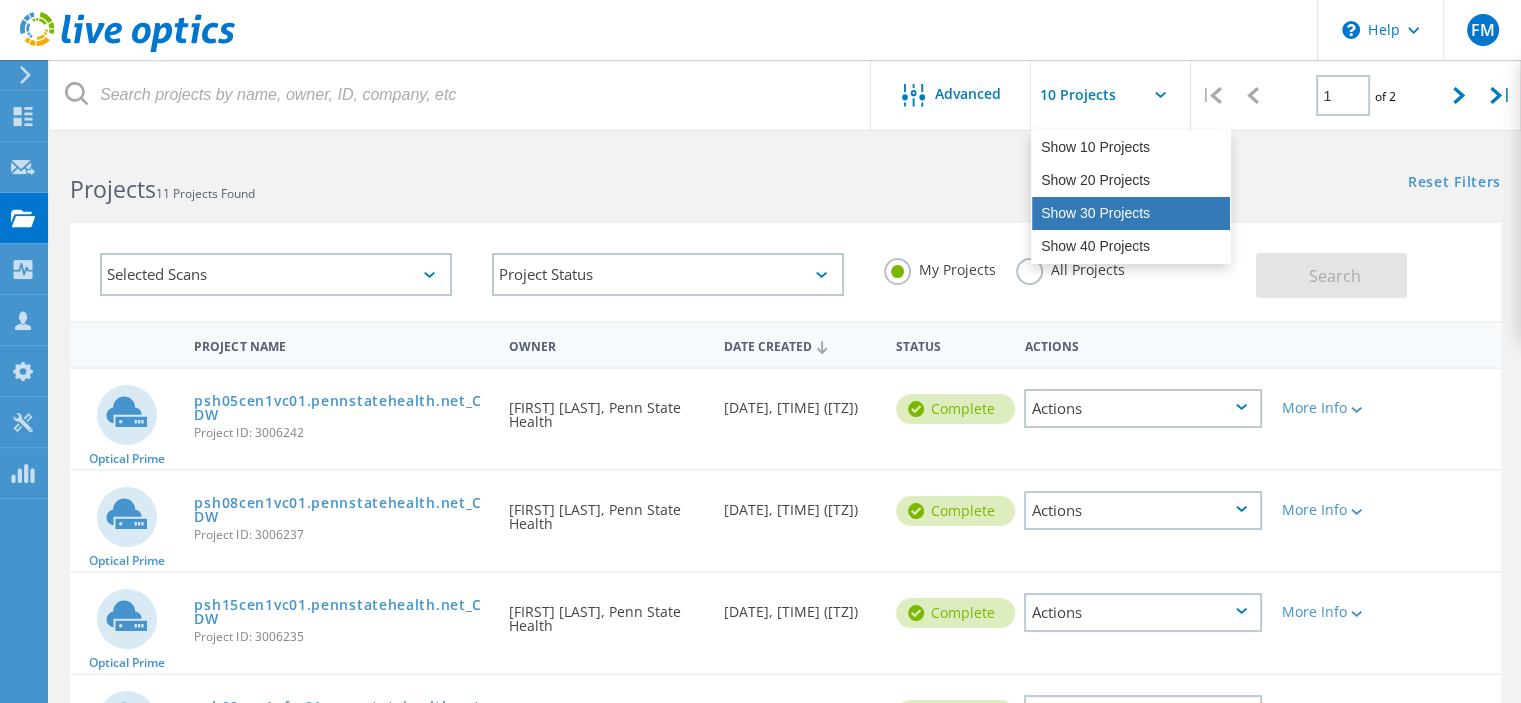 click on "Show 30 Projects" at bounding box center (1131, 213) 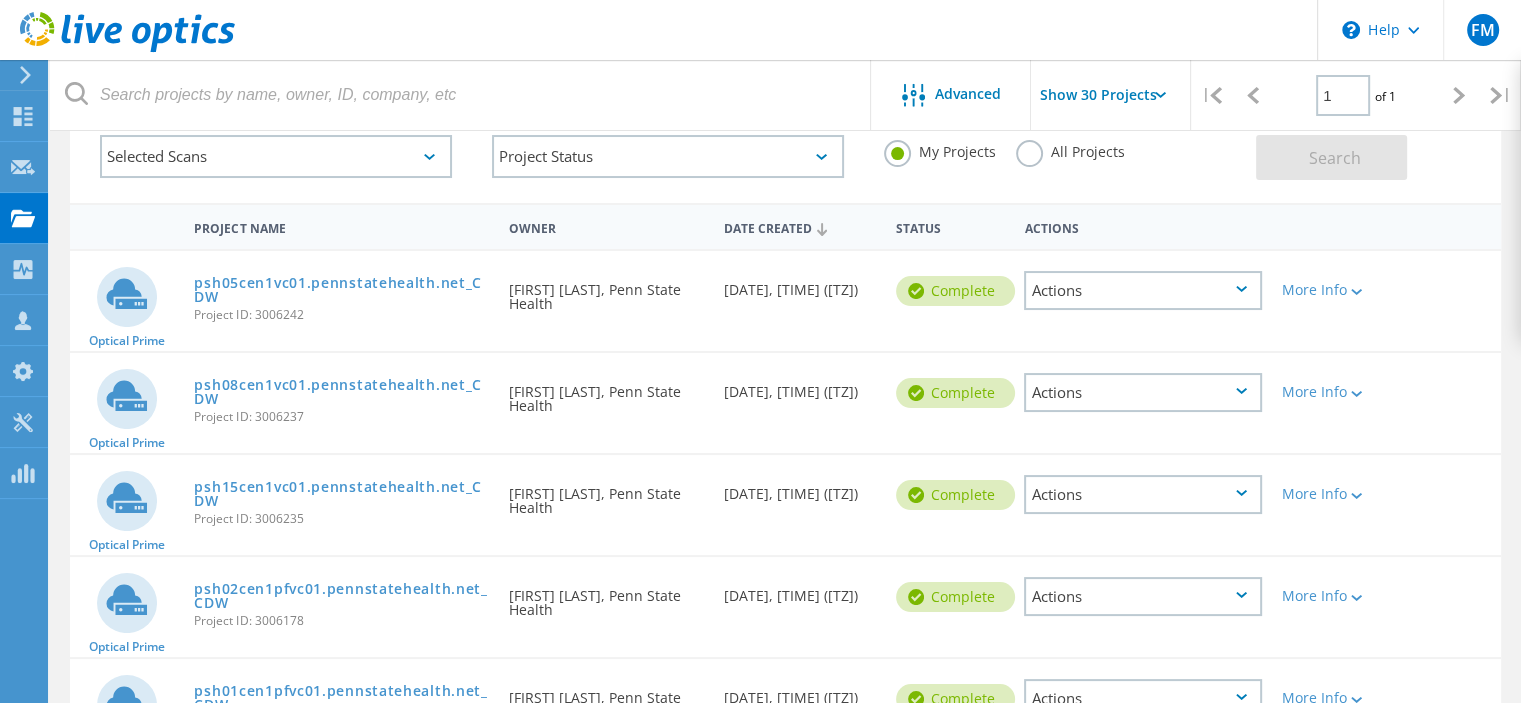 scroll, scrollTop: 0, scrollLeft: 0, axis: both 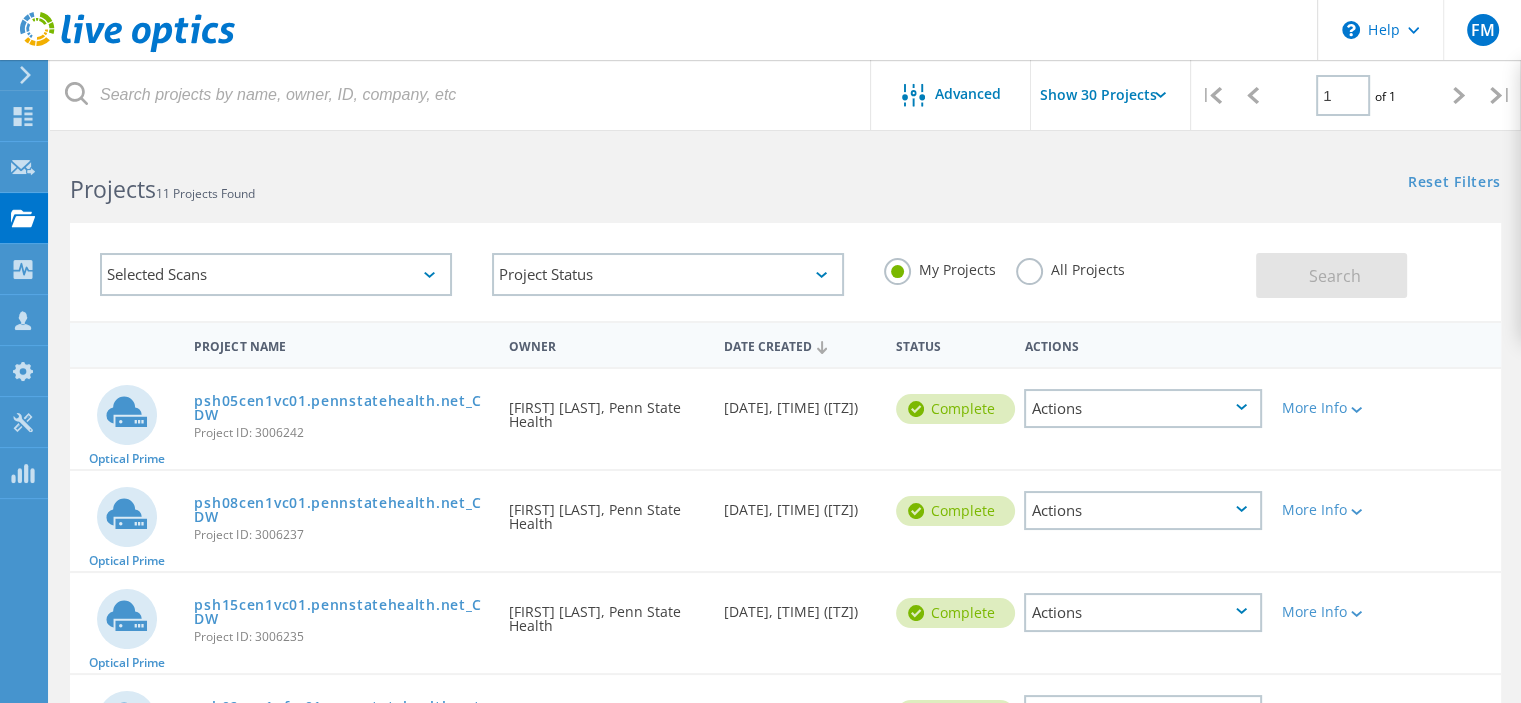click 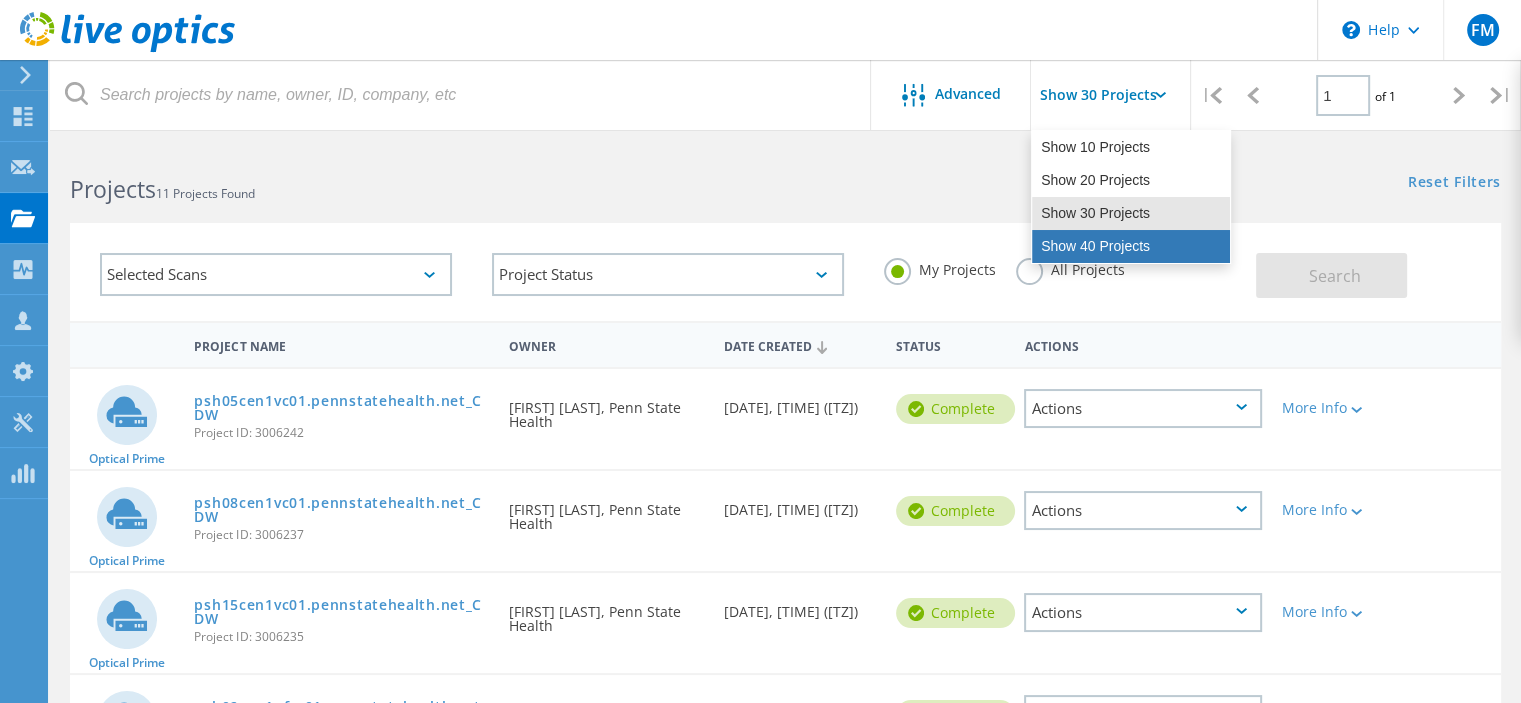 click on "Show 40 Projects" at bounding box center [1131, 246] 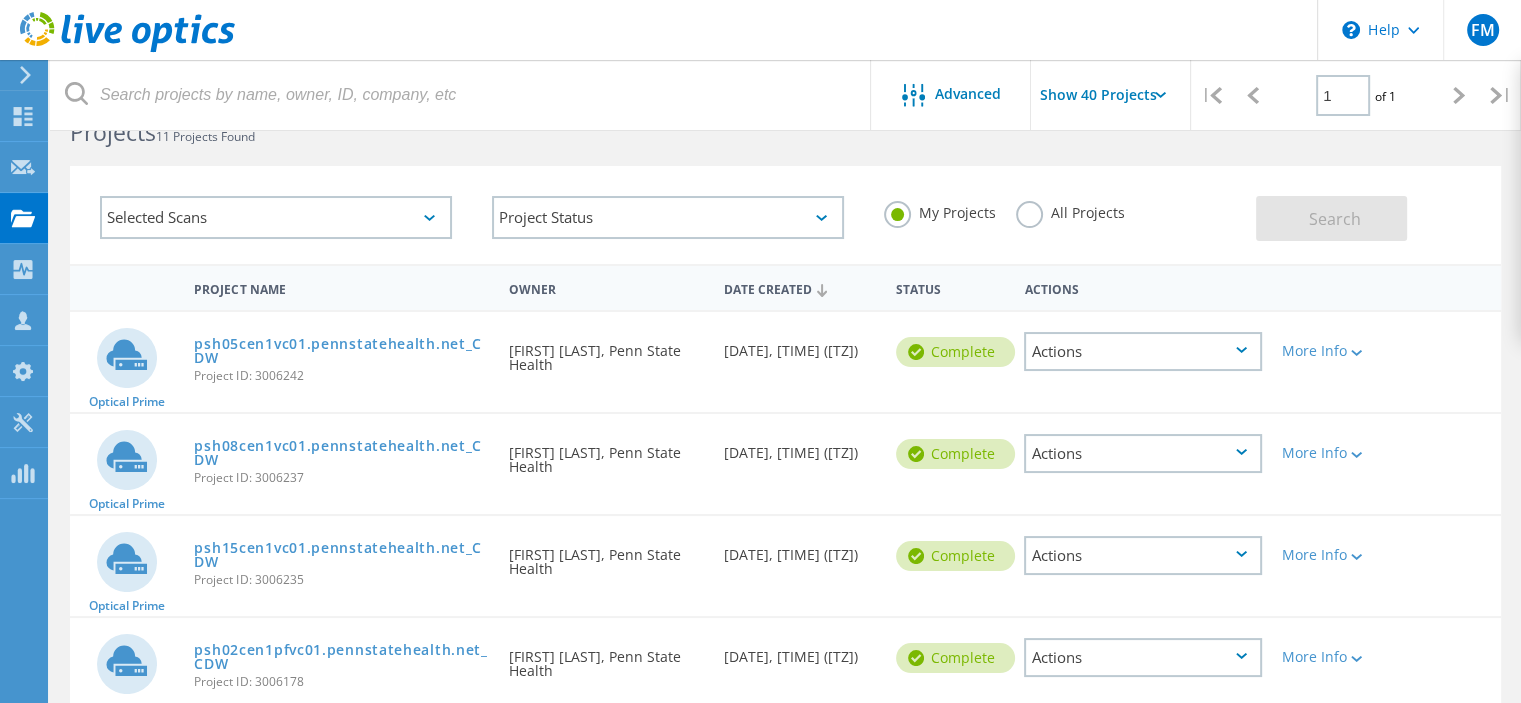 scroll, scrollTop: 66, scrollLeft: 0, axis: vertical 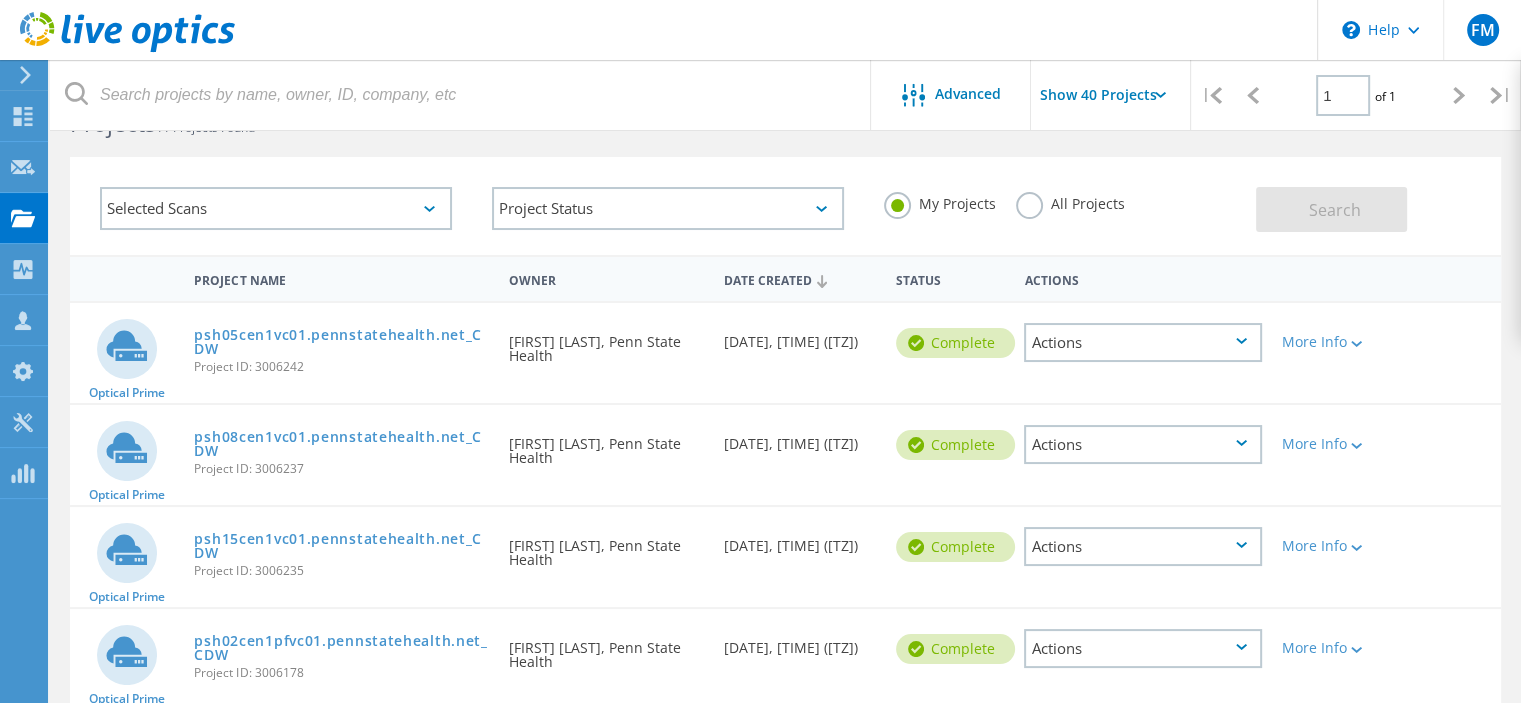 click on "All Projects" 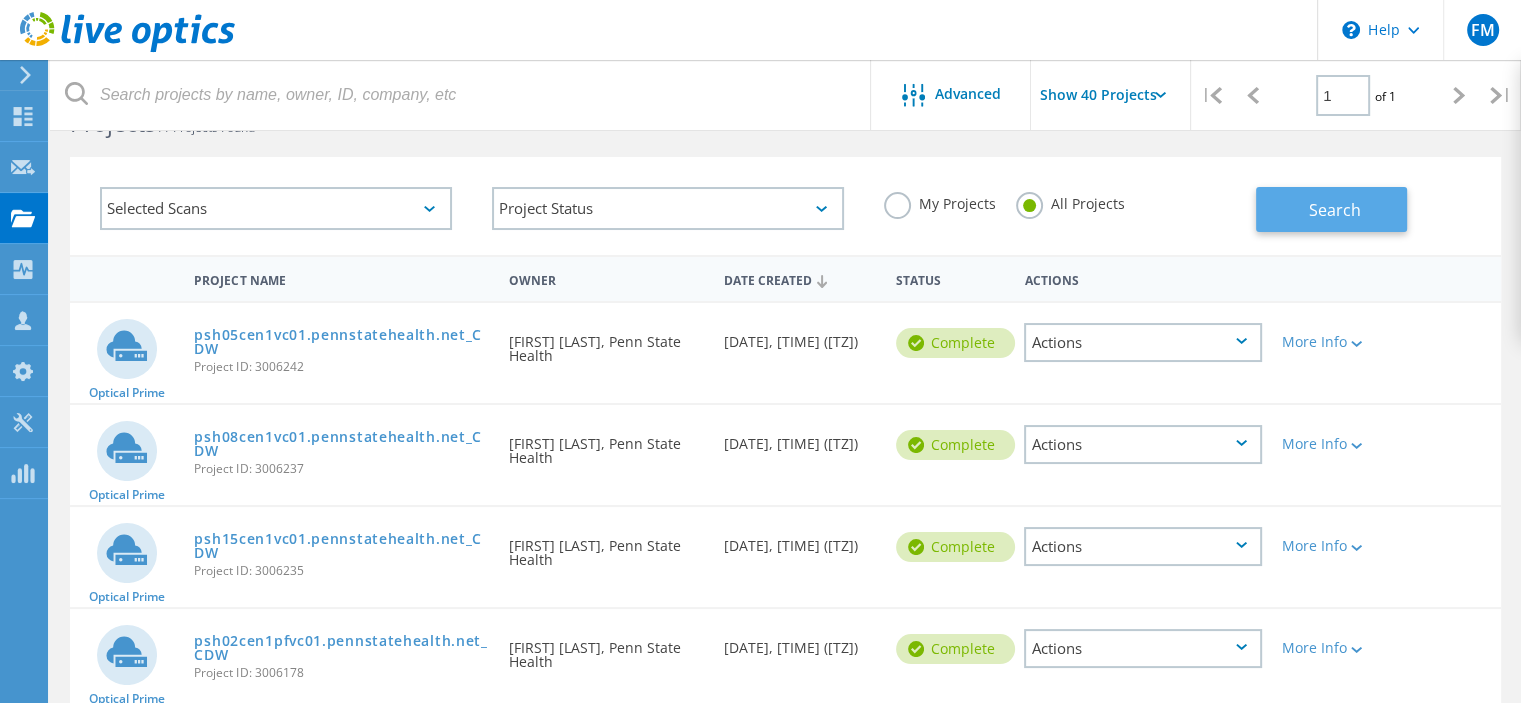 click on "Search" 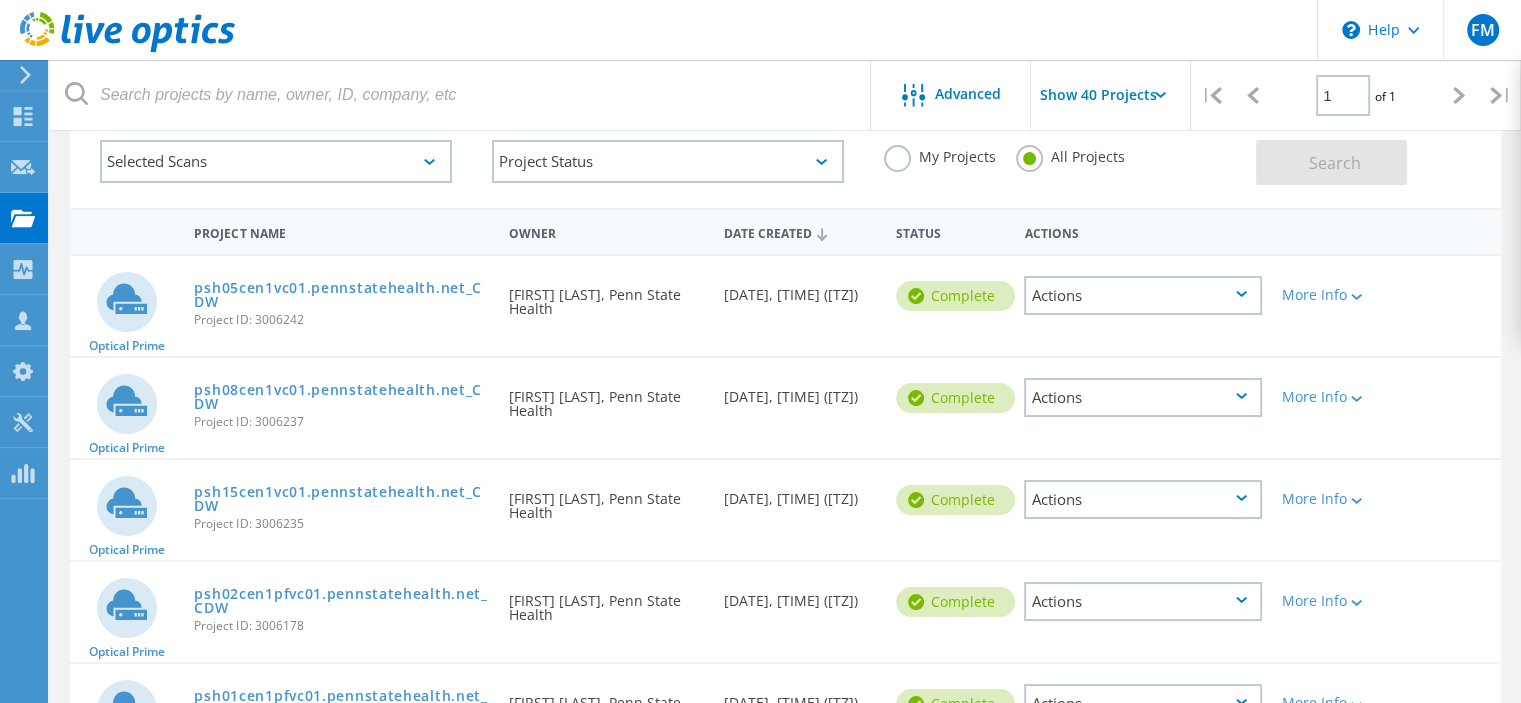 scroll, scrollTop: 112, scrollLeft: 0, axis: vertical 